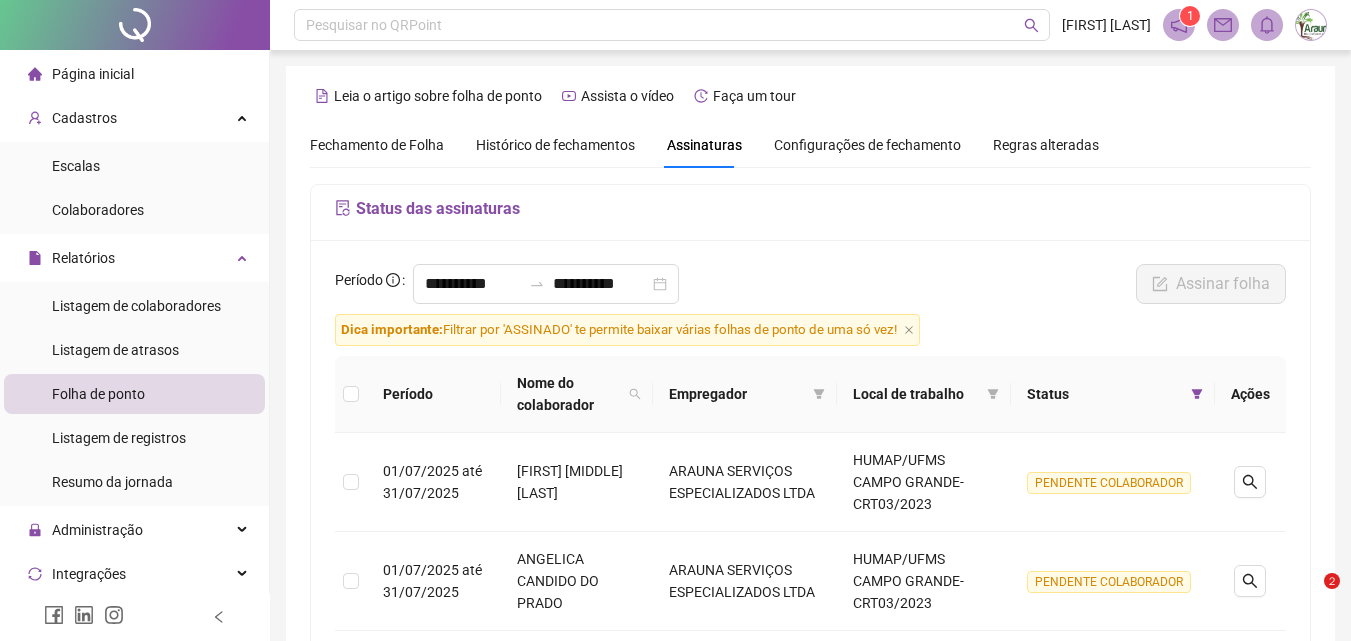 scroll, scrollTop: 0, scrollLeft: 0, axis: both 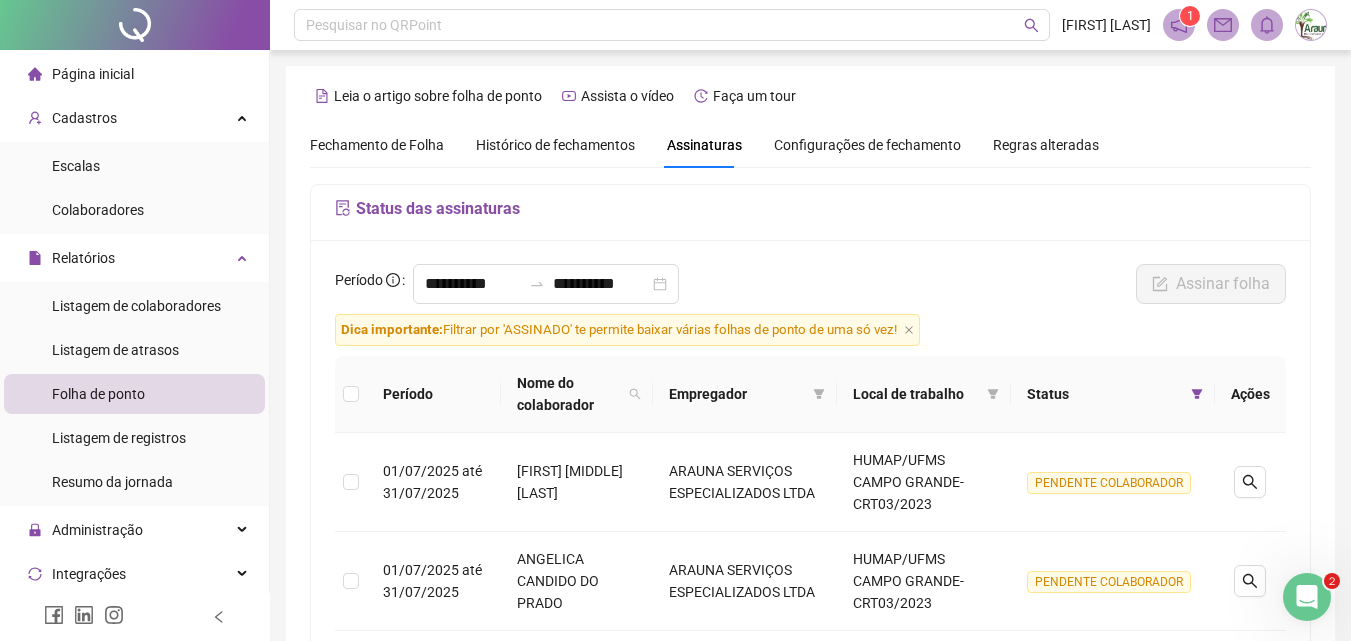 click on "Fechamento de Folha" at bounding box center [377, 145] 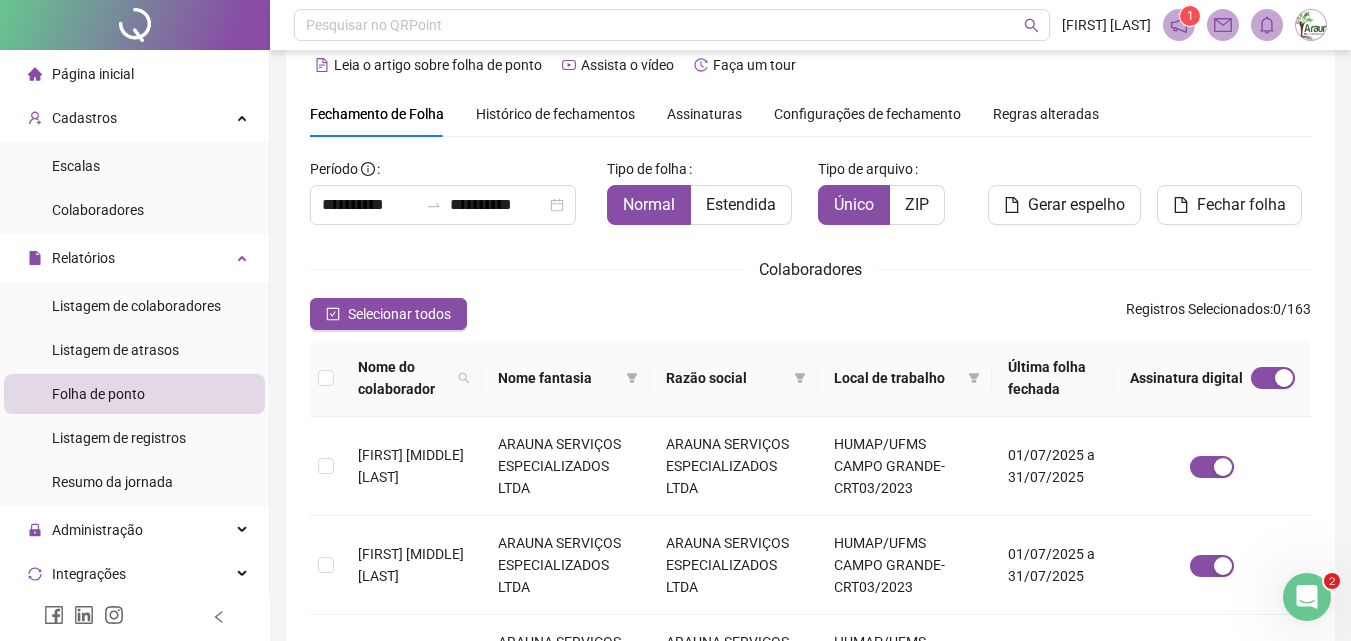 scroll, scrollTop: 0, scrollLeft: 0, axis: both 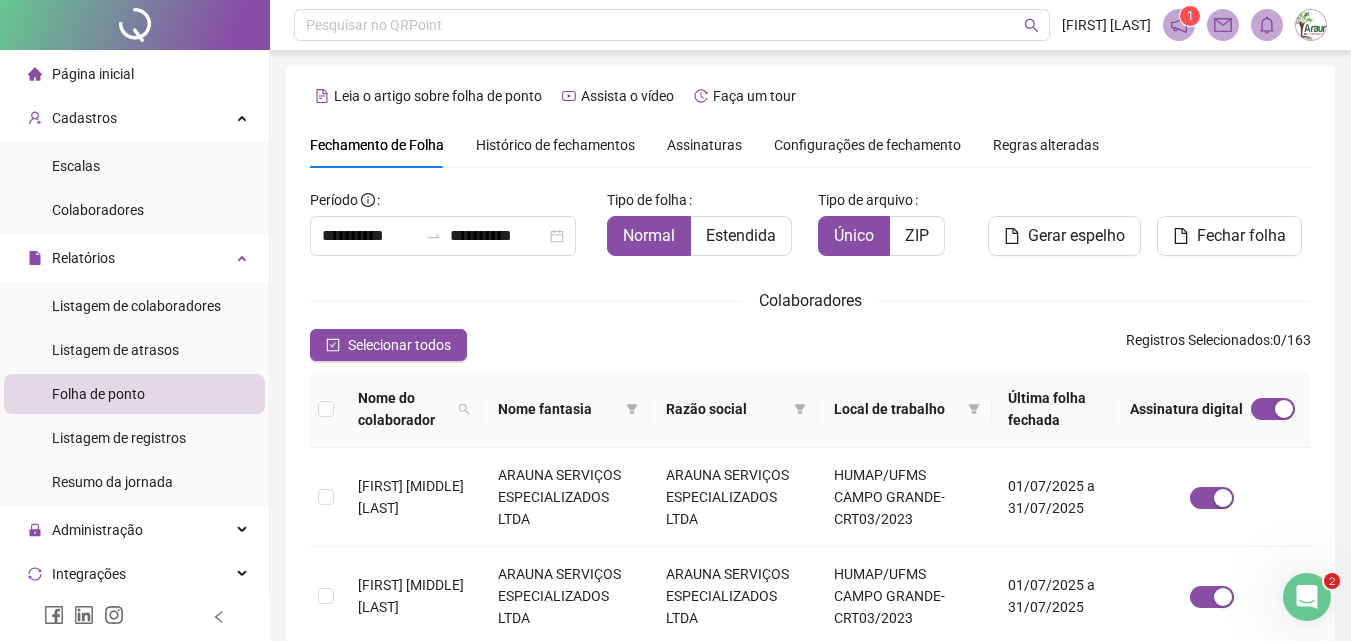 click on "Assinaturas" at bounding box center (704, 145) 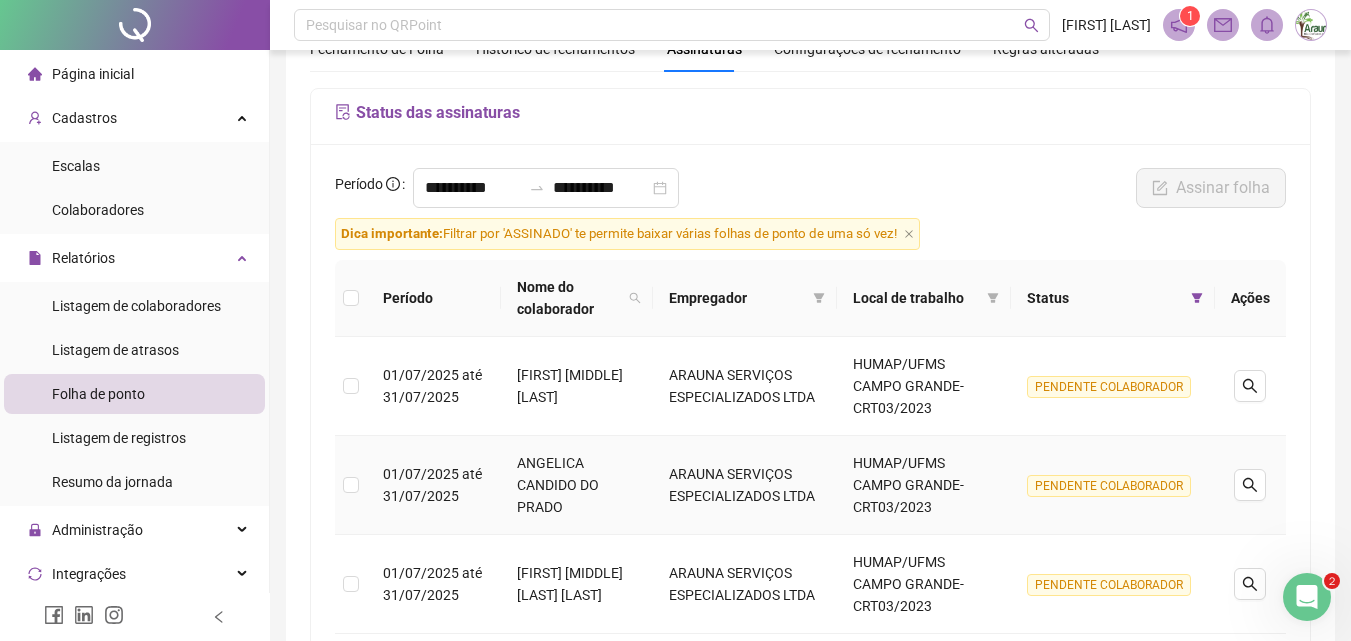 scroll, scrollTop: 0, scrollLeft: 0, axis: both 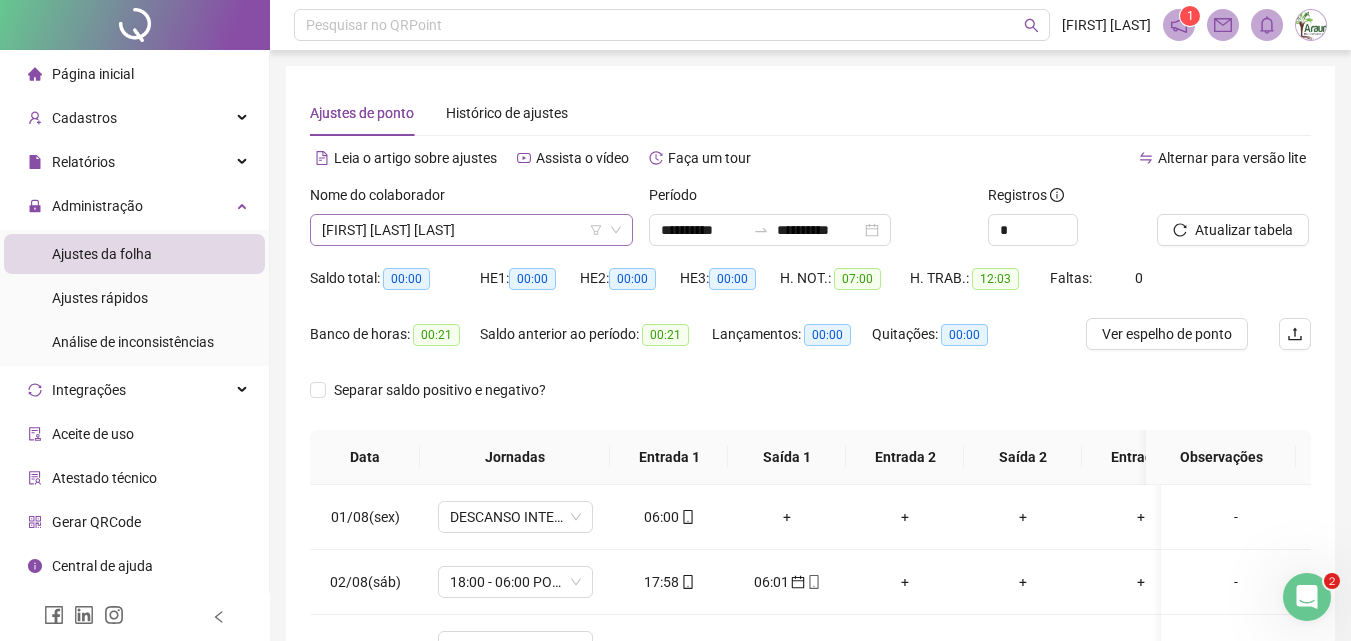 click on "[FIRST] [LAST] [LAST]" at bounding box center (471, 230) 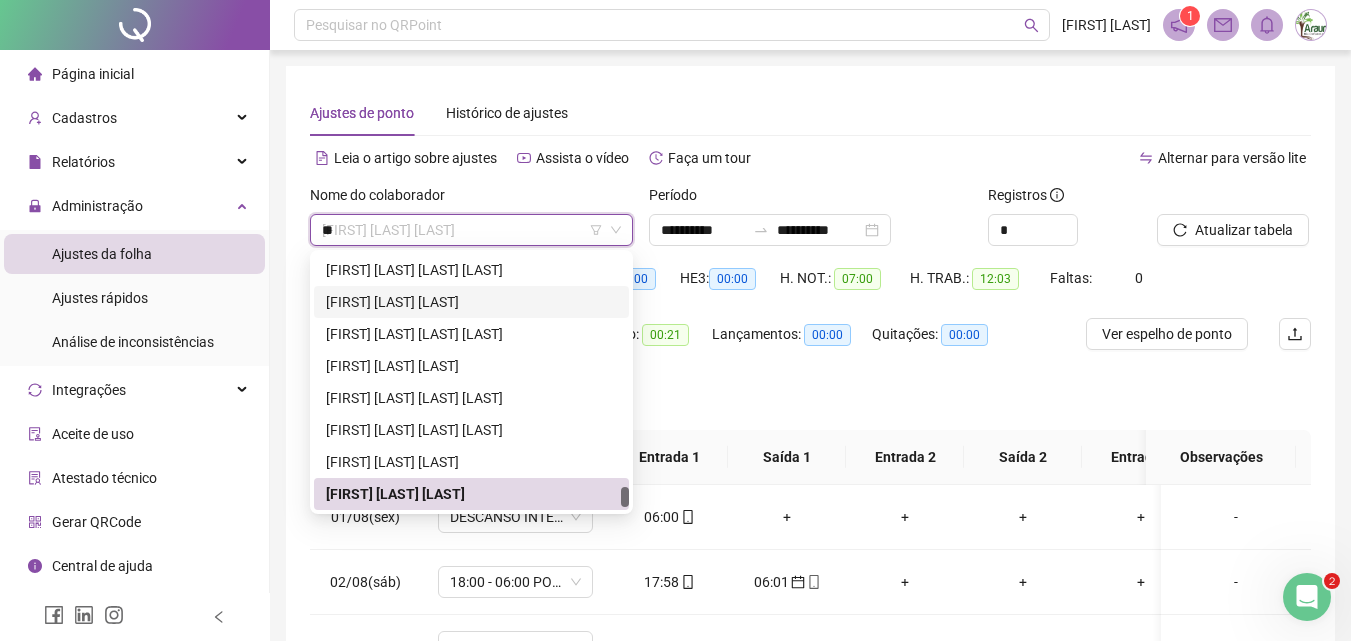 scroll, scrollTop: 0, scrollLeft: 0, axis: both 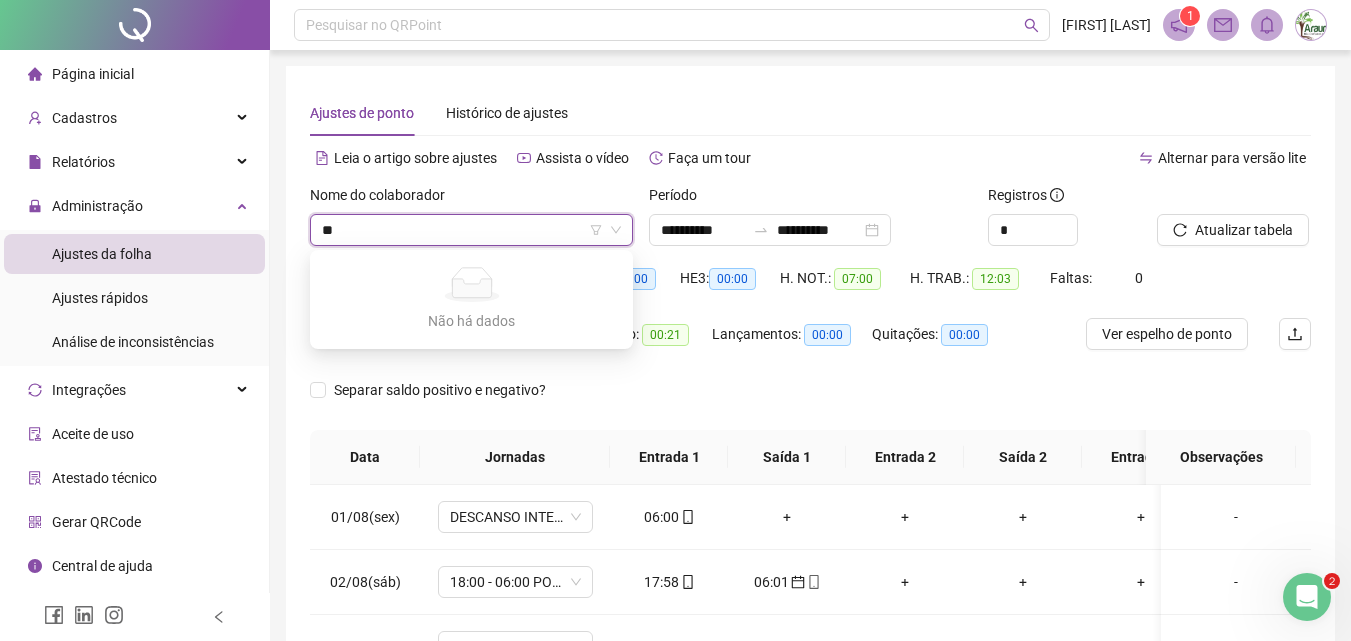 type on "***" 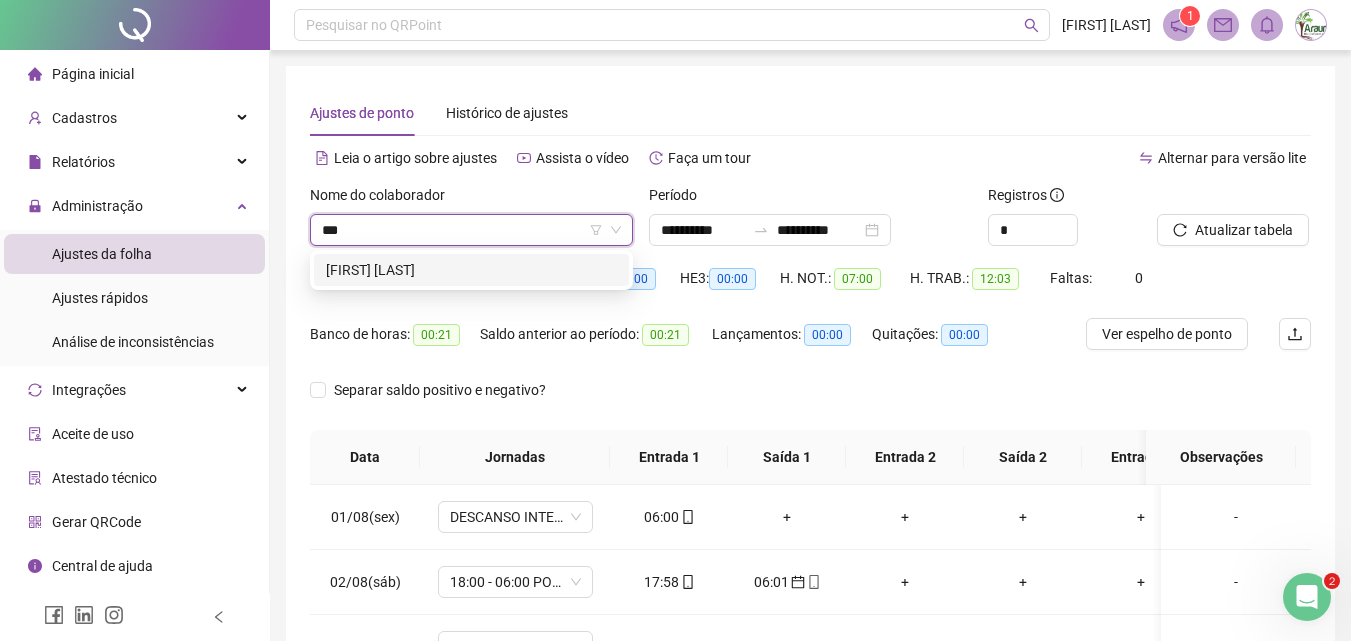click on "[FIRST] [LAST]" at bounding box center [471, 270] 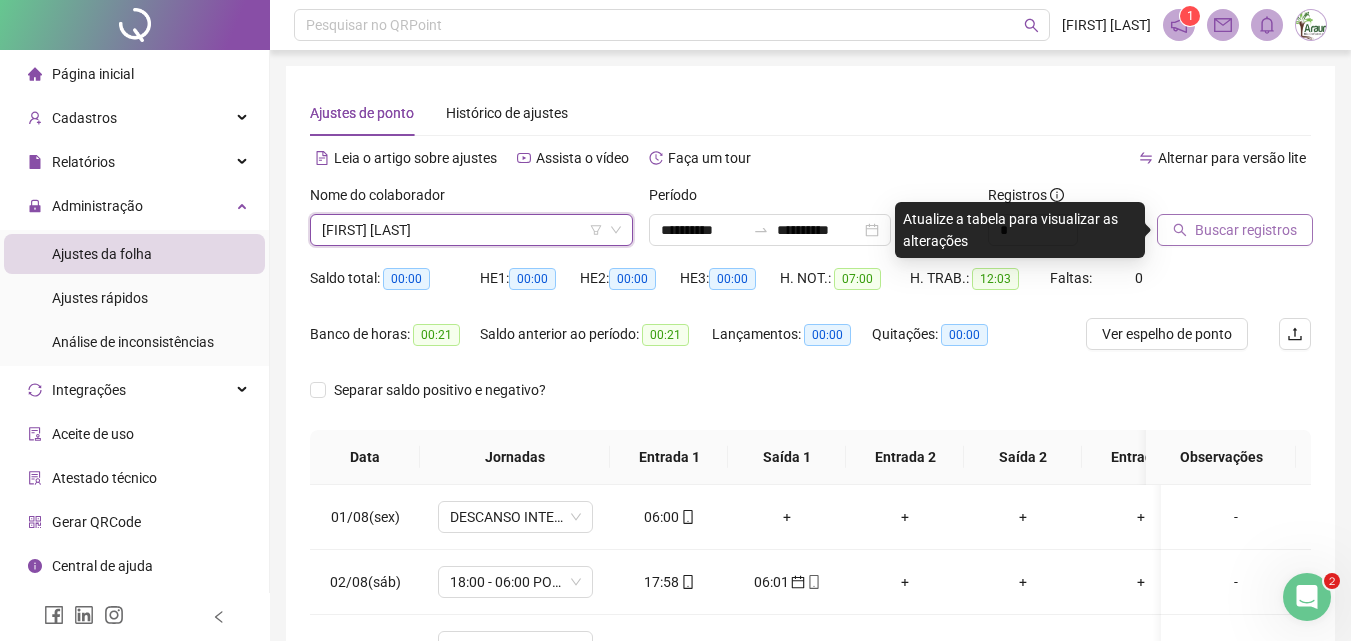 click 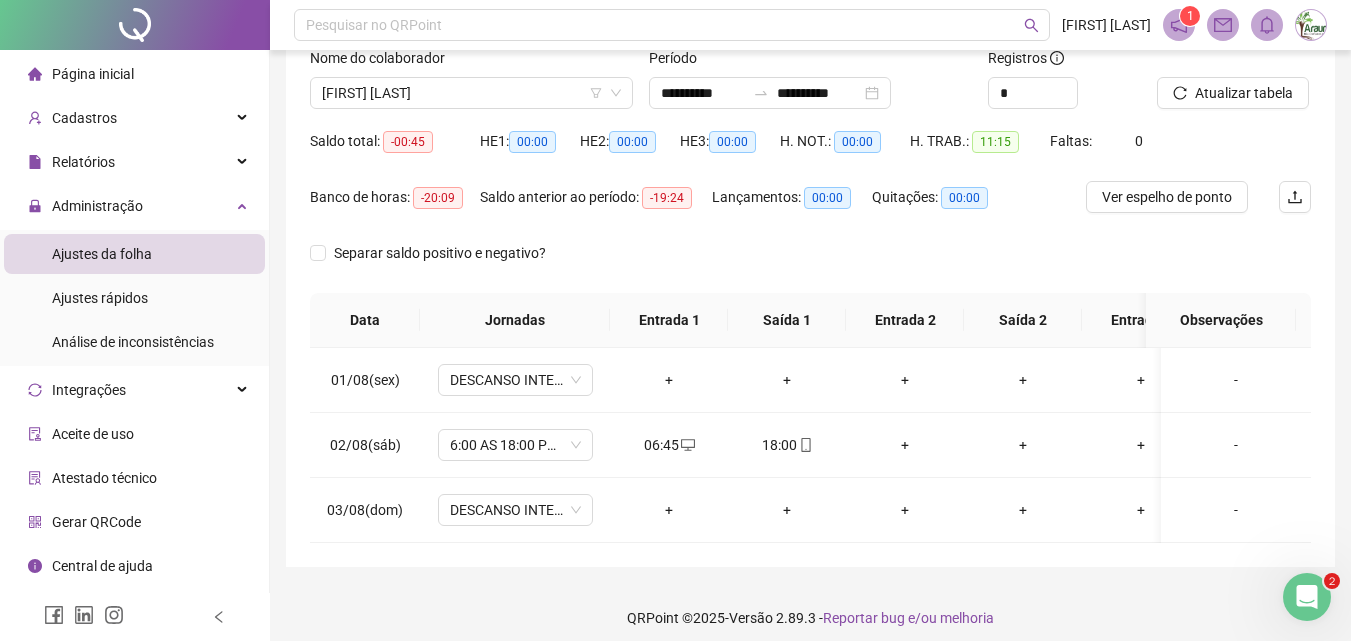 scroll, scrollTop: 164, scrollLeft: 0, axis: vertical 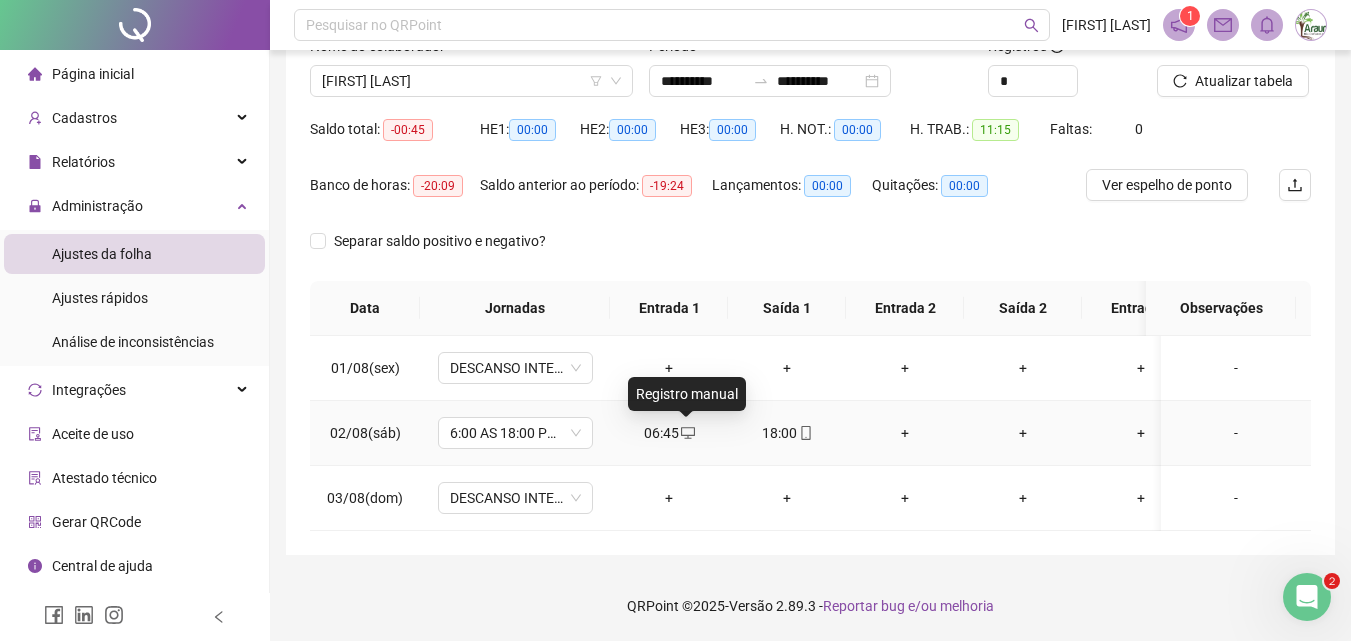 click at bounding box center (687, 433) 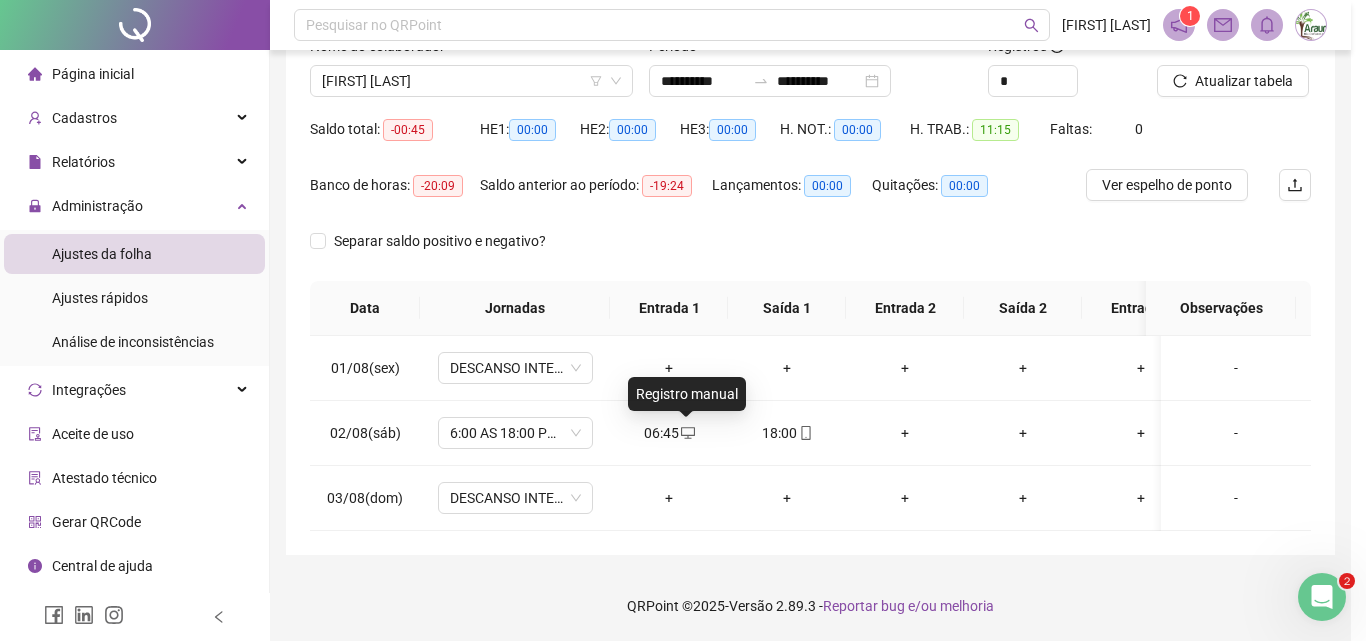 type on "**********" 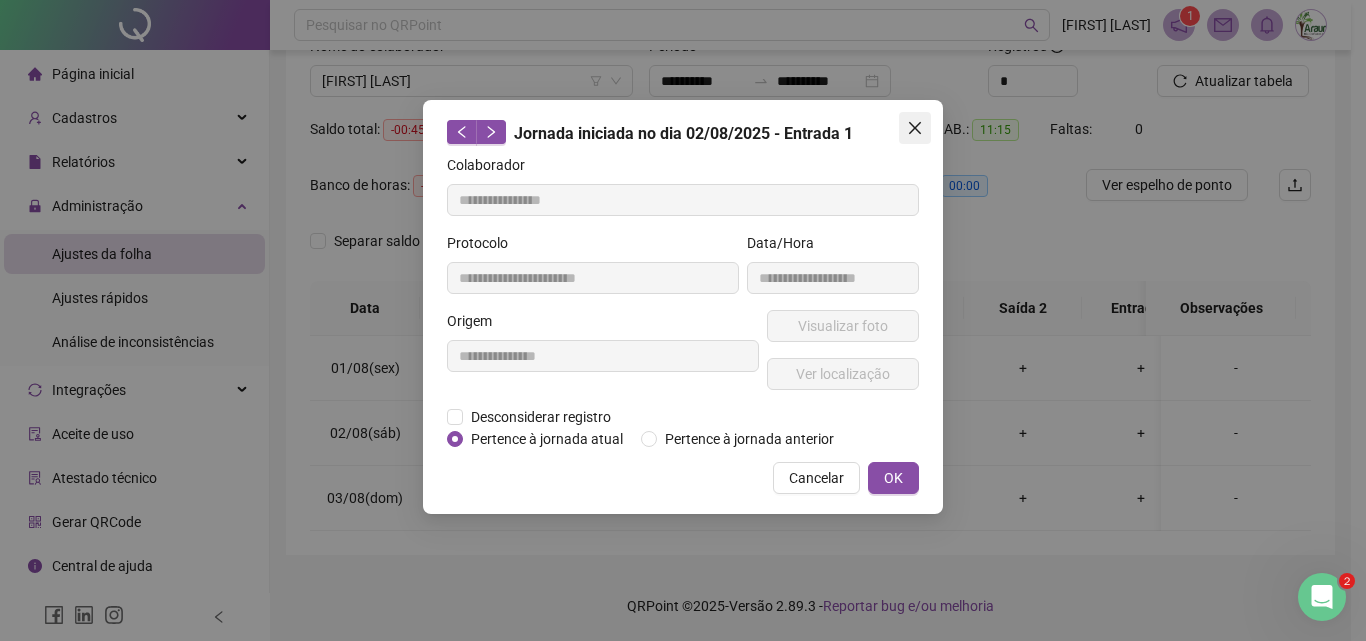 click 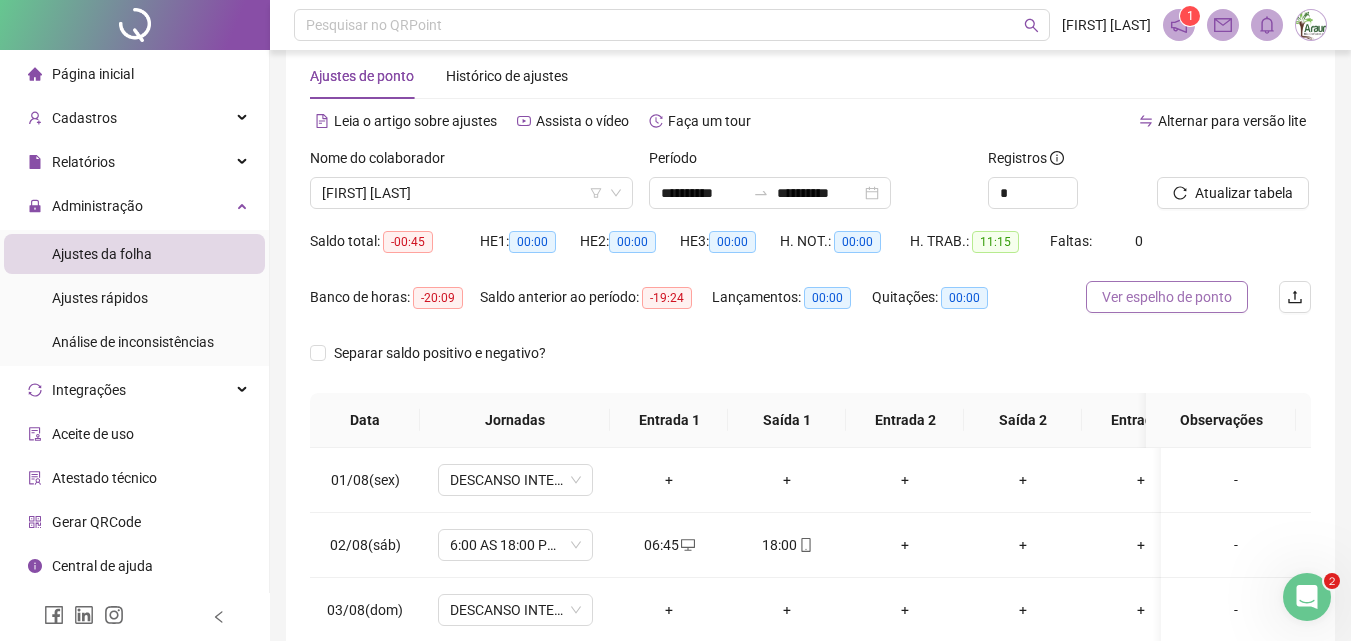 scroll, scrollTop: 0, scrollLeft: 0, axis: both 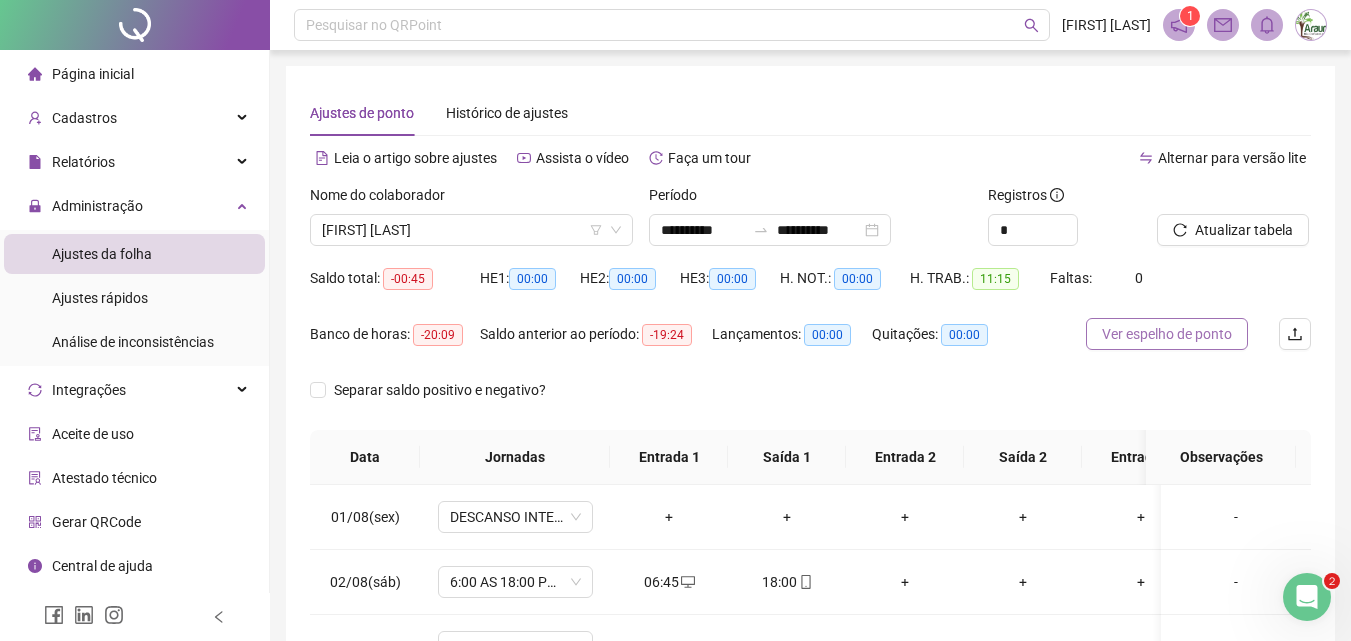click on "Ver espelho de ponto" at bounding box center [1167, 334] 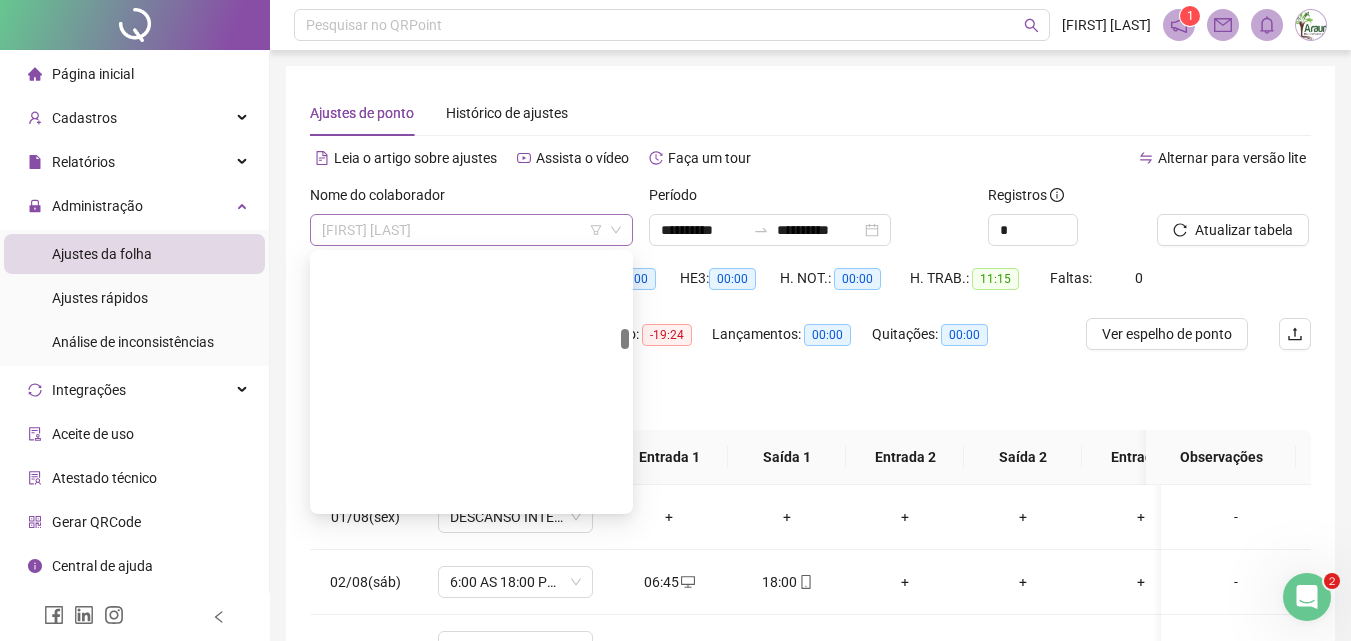click on "[FIRST] [LAST]" at bounding box center [471, 230] 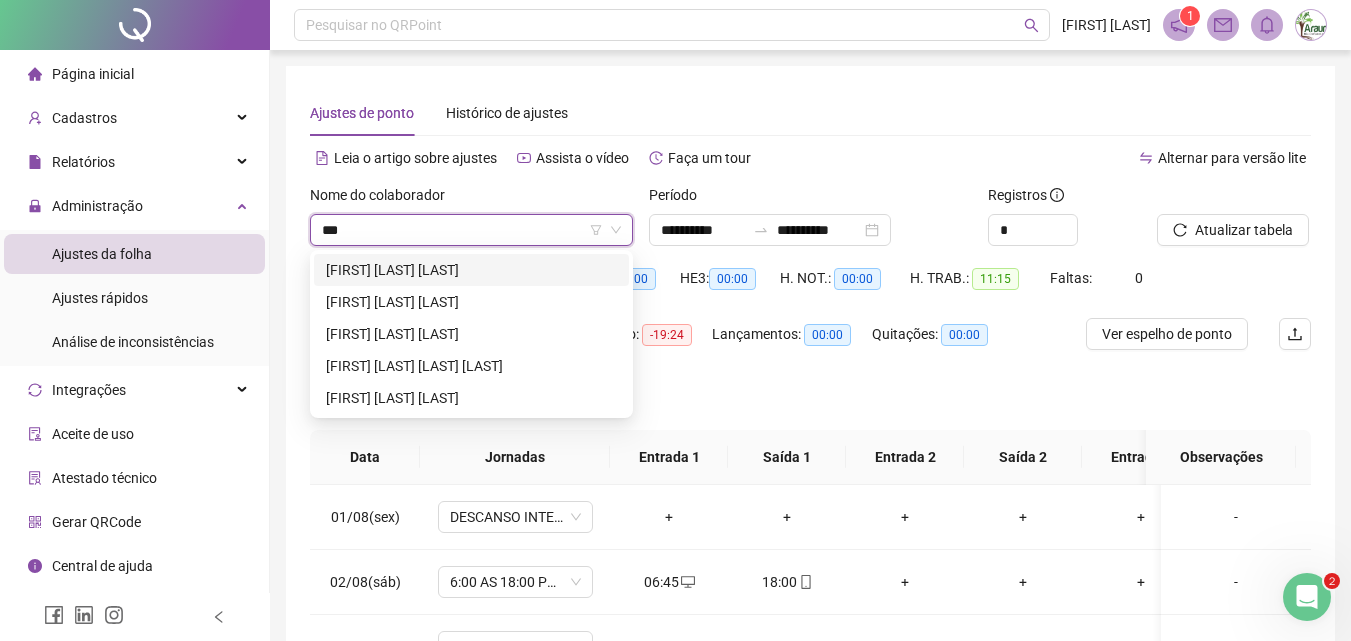 scroll, scrollTop: 0, scrollLeft: 0, axis: both 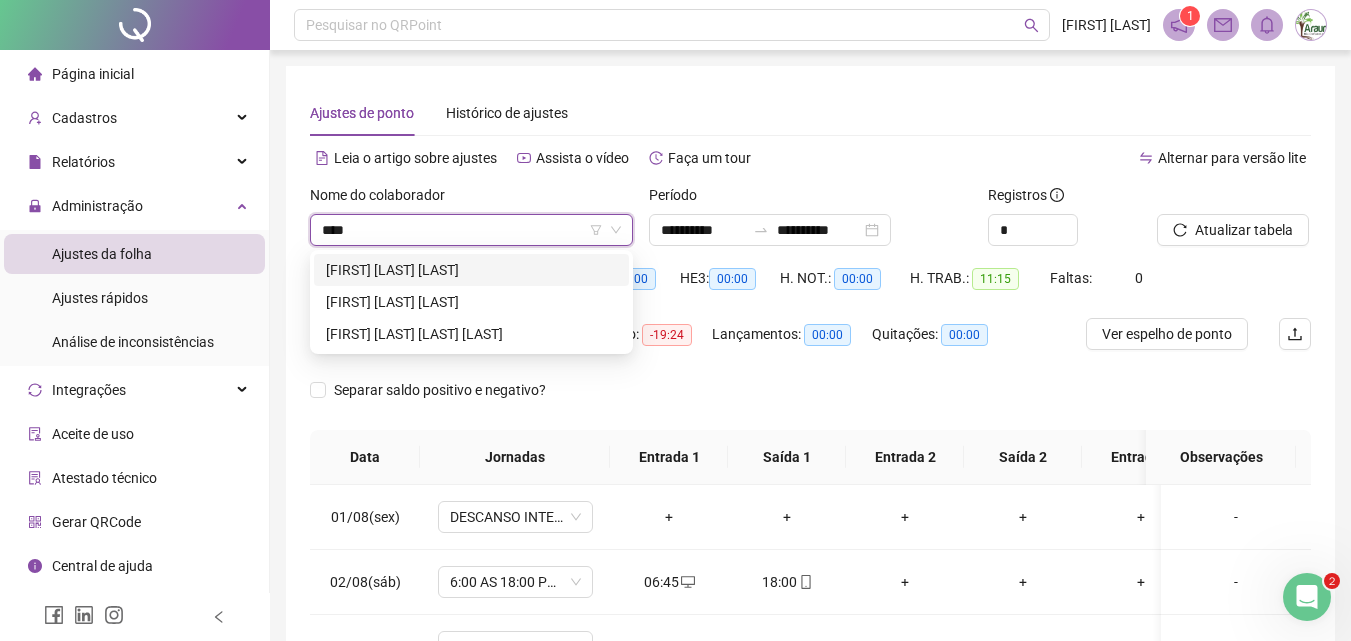 type on "*****" 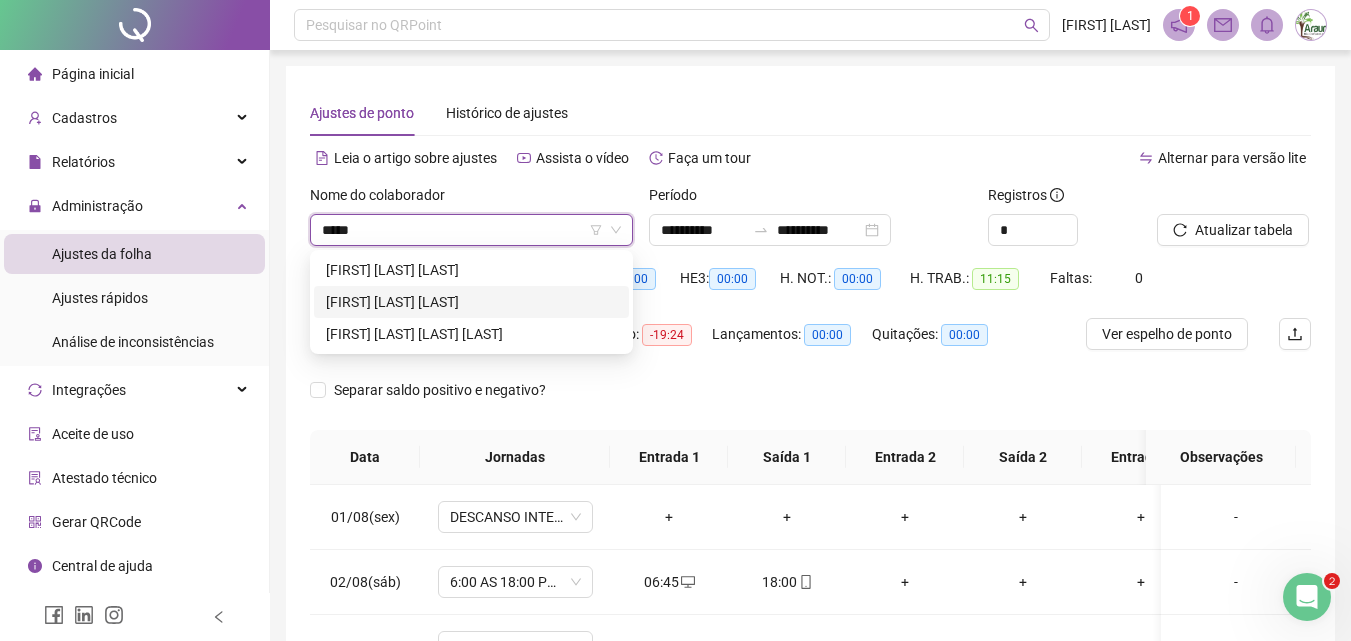 click on "[FIRST] [LAST] [LAST]" at bounding box center [471, 302] 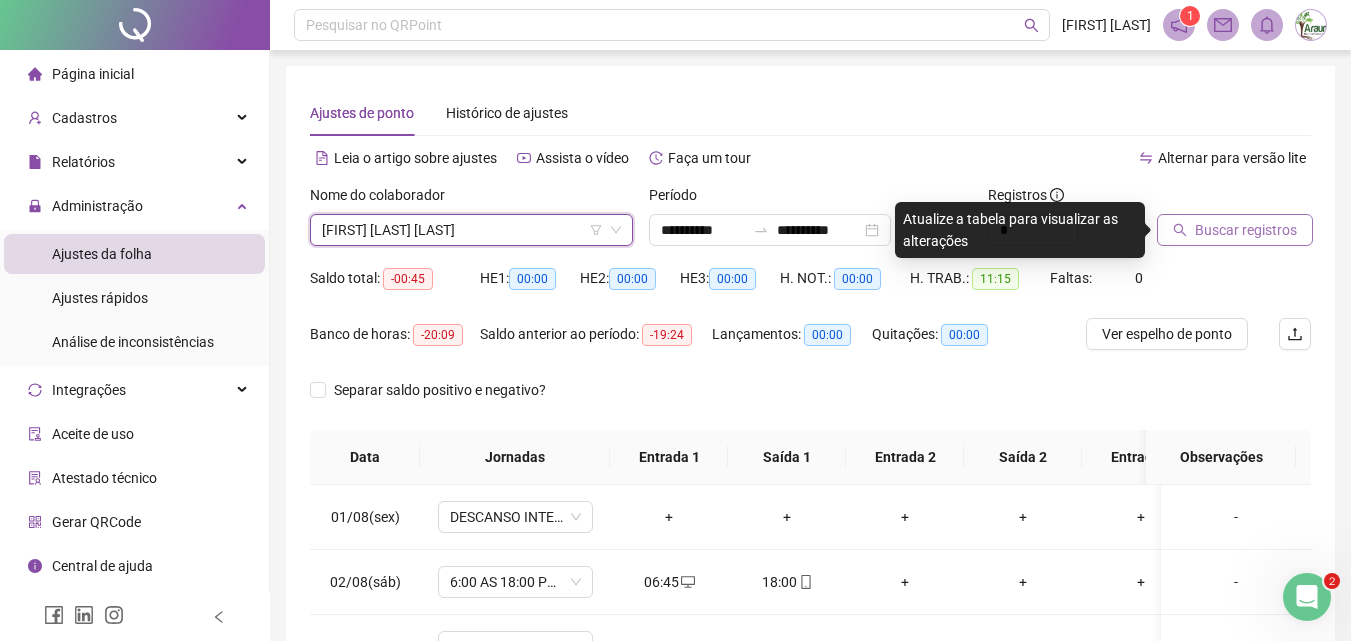 click on "Buscar registros" at bounding box center [1235, 230] 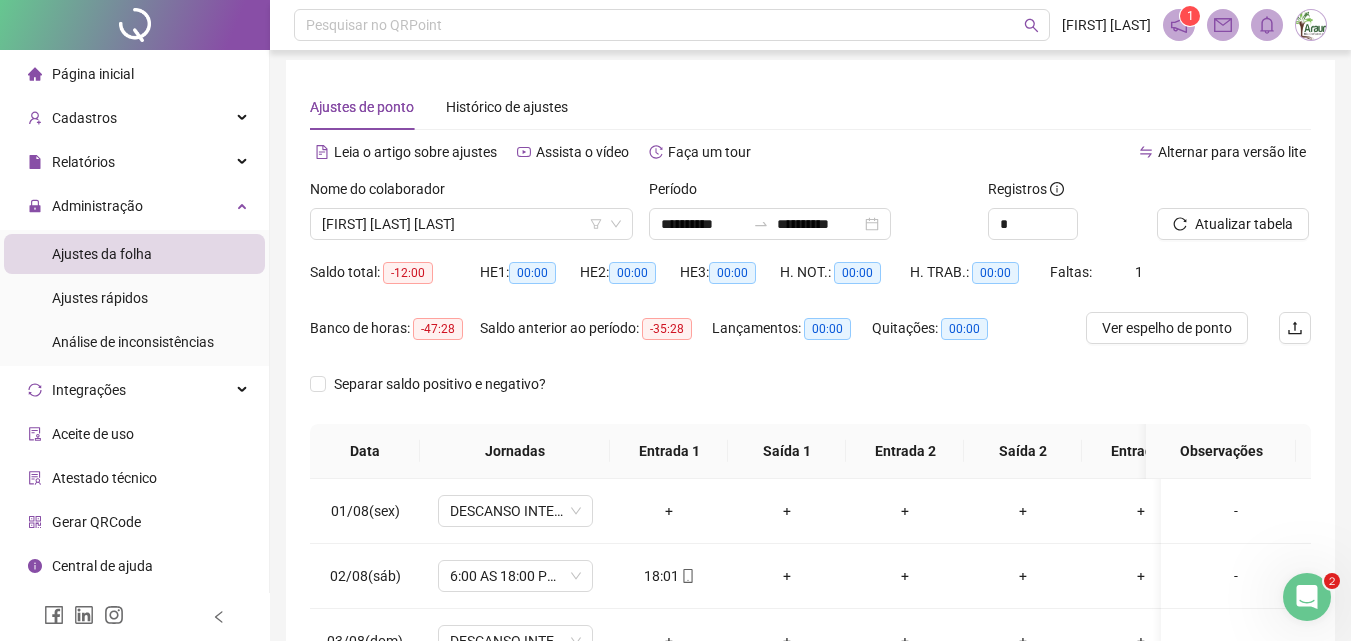 scroll, scrollTop: 0, scrollLeft: 0, axis: both 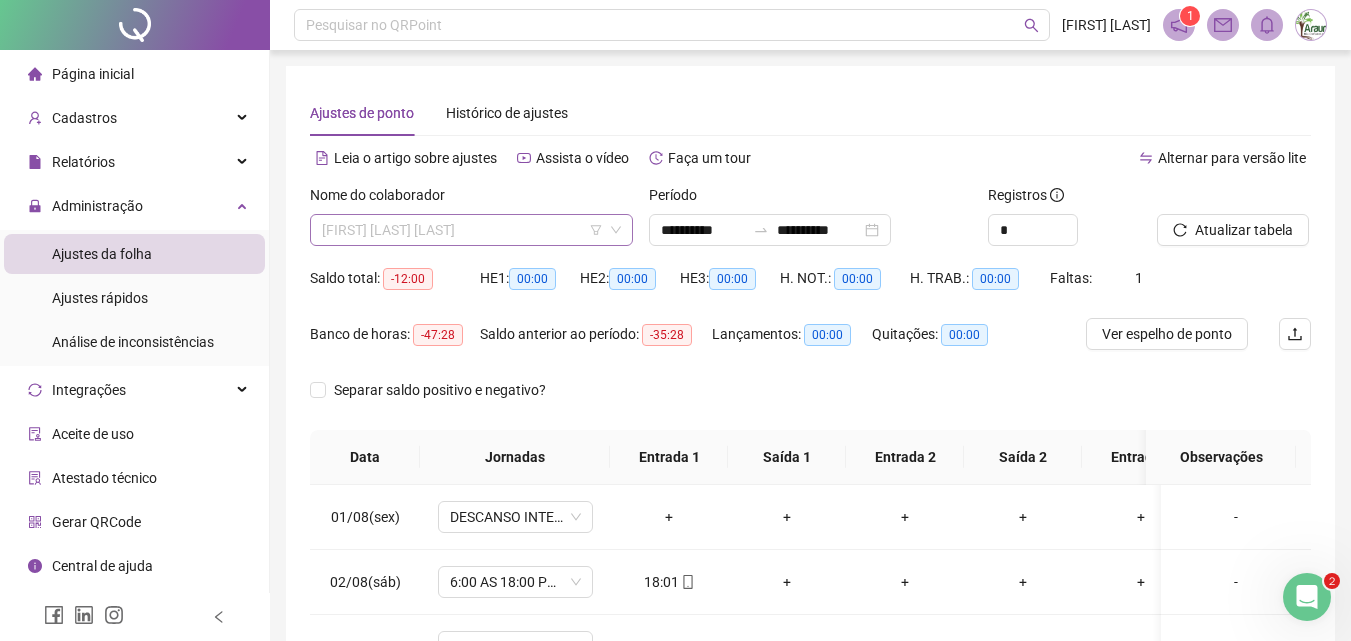 click on "[FIRST] [LAST] [LAST]" at bounding box center (471, 230) 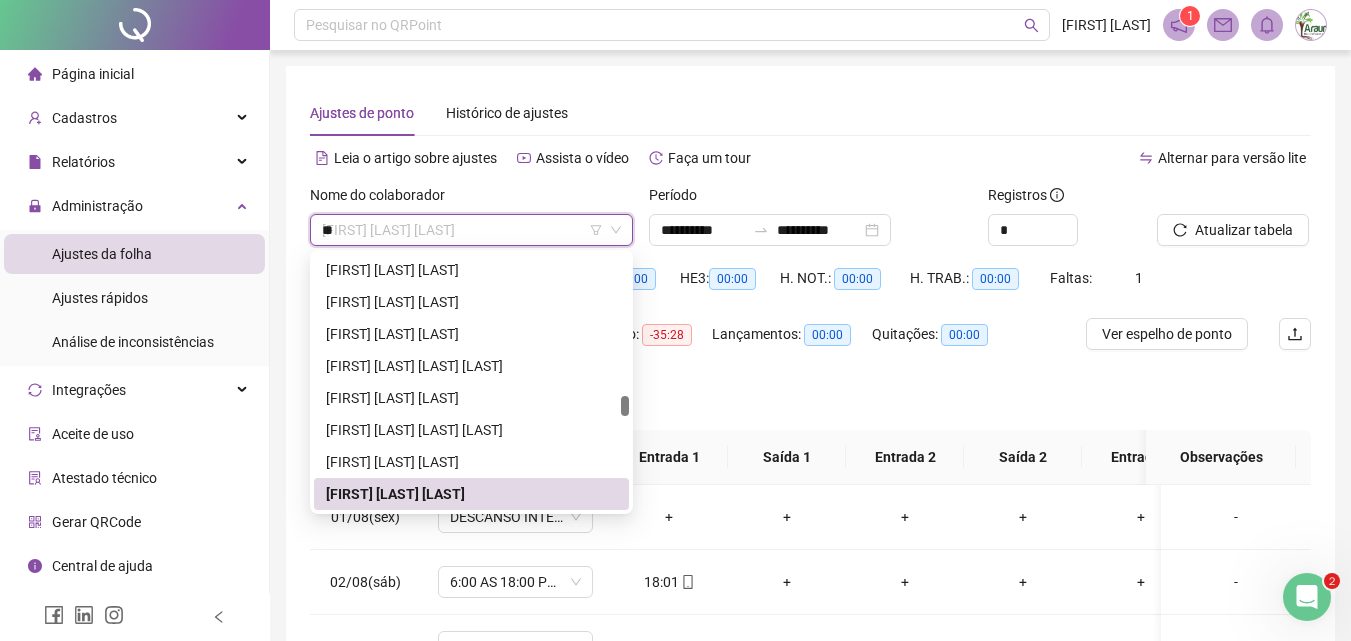 scroll, scrollTop: 0, scrollLeft: 0, axis: both 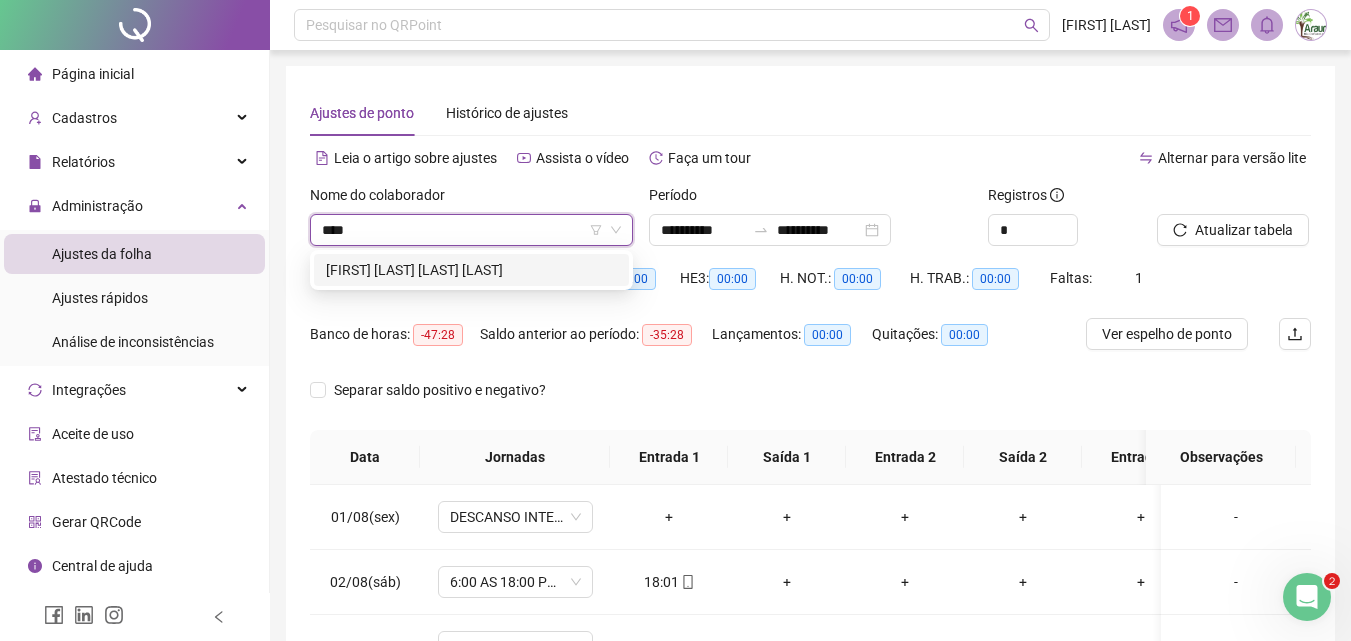 type on "*****" 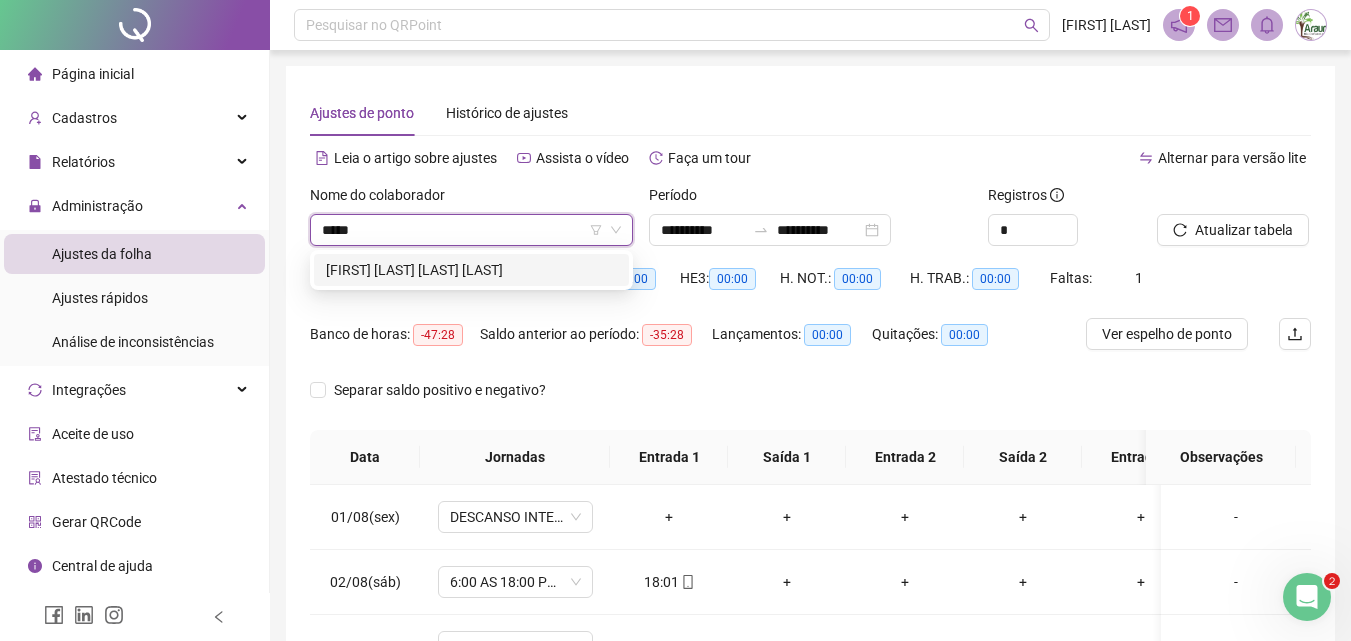 click on "[FIRST] [LAST] [LAST] [LAST]" at bounding box center (471, 270) 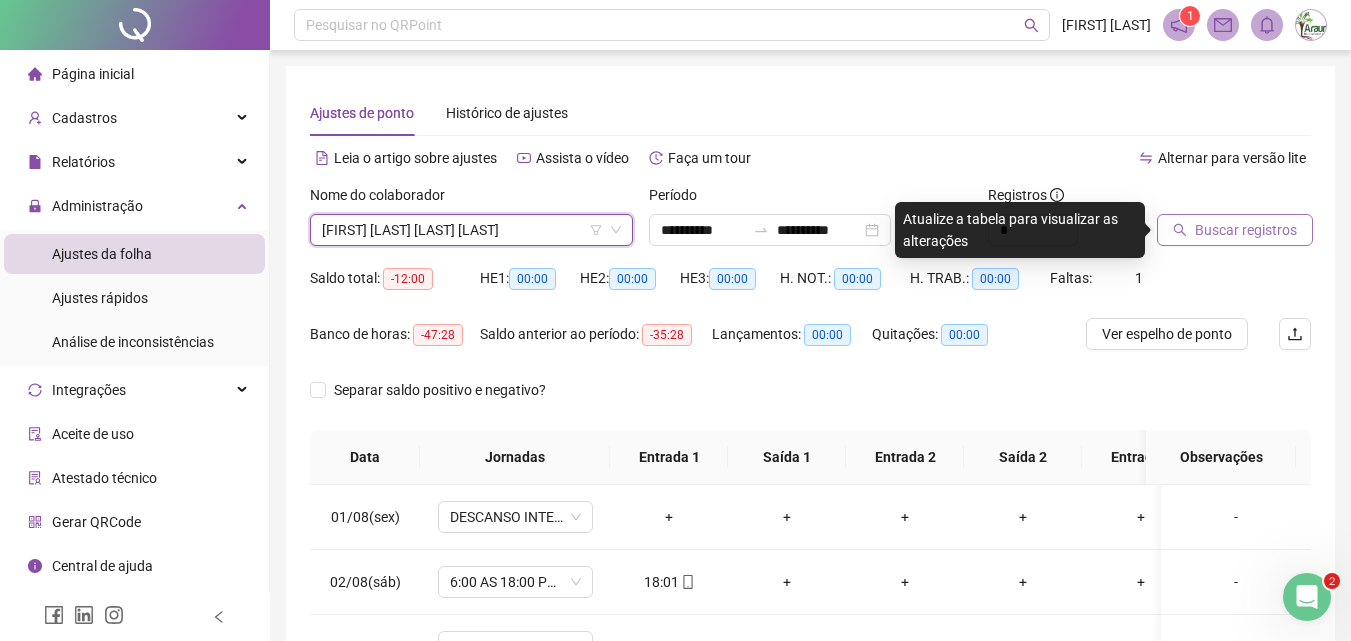 click on "Buscar registros" at bounding box center [1246, 230] 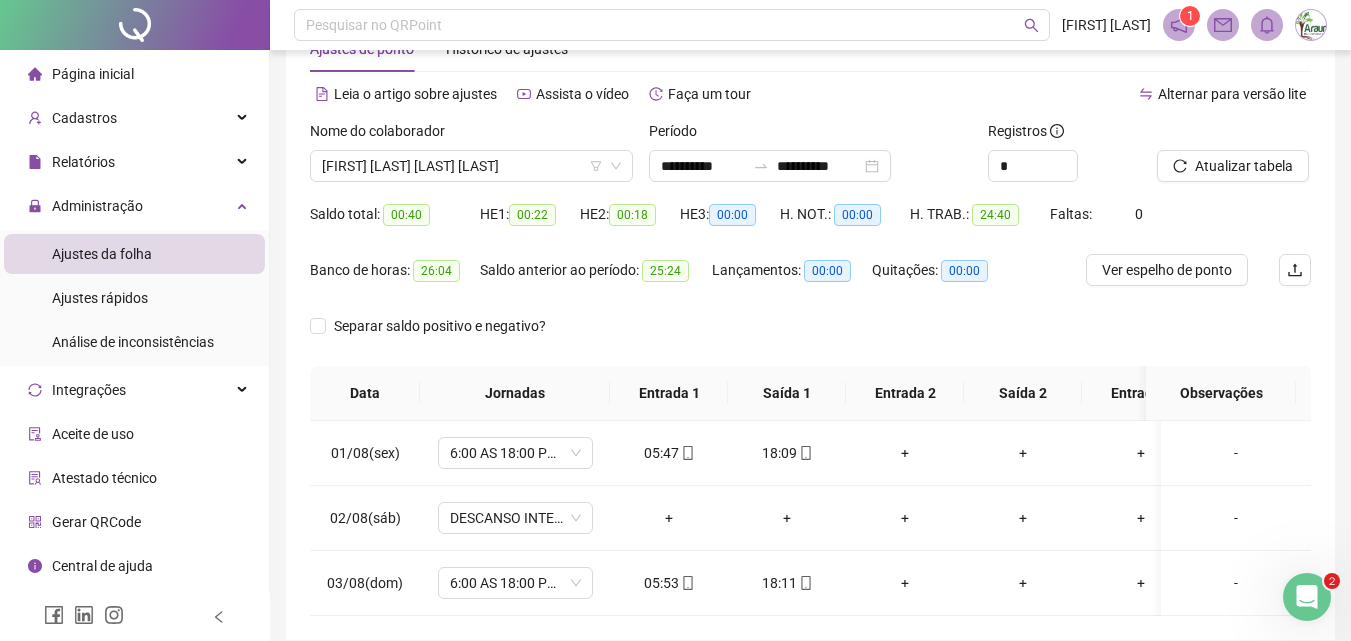 scroll, scrollTop: 0, scrollLeft: 0, axis: both 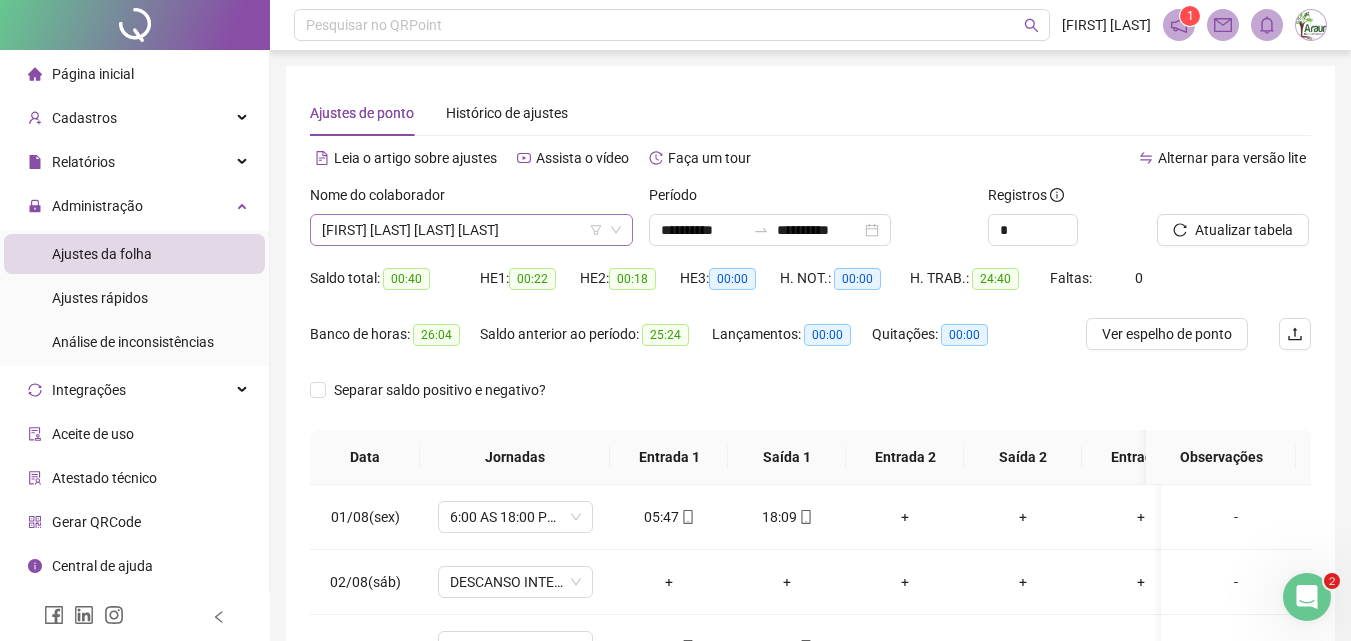 click on "[FIRST] [LAST] [LAST] [LAST]" at bounding box center [471, 230] 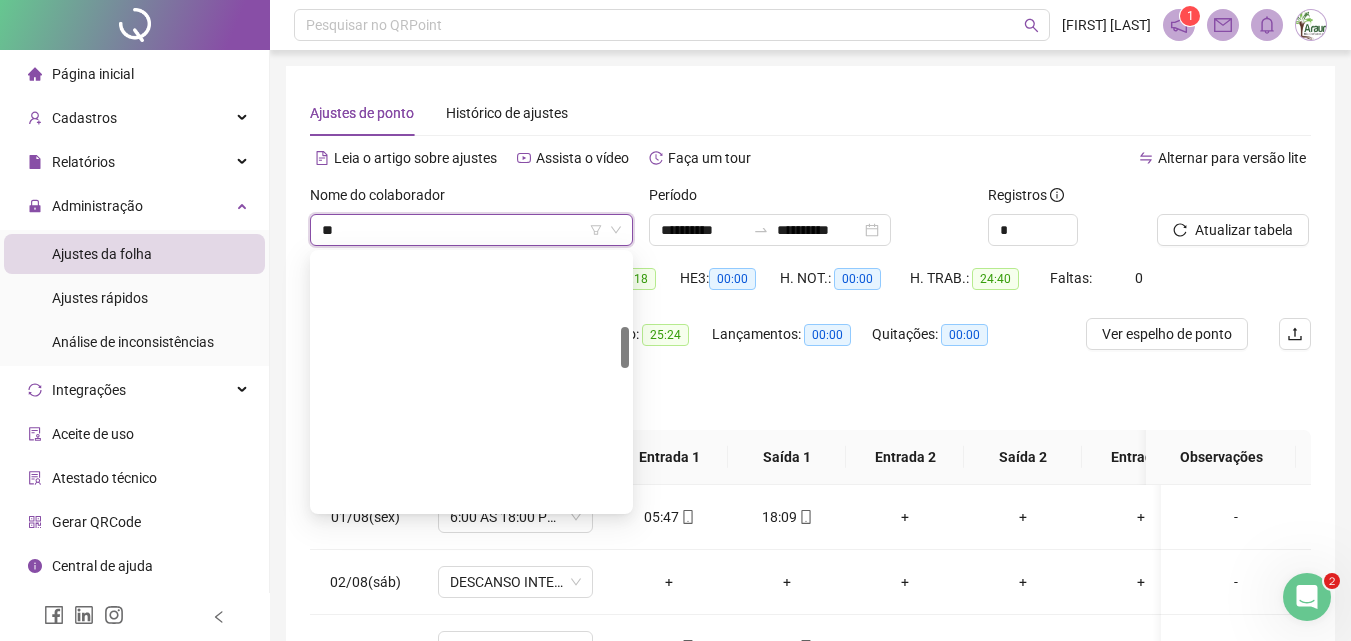 scroll, scrollTop: 0, scrollLeft: 0, axis: both 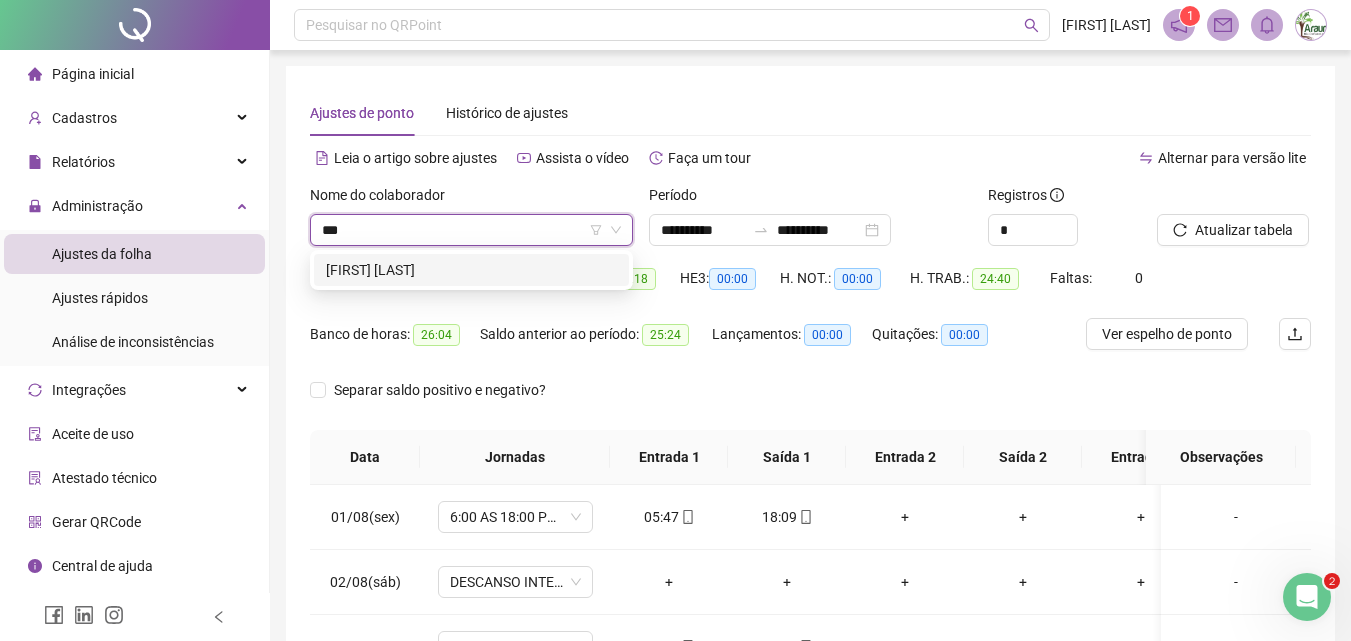 type on "****" 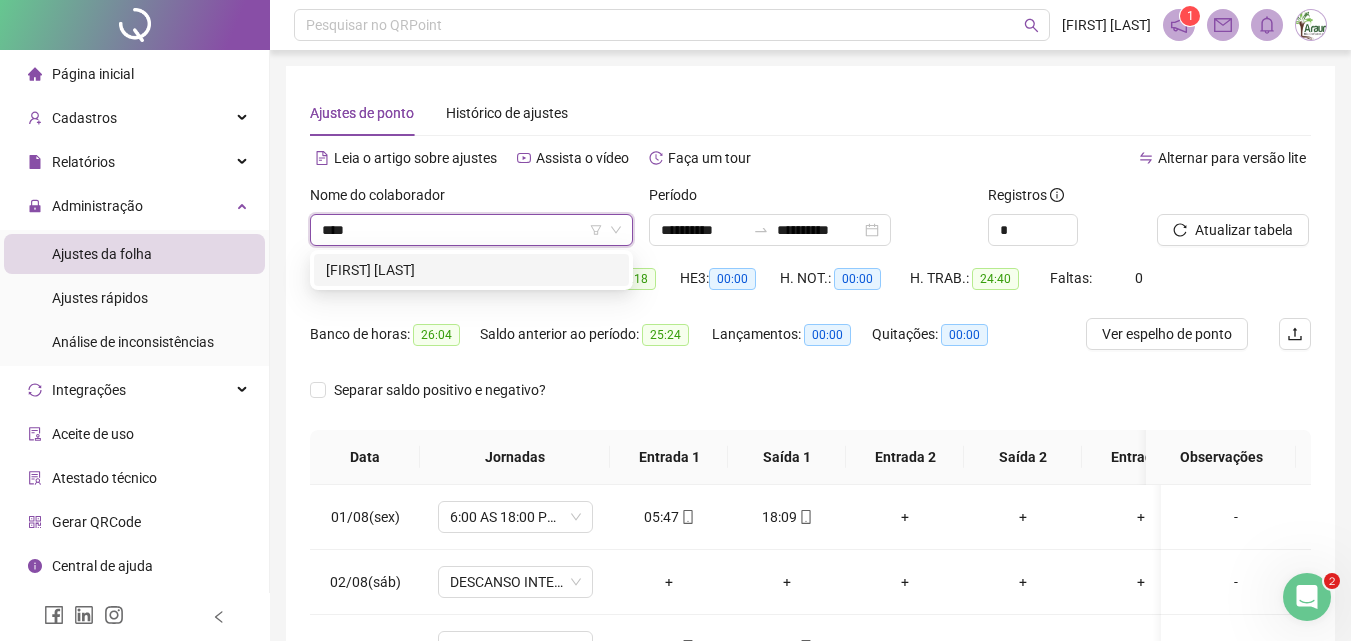 click on "[FIRST] [LAST]" at bounding box center (471, 270) 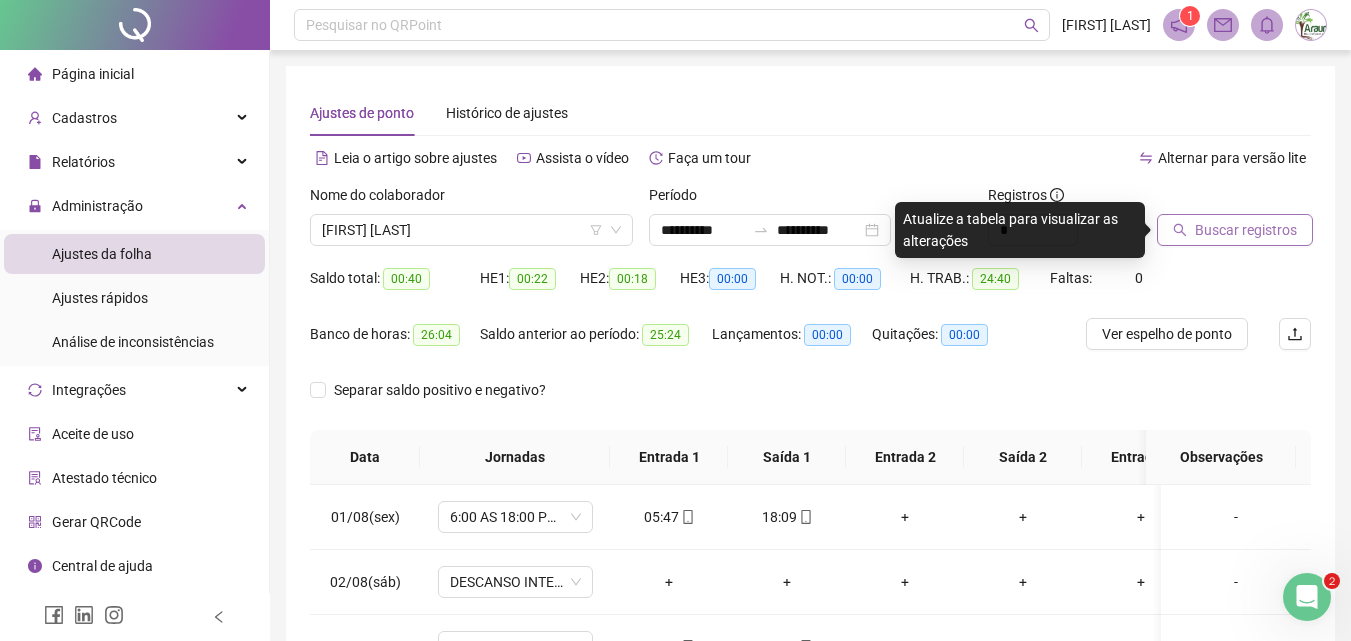 click 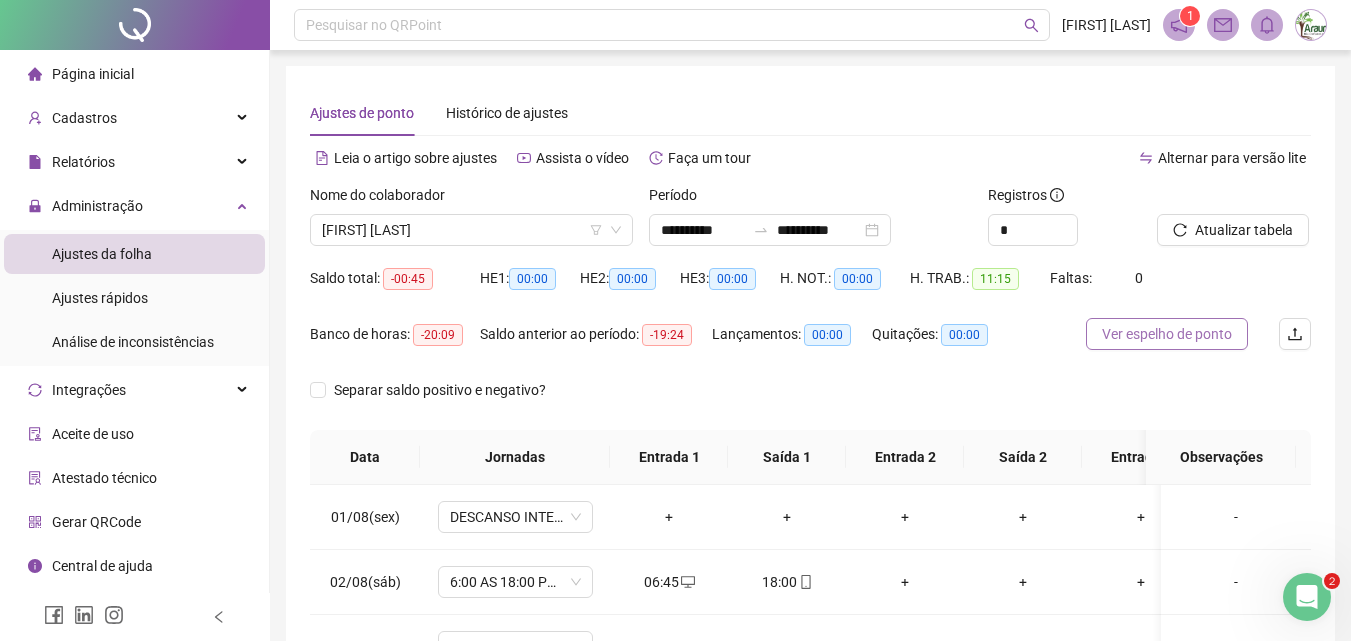 click on "Ver espelho de ponto" at bounding box center [1167, 334] 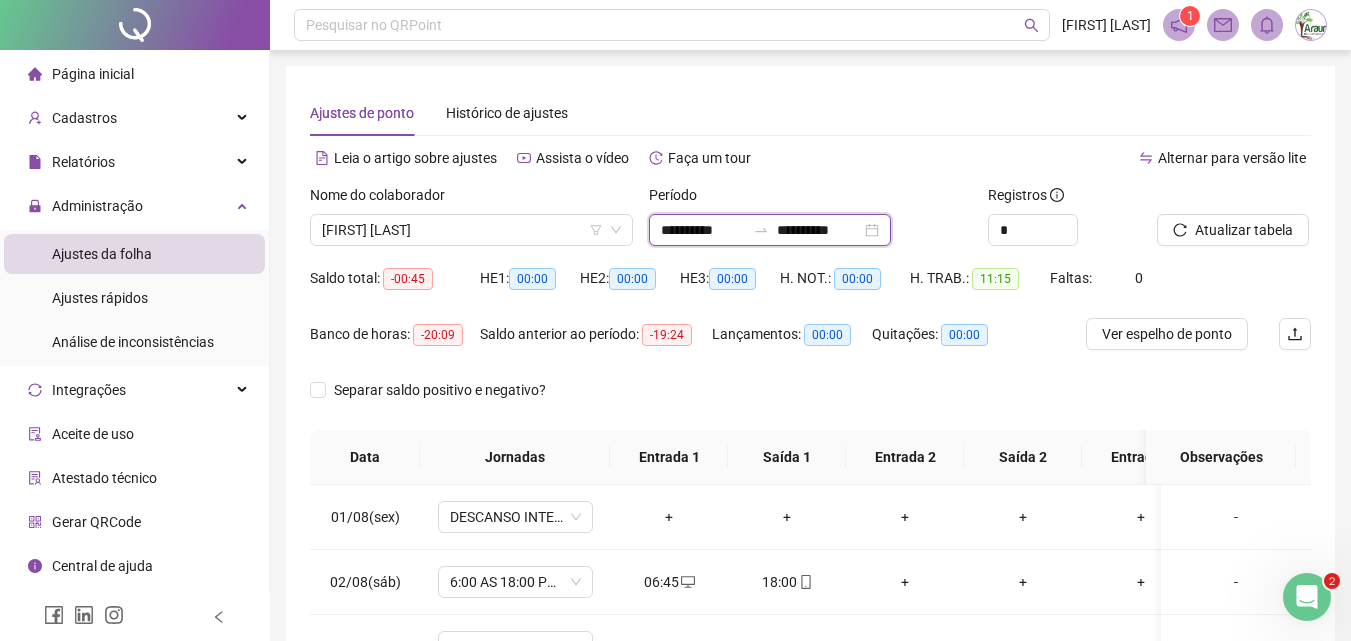 click on "**********" at bounding box center [703, 230] 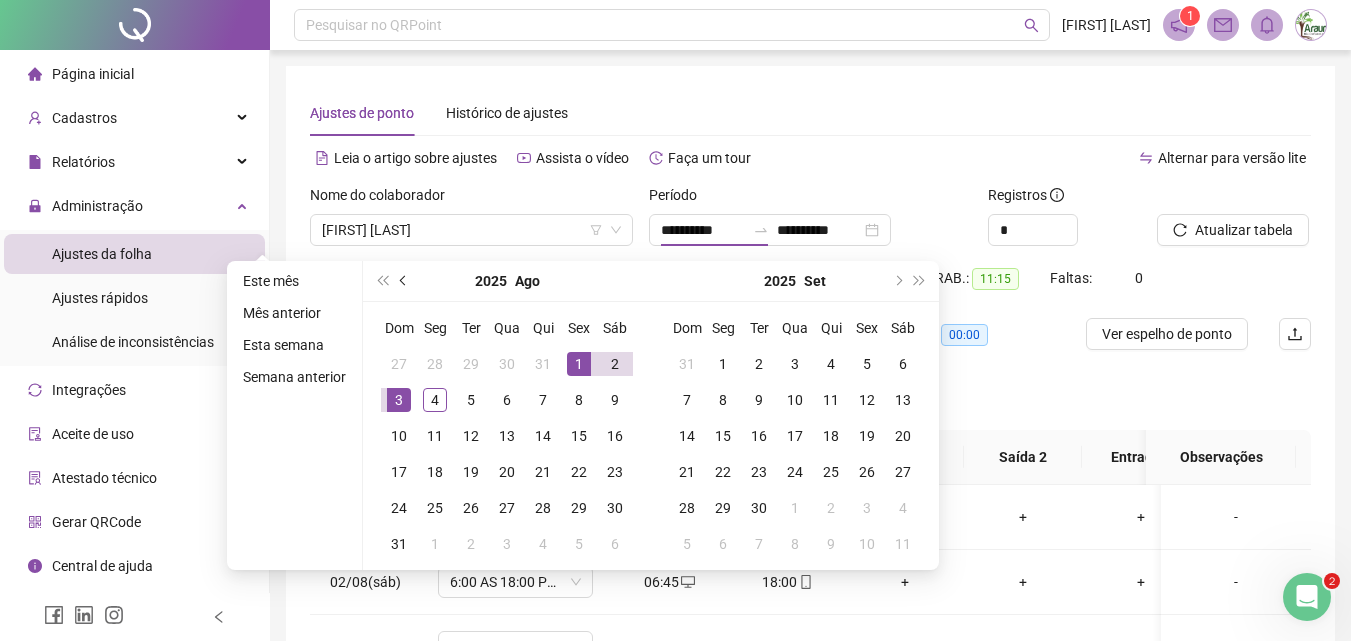 click at bounding box center (404, 281) 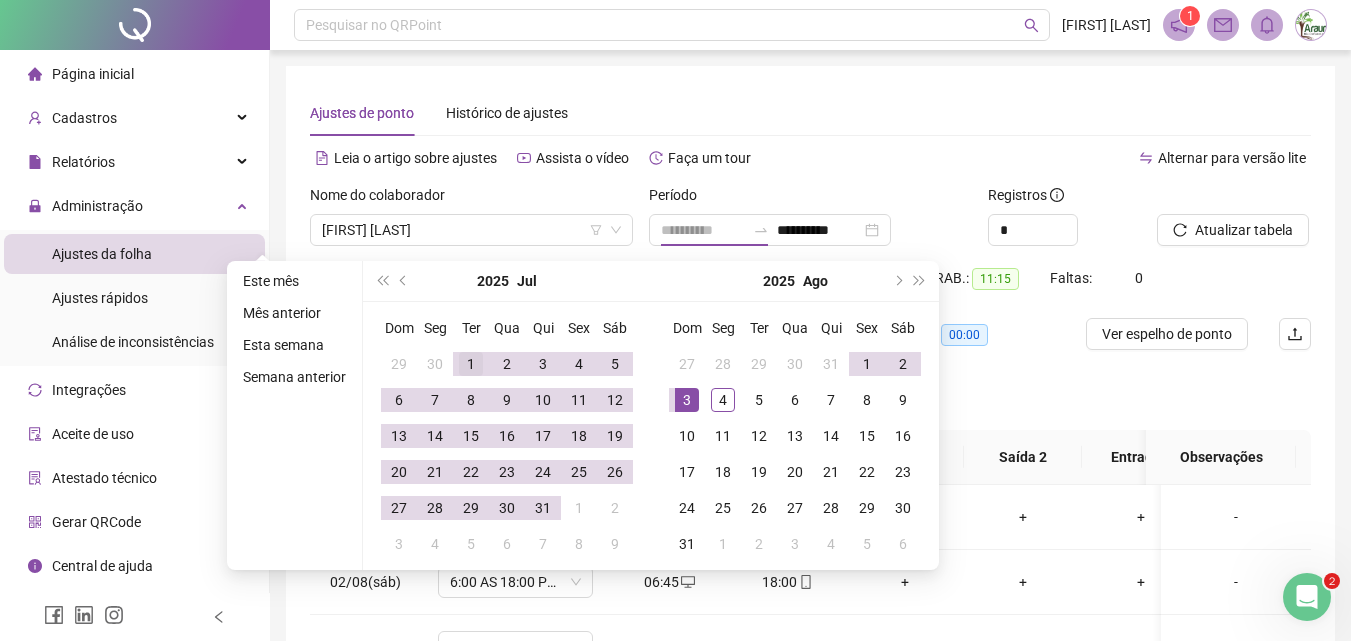 type on "**********" 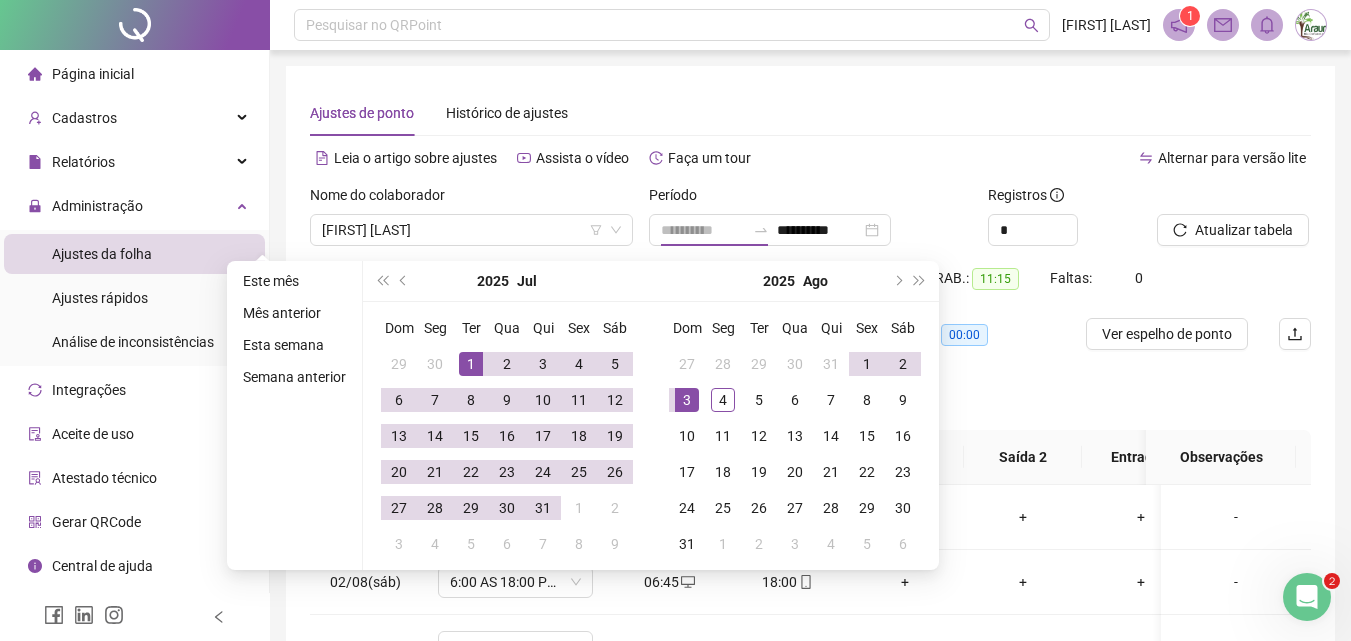 click on "1" at bounding box center (471, 364) 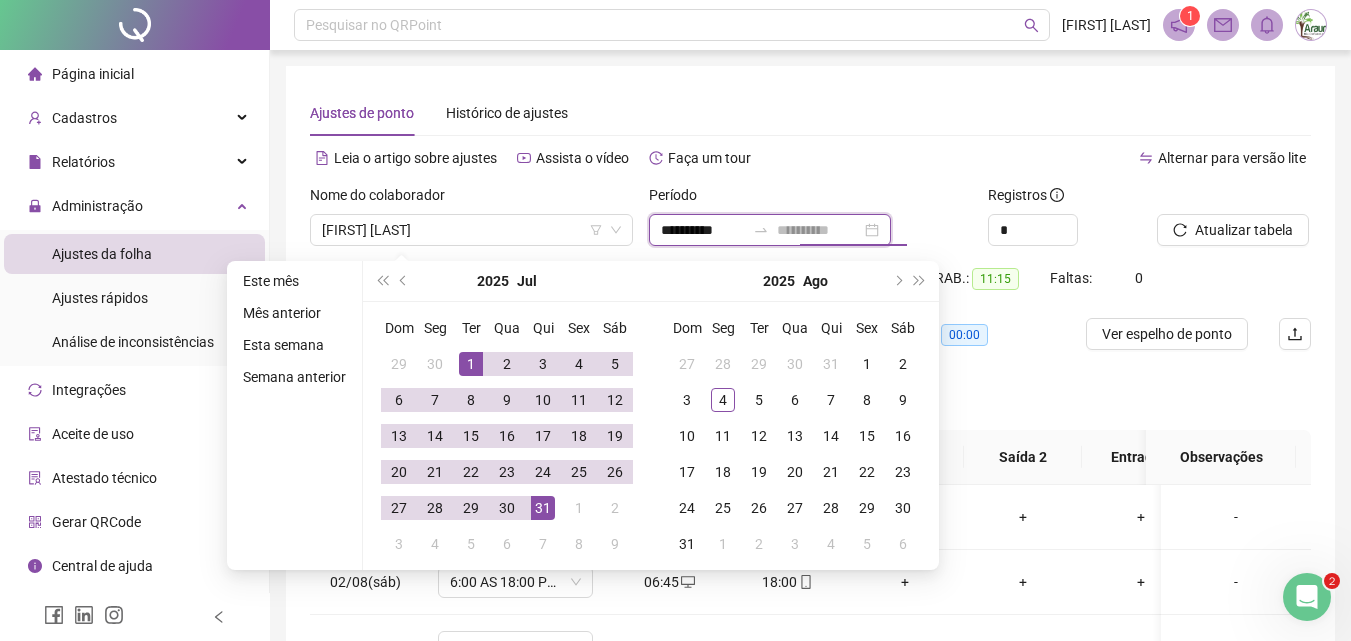 type on "**********" 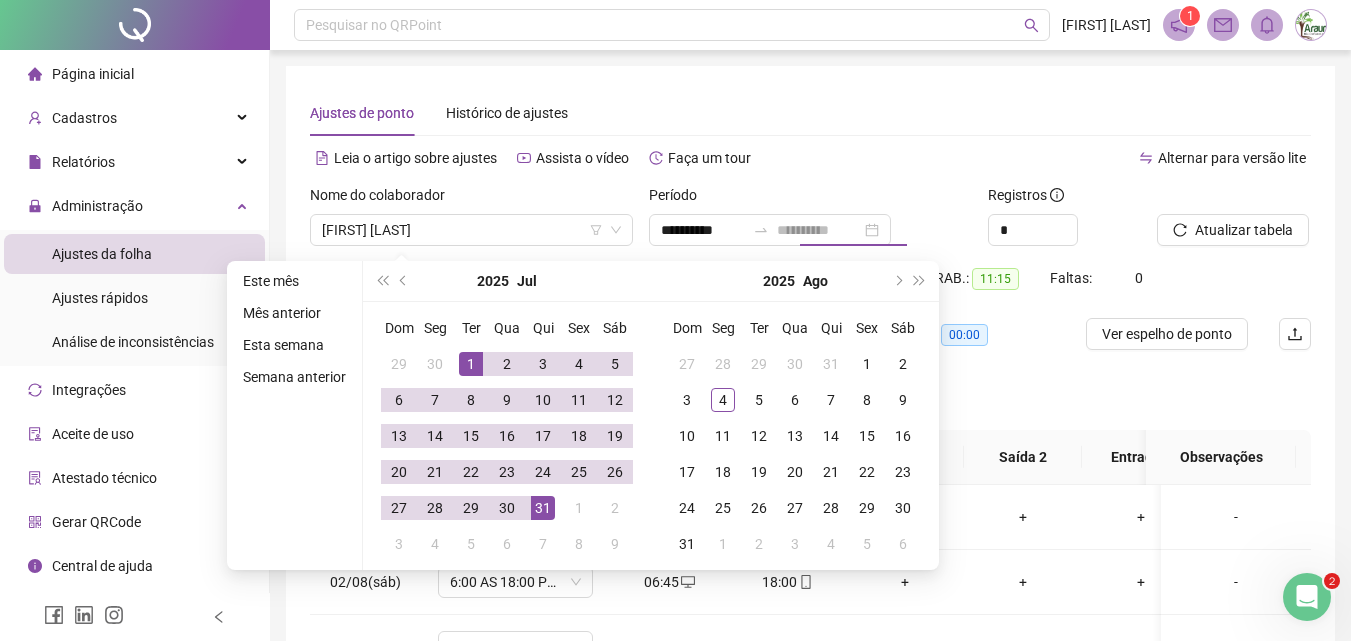 click on "31" at bounding box center [543, 508] 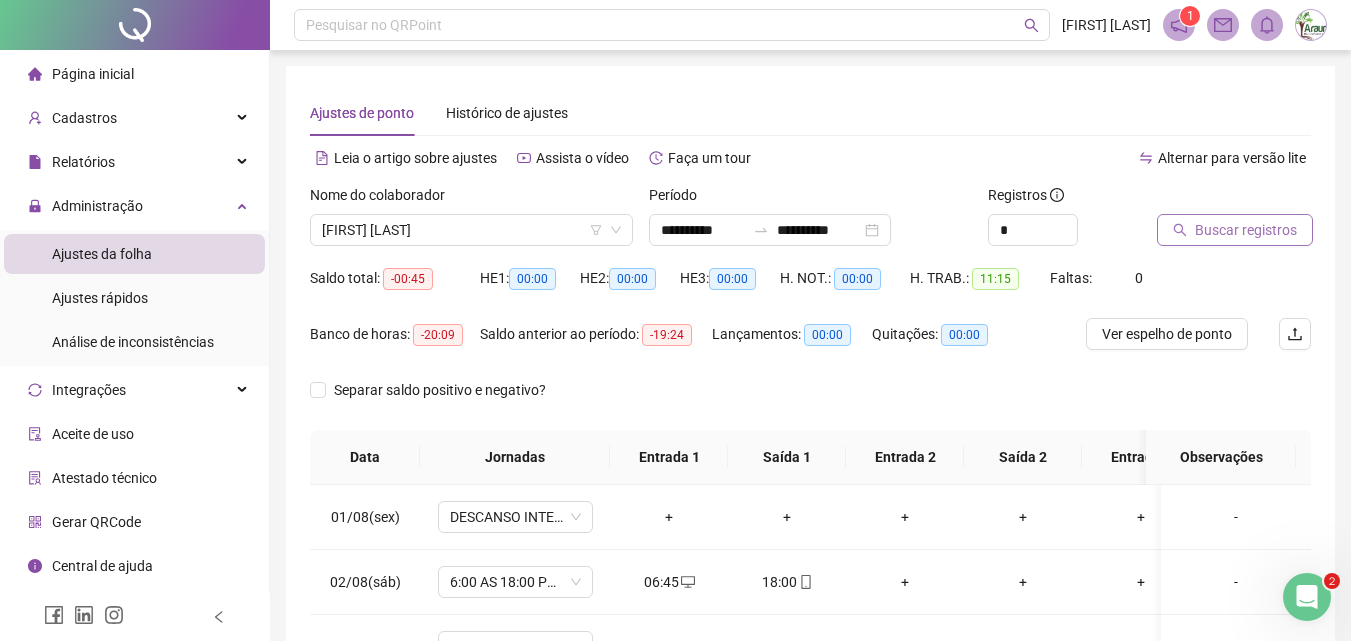 click on "Buscar registros" at bounding box center [1246, 230] 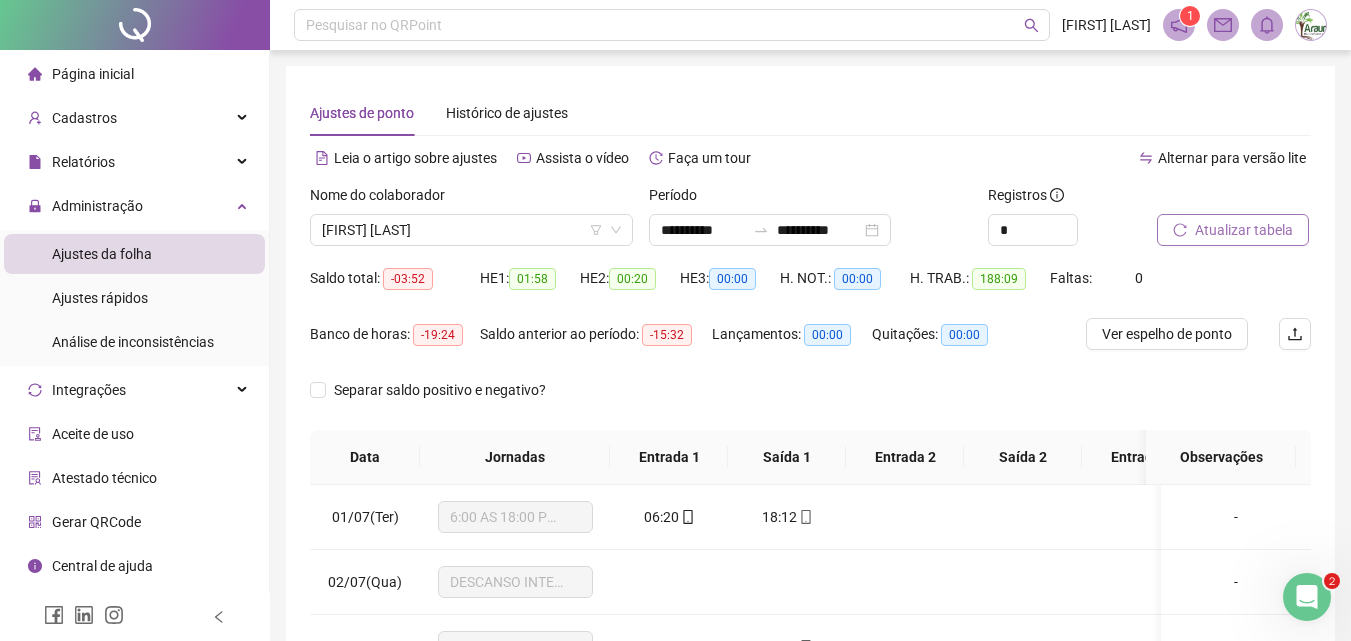 click on "Atualizar tabela" at bounding box center [1233, 230] 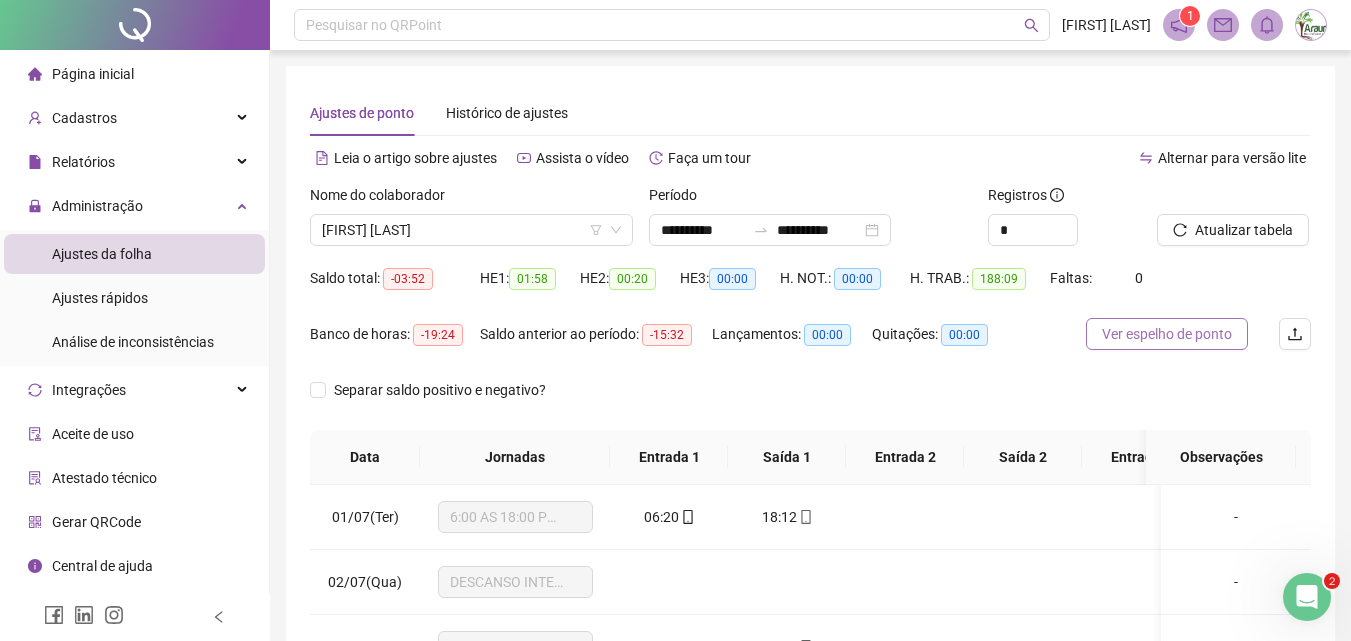 drag, startPoint x: 1153, startPoint y: 324, endPoint x: 827, endPoint y: 266, distance: 331.11932 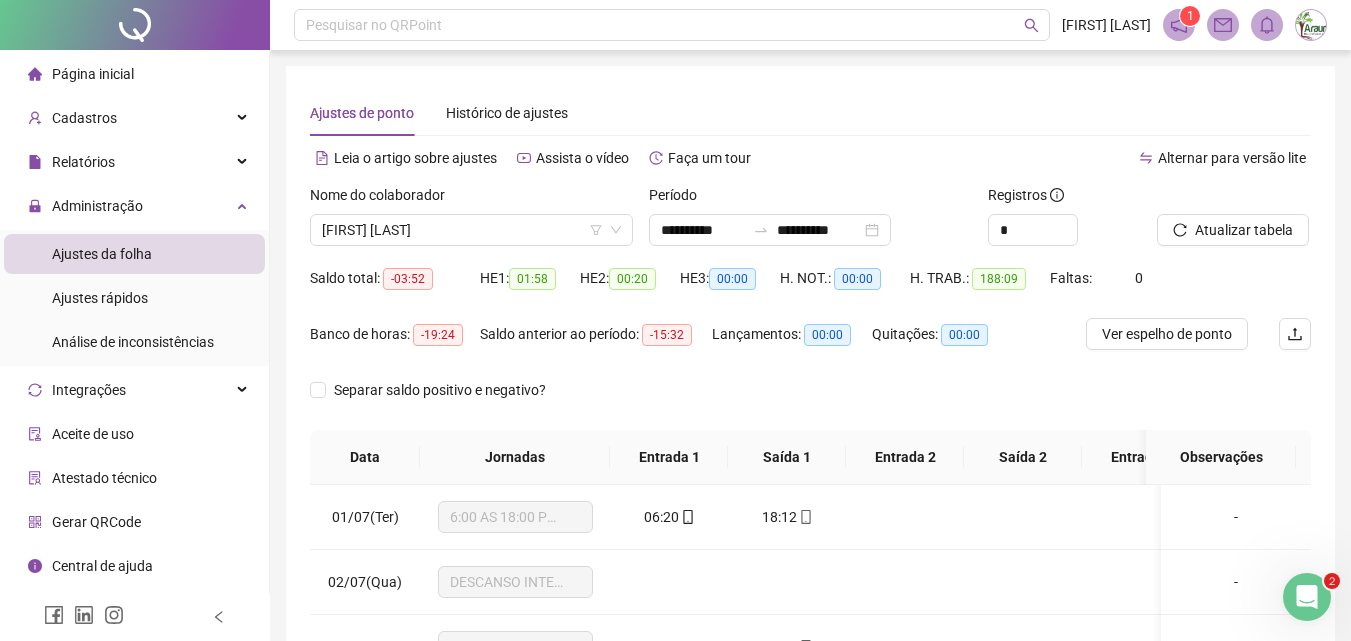 click on "[FIRST] [LAST]" at bounding box center (471, 230) 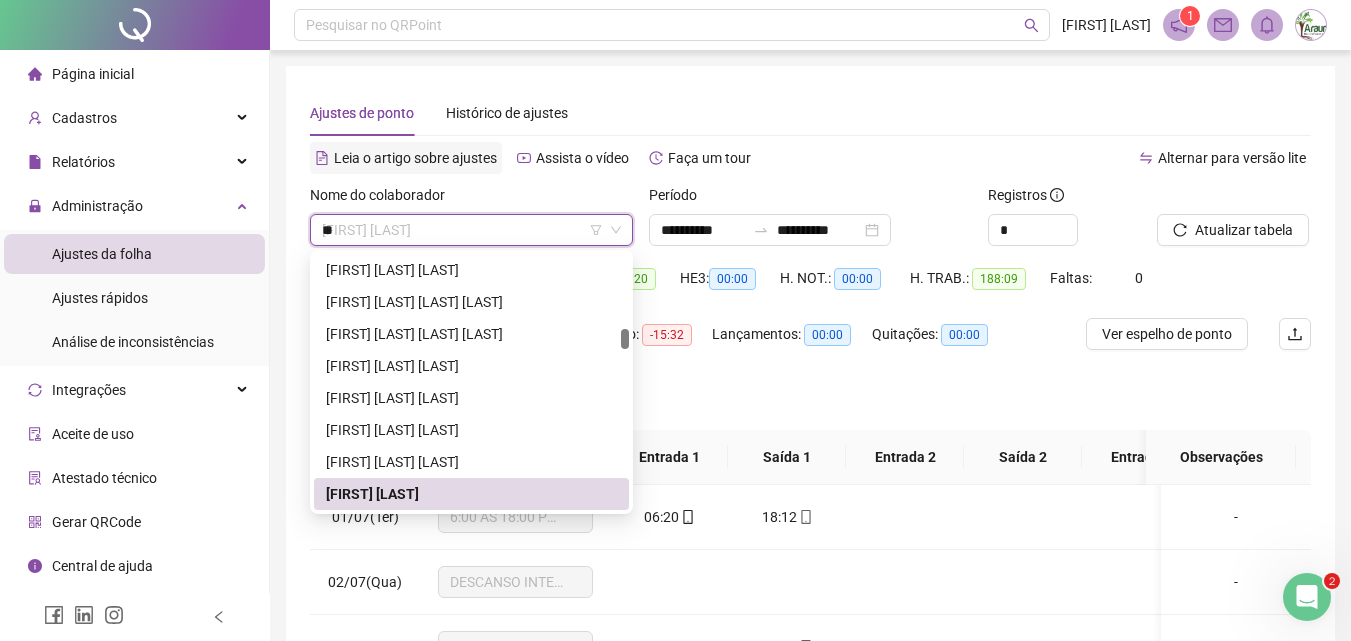 scroll, scrollTop: 0, scrollLeft: 0, axis: both 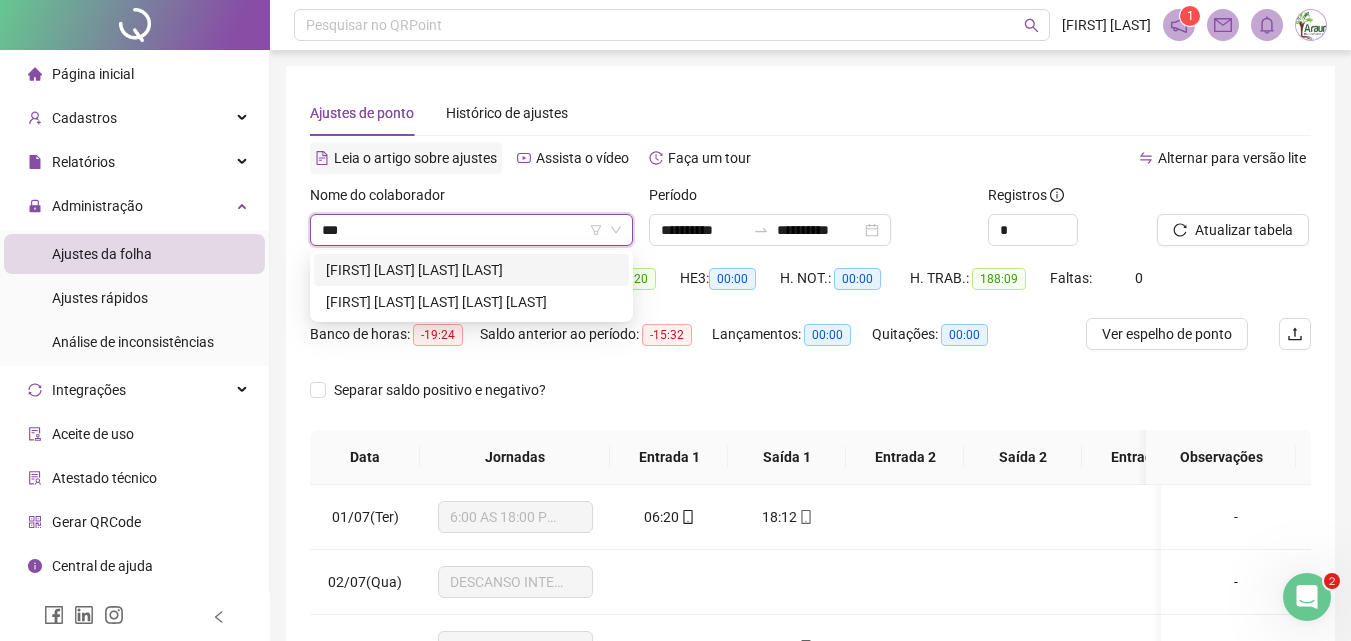 type on "****" 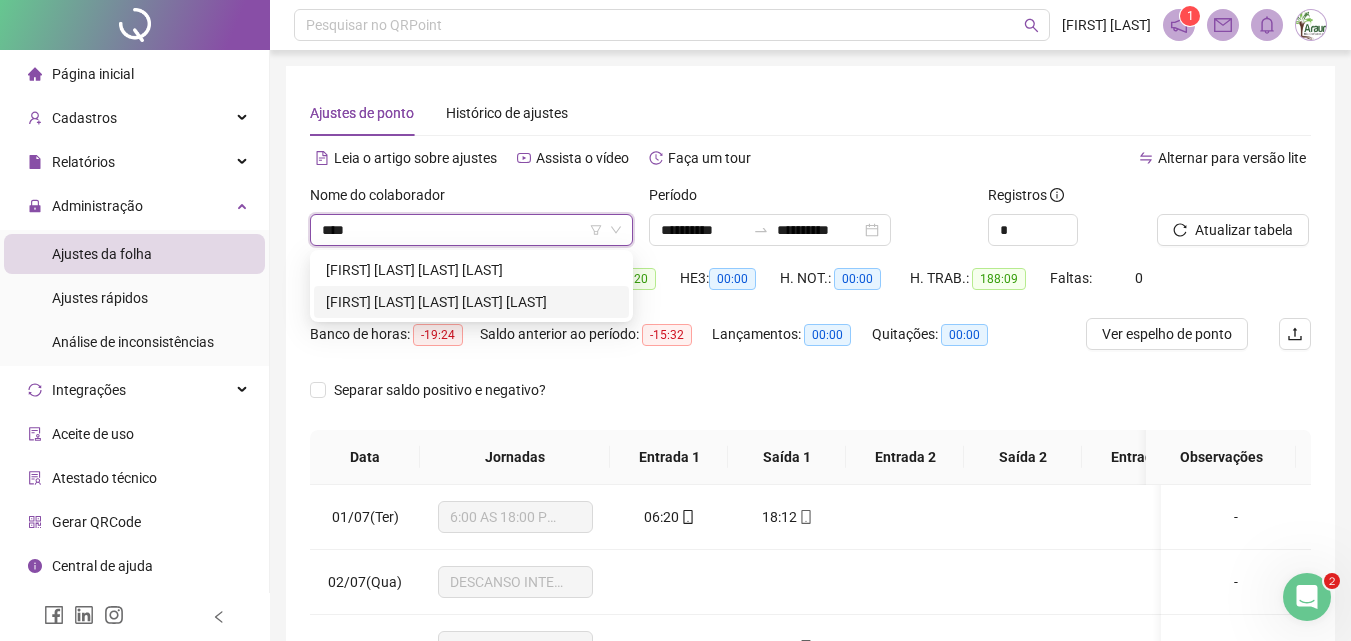 click on "[FIRST] [LAST] [LAST] [LAST] [LAST]" at bounding box center (471, 302) 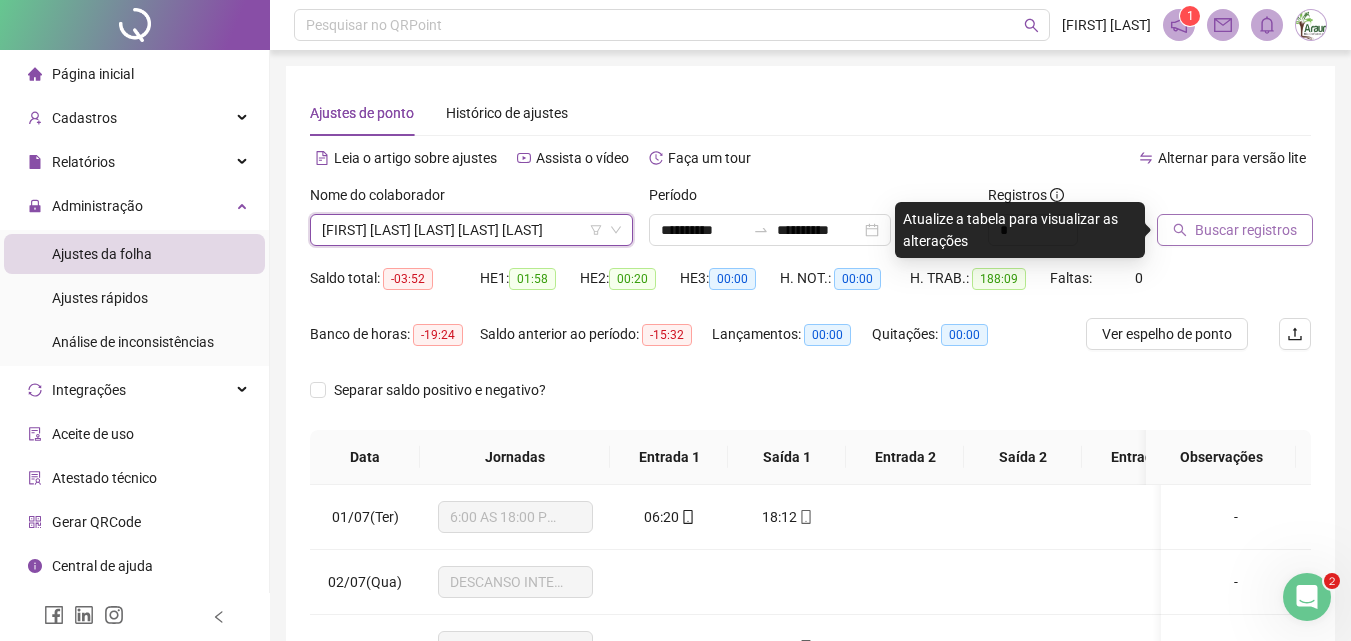 click on "Buscar registros" at bounding box center [1246, 230] 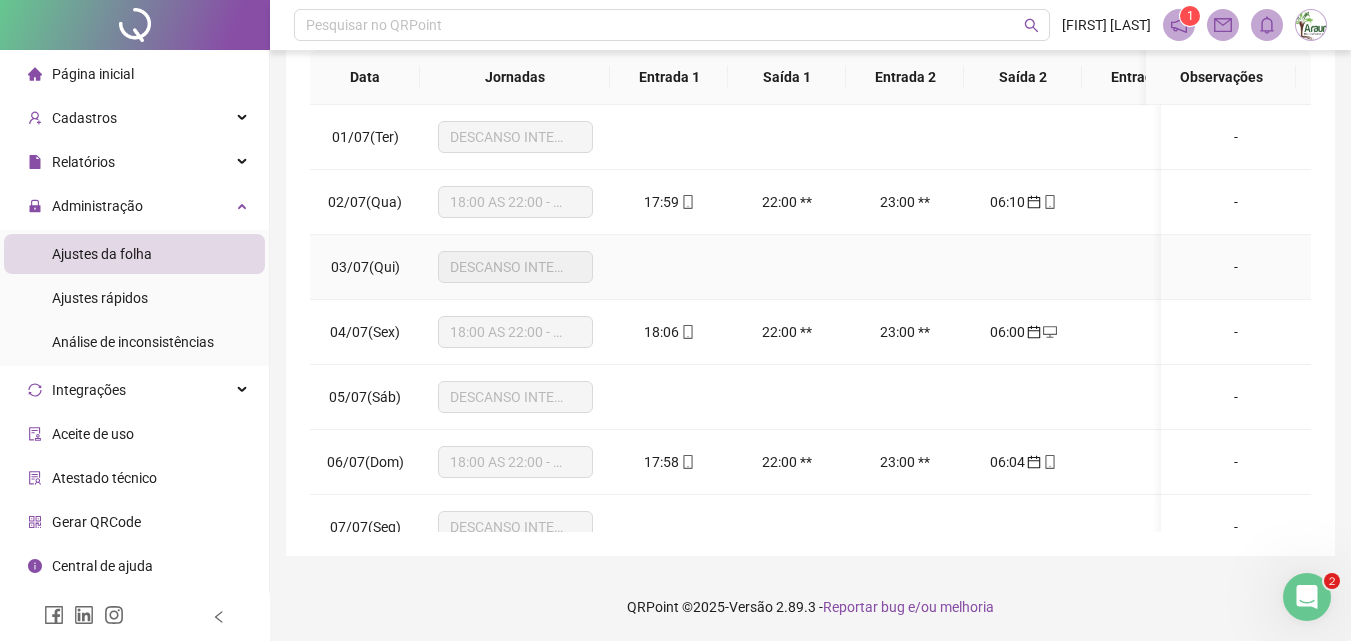 scroll, scrollTop: 381, scrollLeft: 0, axis: vertical 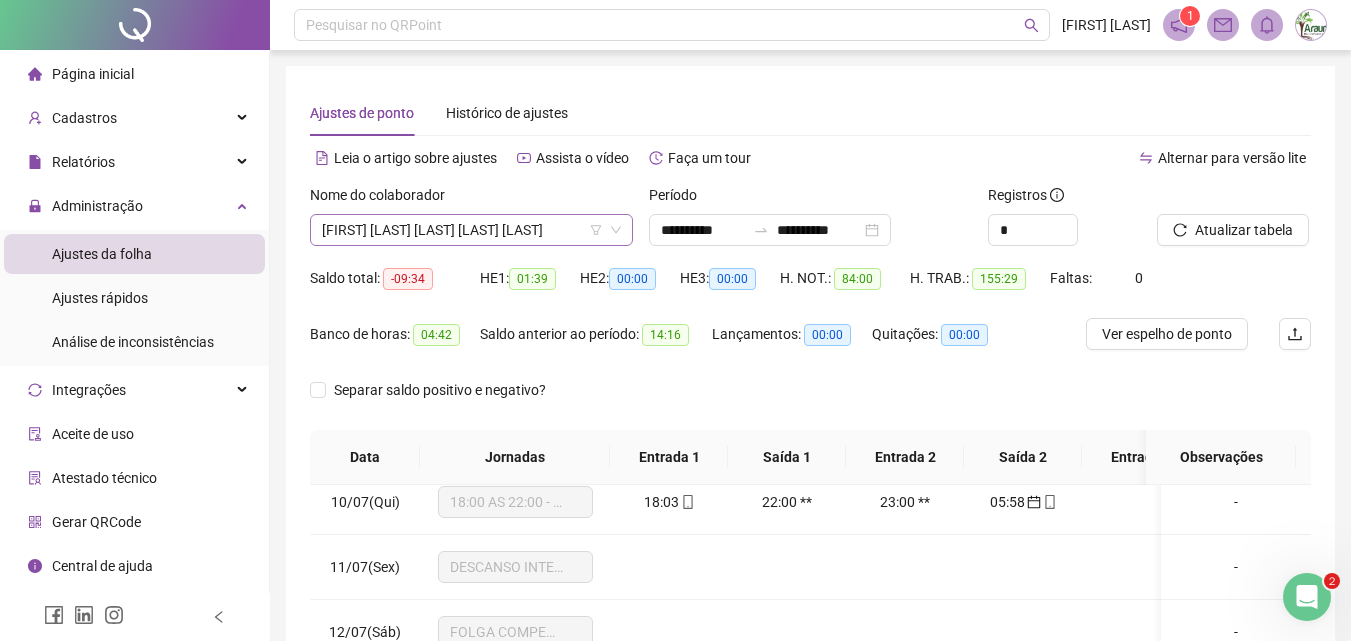 click on "[FIRST] [LAST] [LAST] [LAST] [LAST]" at bounding box center [471, 230] 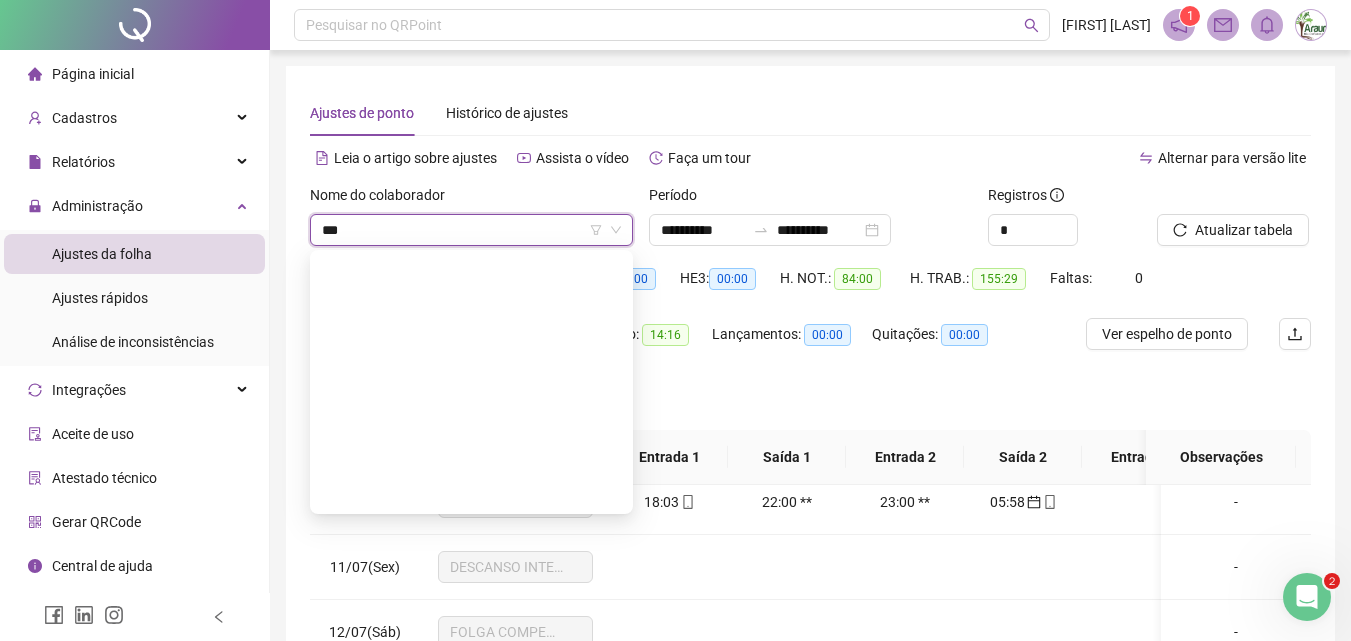 scroll, scrollTop: 0, scrollLeft: 0, axis: both 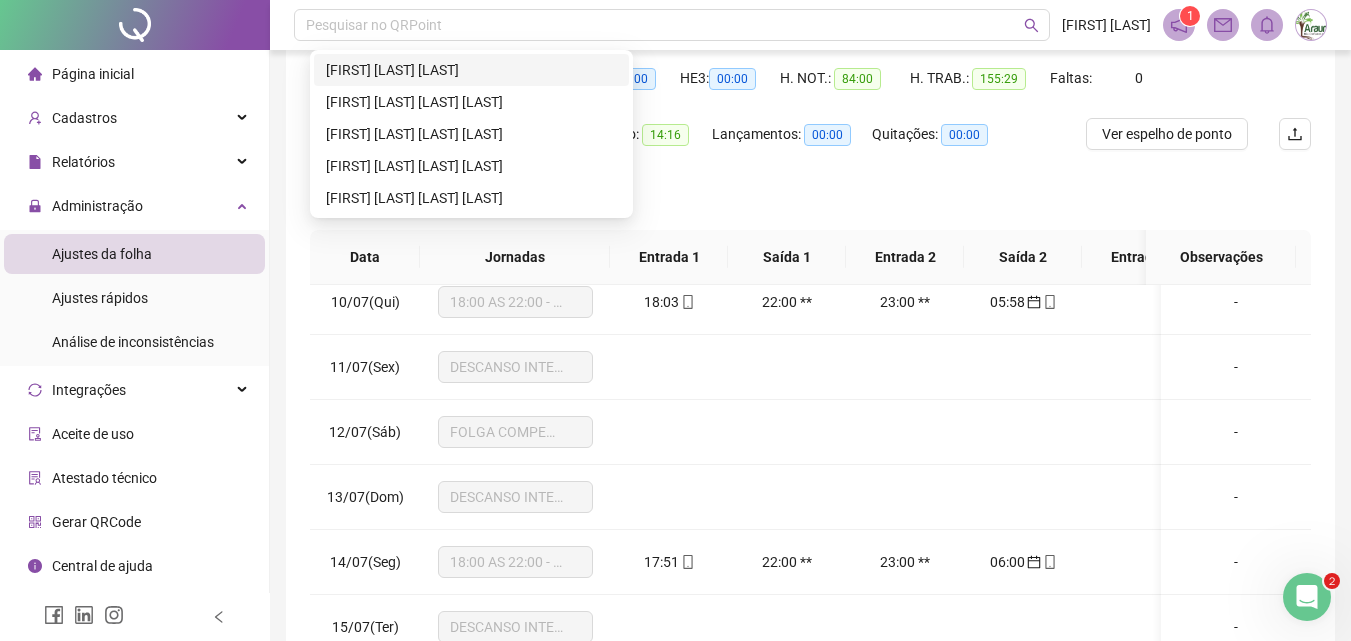 type on "****" 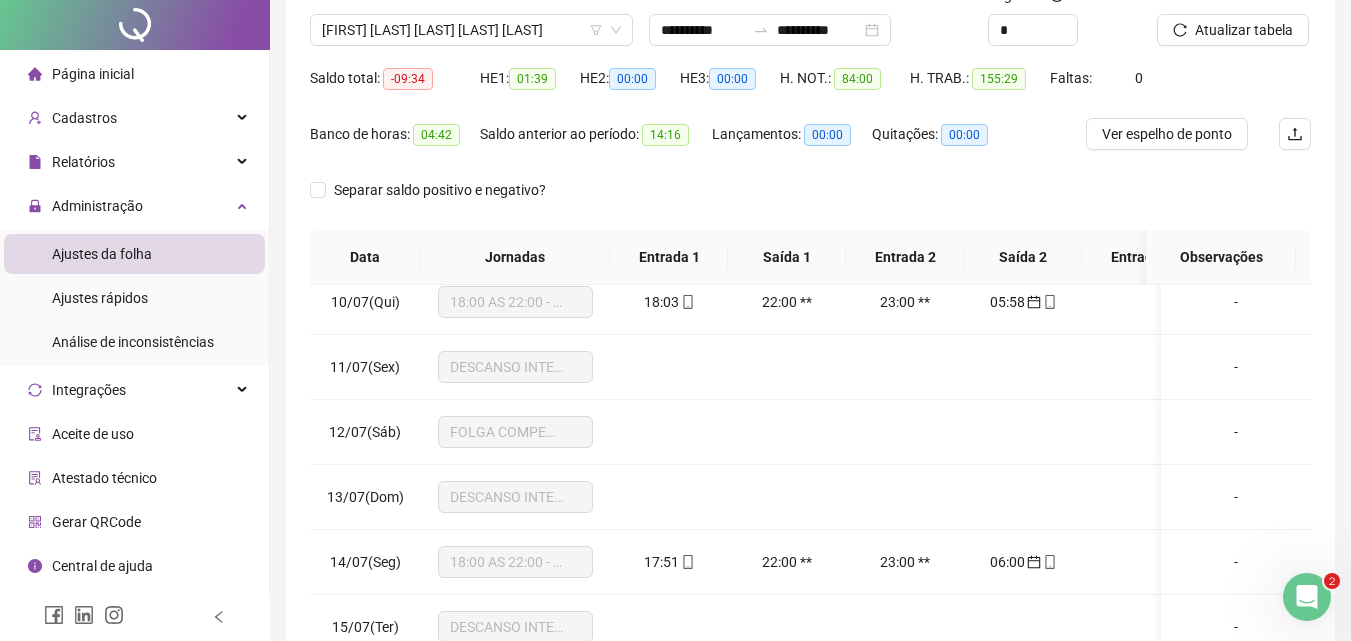 scroll, scrollTop: 0, scrollLeft: 0, axis: both 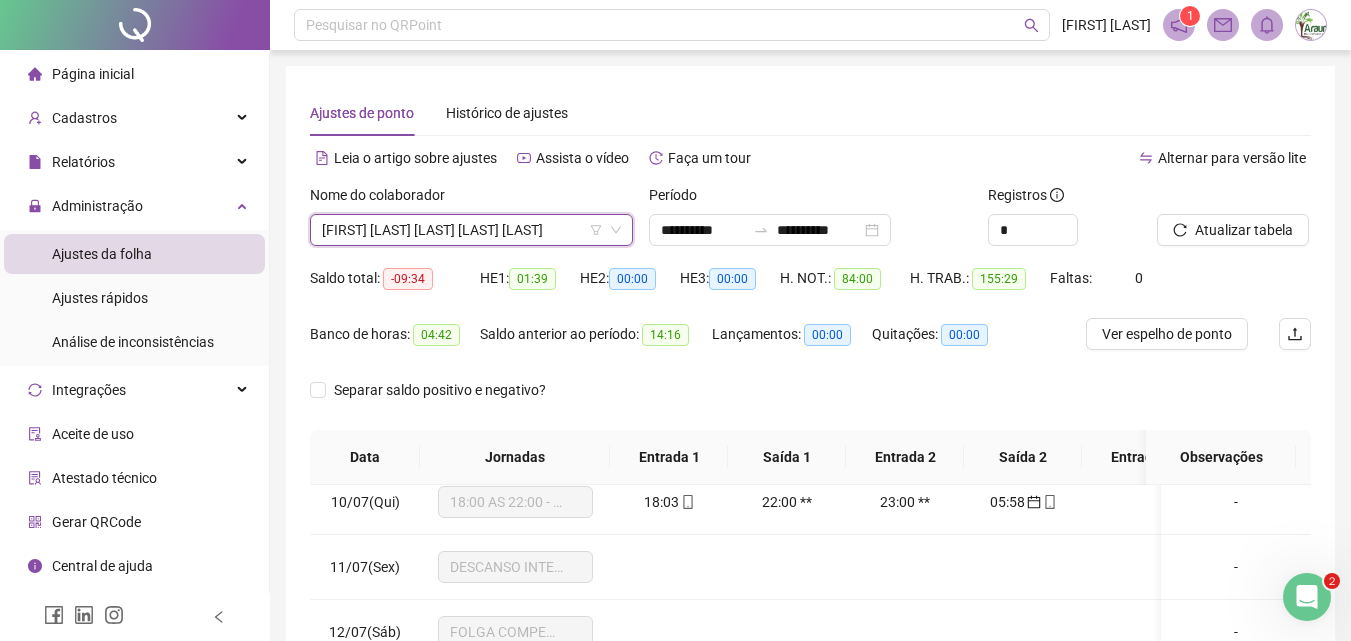 click on "[FIRST] [LAST] [LAST] [LAST] [LAST]" at bounding box center (471, 230) 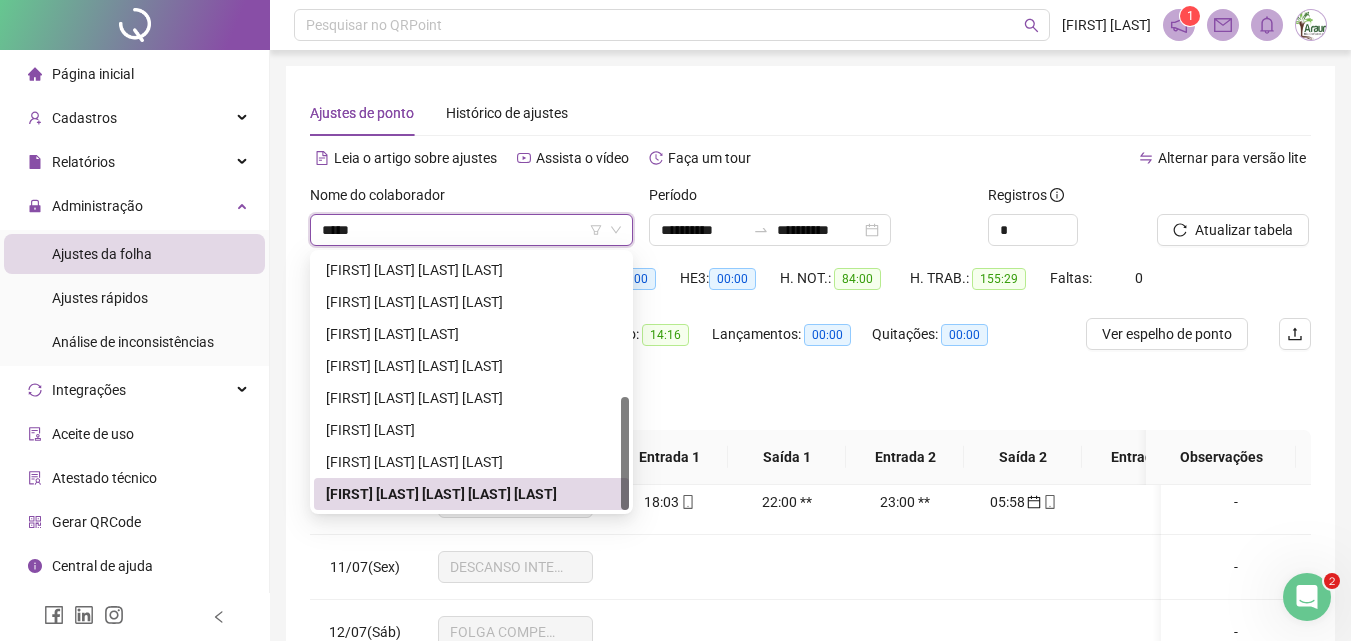 scroll, scrollTop: 0, scrollLeft: 0, axis: both 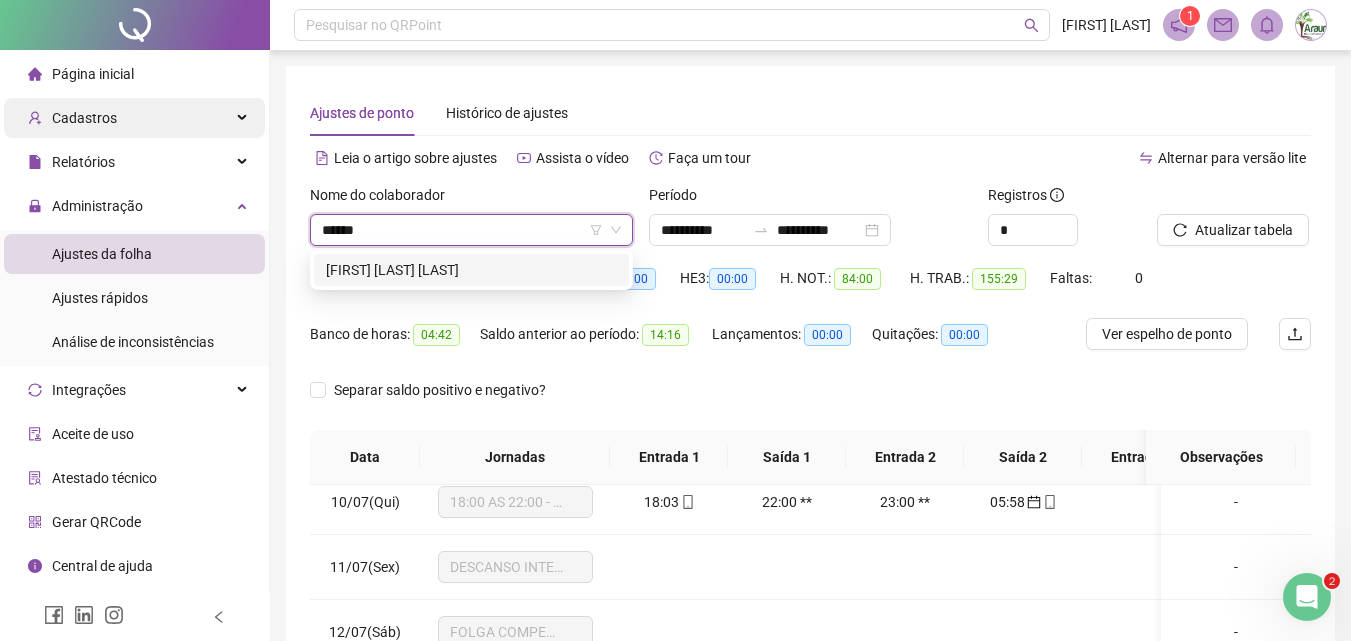 type on "******" 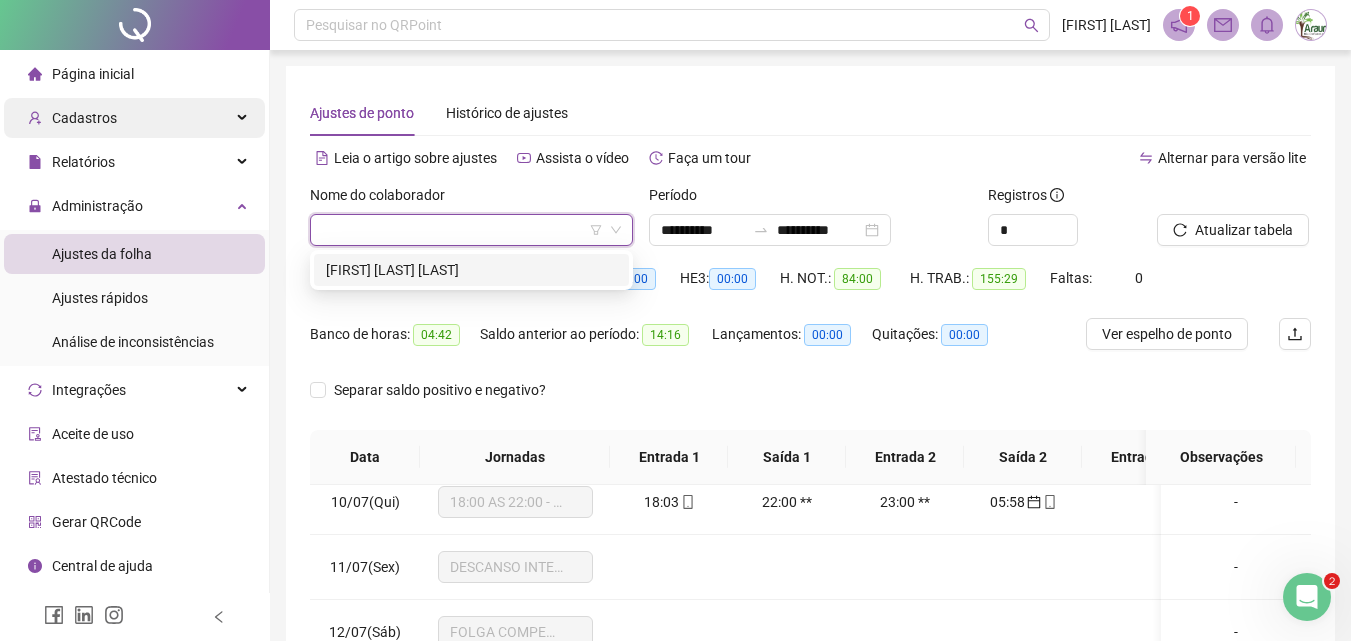 click on "Cadastros" at bounding box center [134, 118] 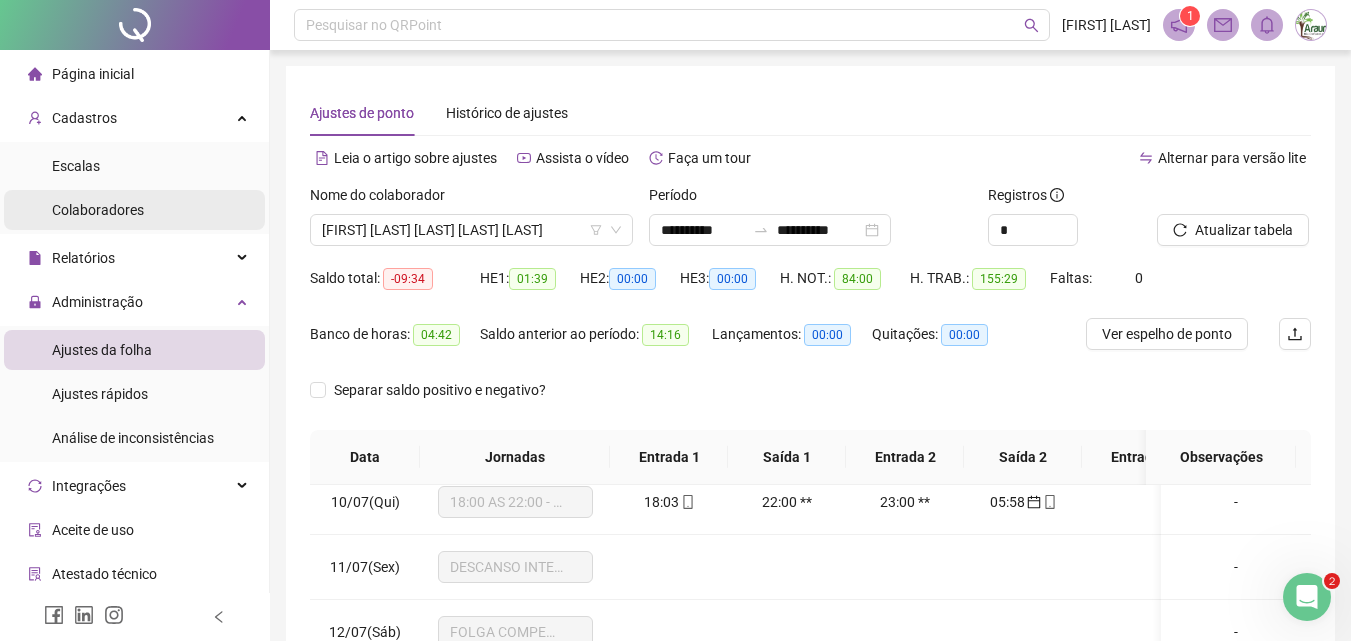 click on "Colaboradores" at bounding box center [98, 210] 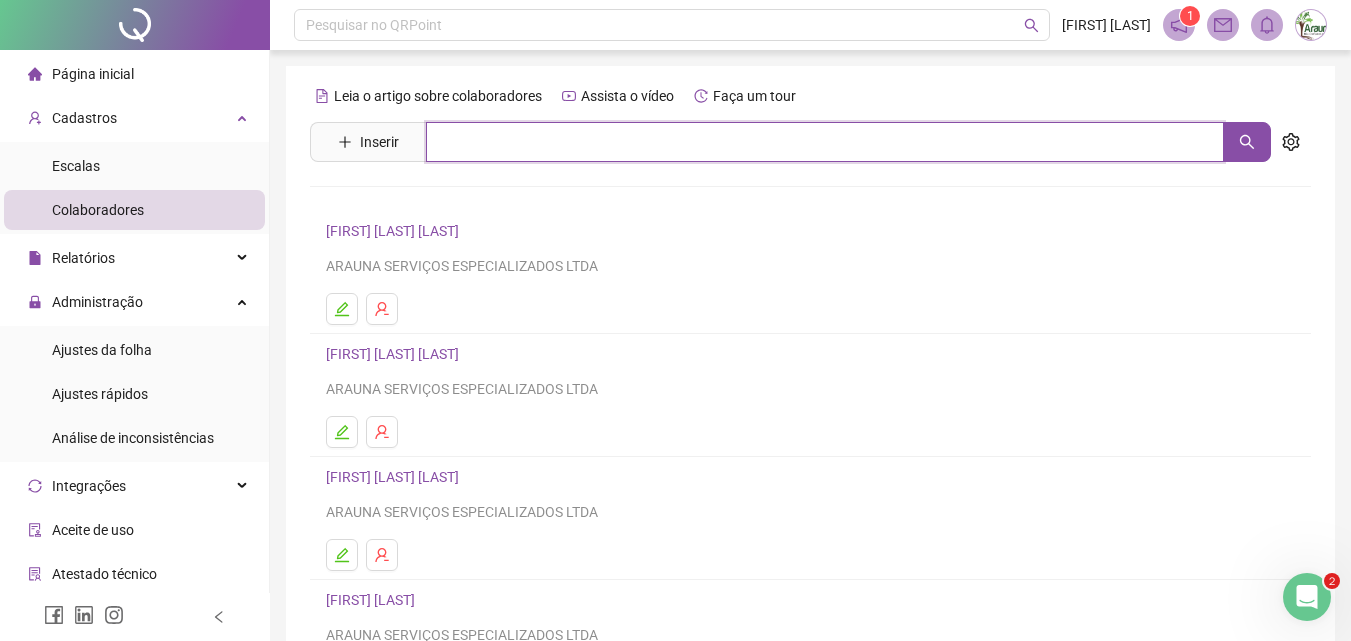 click at bounding box center [825, 142] 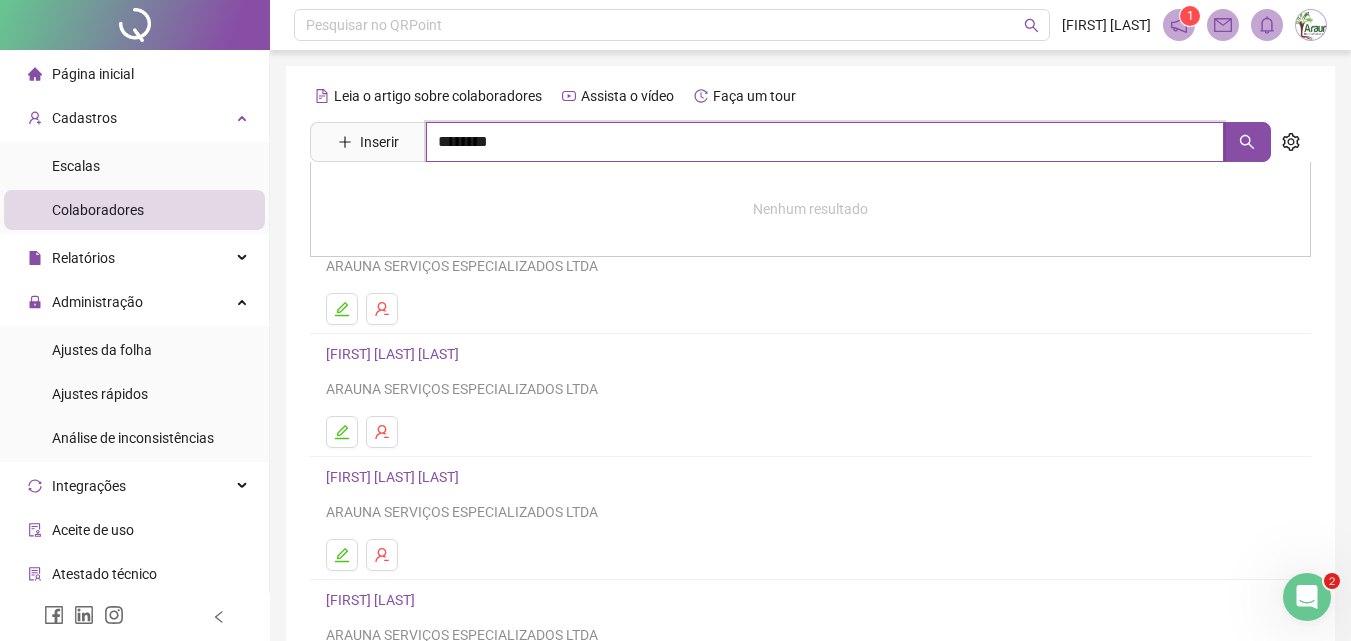type on "********" 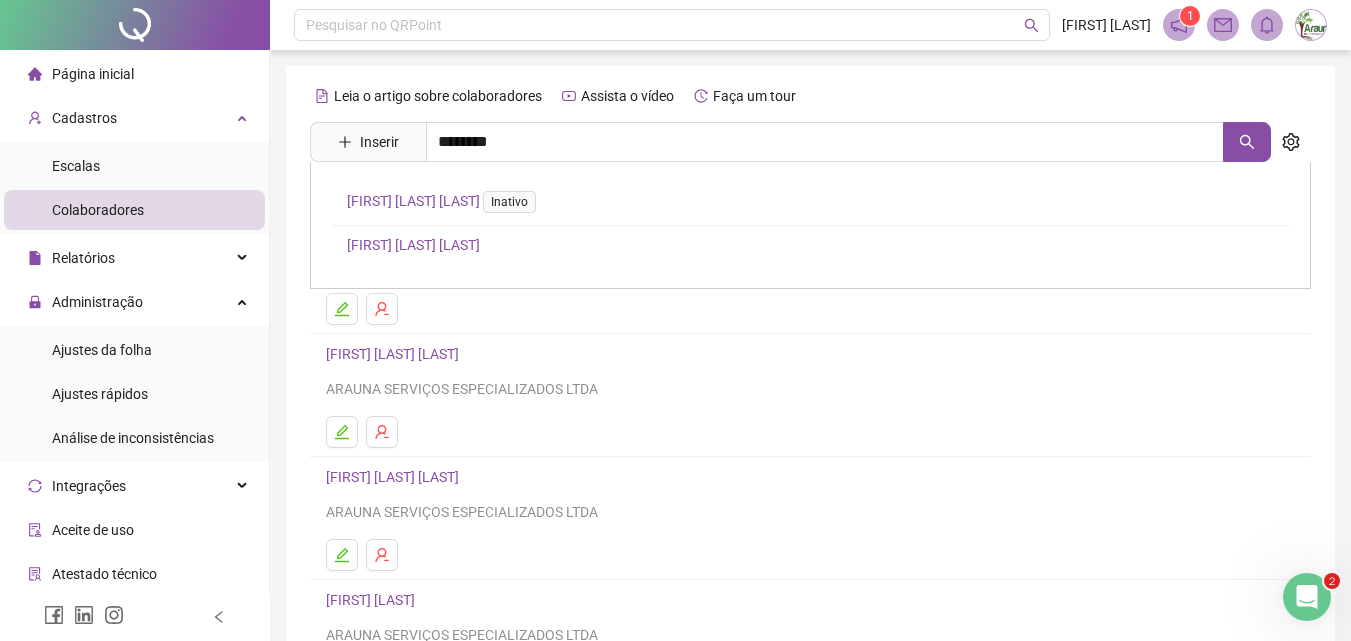 click on "[FIRST] [LAST] [LAST]   Inativo" at bounding box center (445, 201) 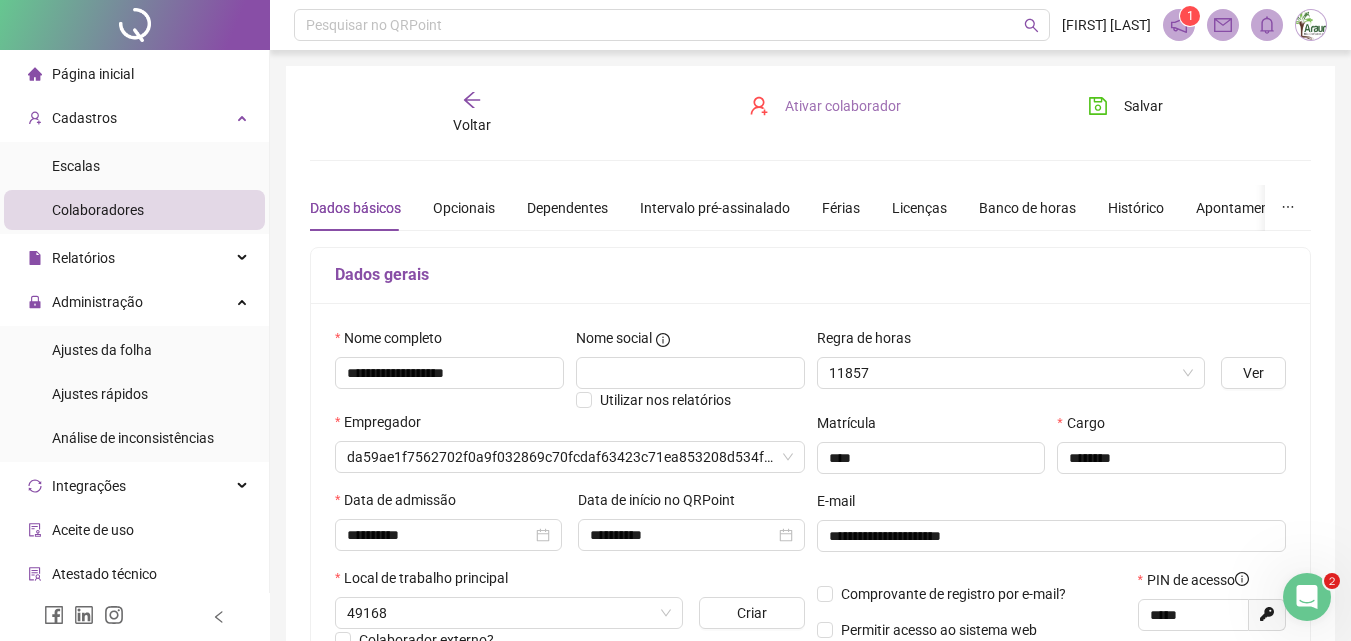 type on "**********" 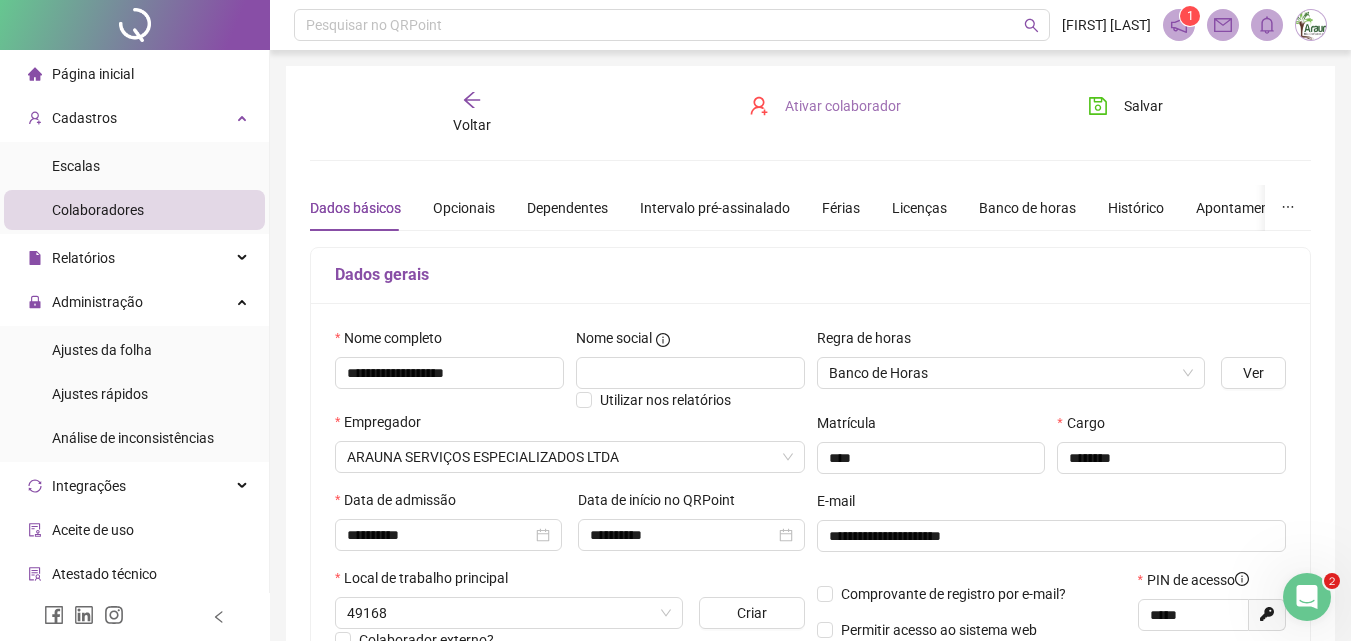 click on "Ativar colaborador" at bounding box center (843, 106) 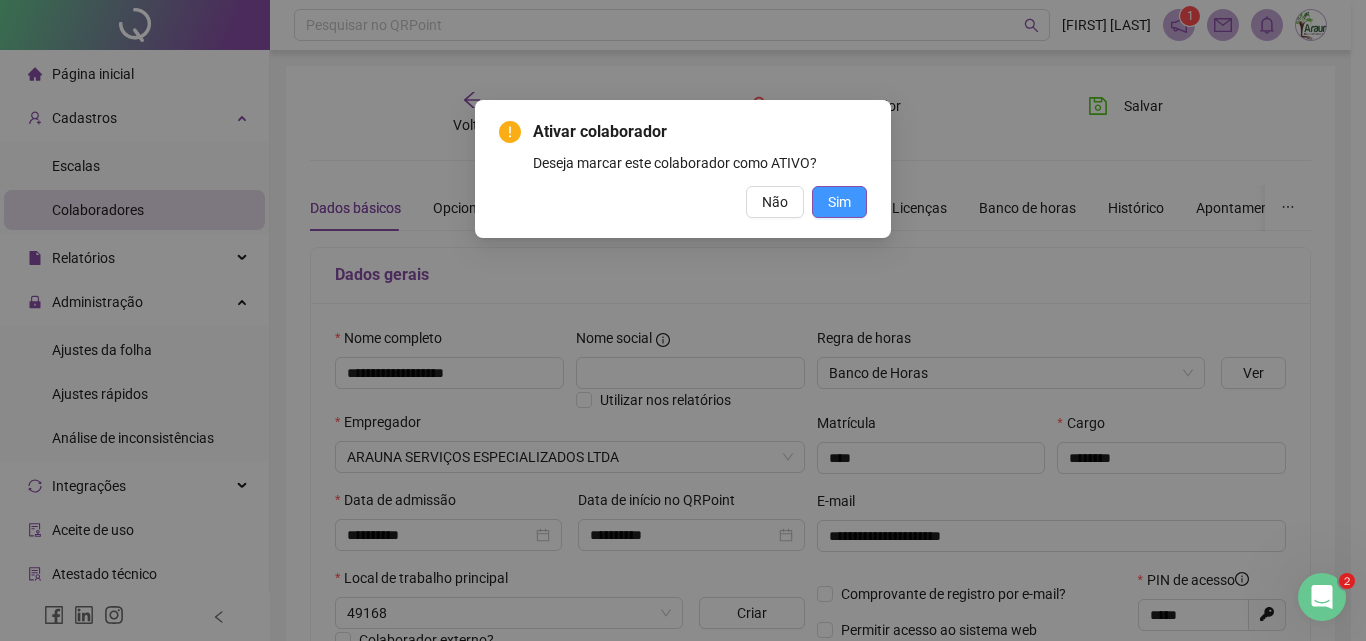 click on "Sim" at bounding box center [839, 202] 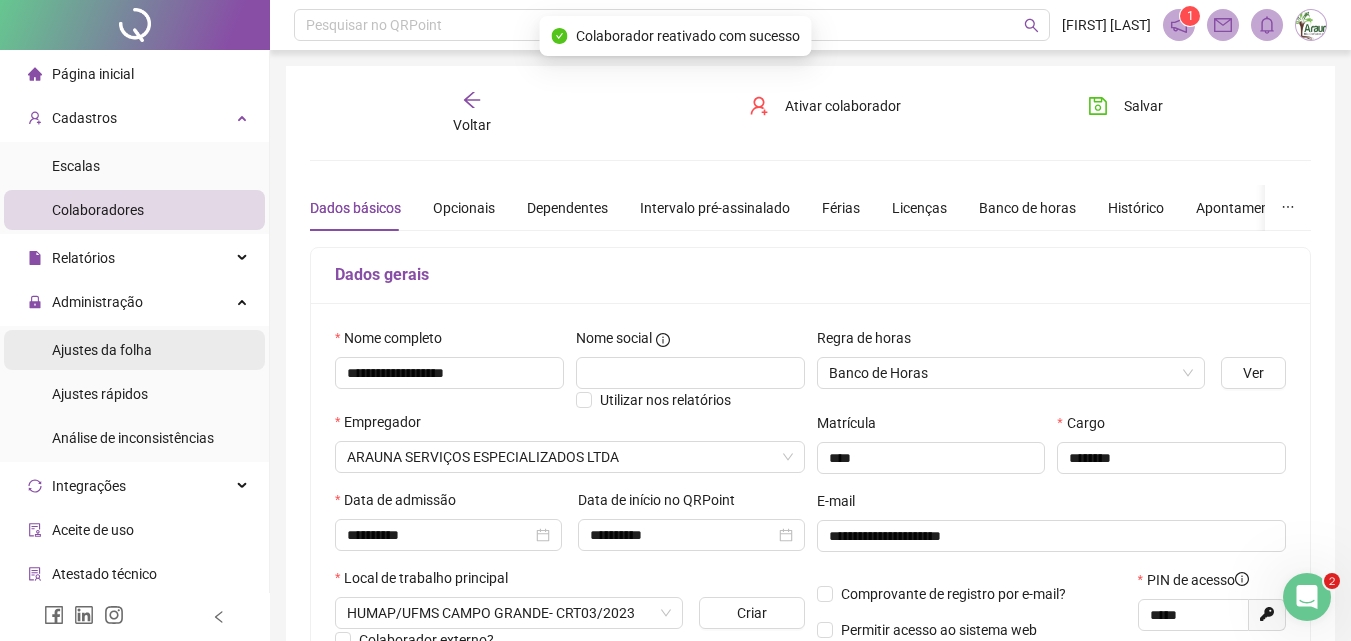 click on "Ajustes da folha" at bounding box center [102, 350] 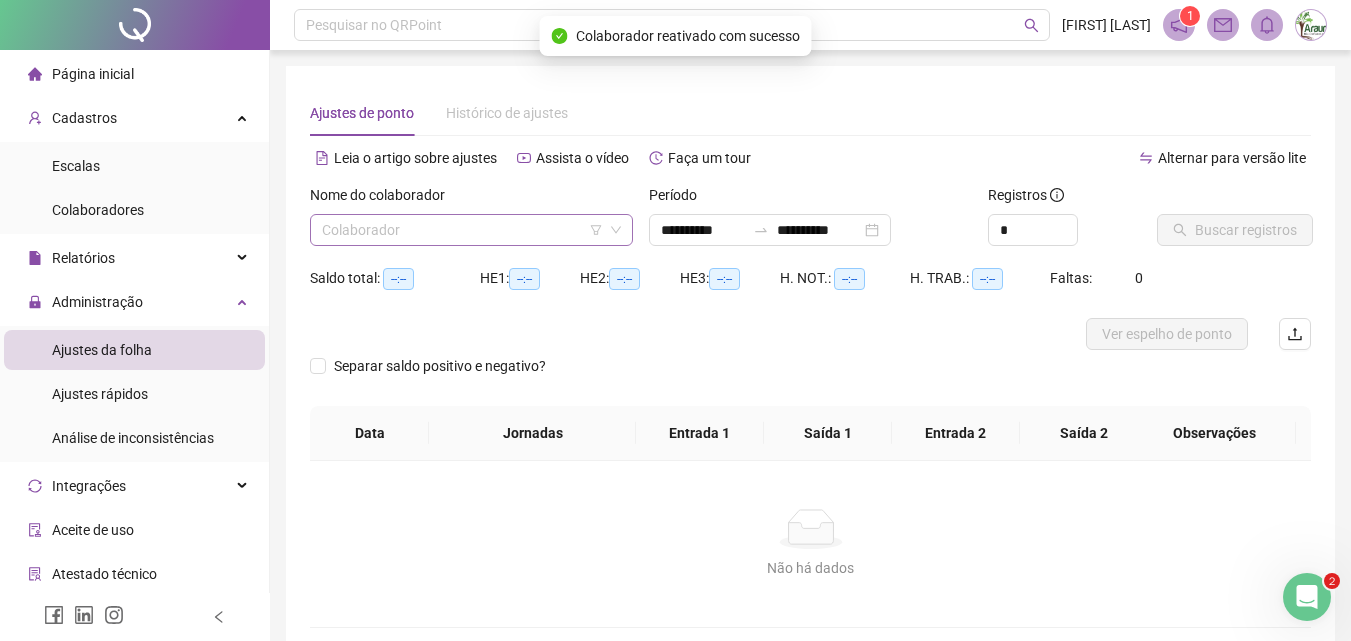 click at bounding box center (462, 230) 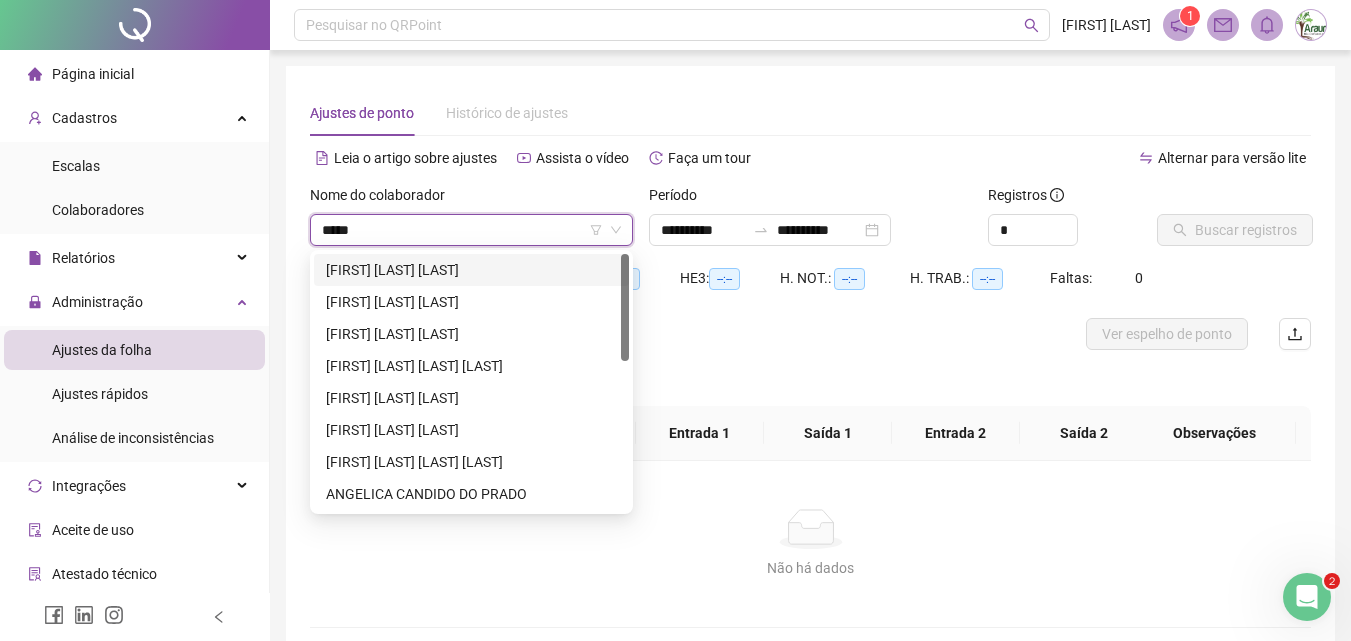 type on "******" 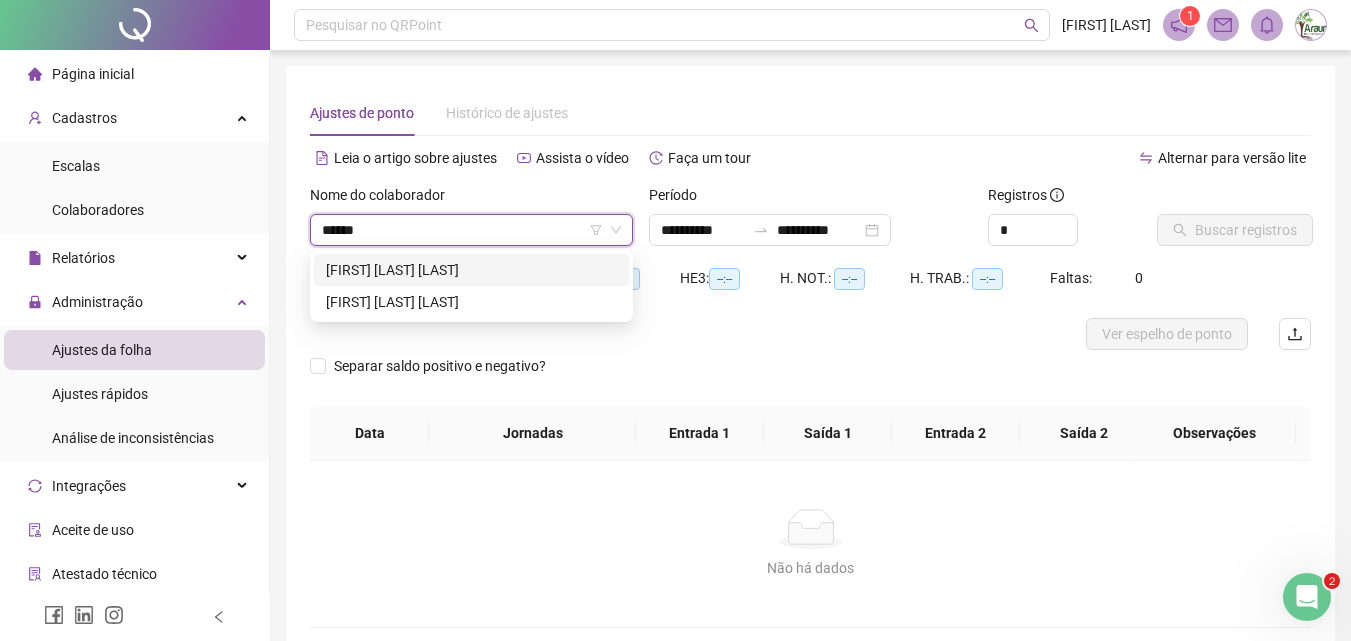 click on "[FIRST] [LAST] [LAST]" at bounding box center [471, 270] 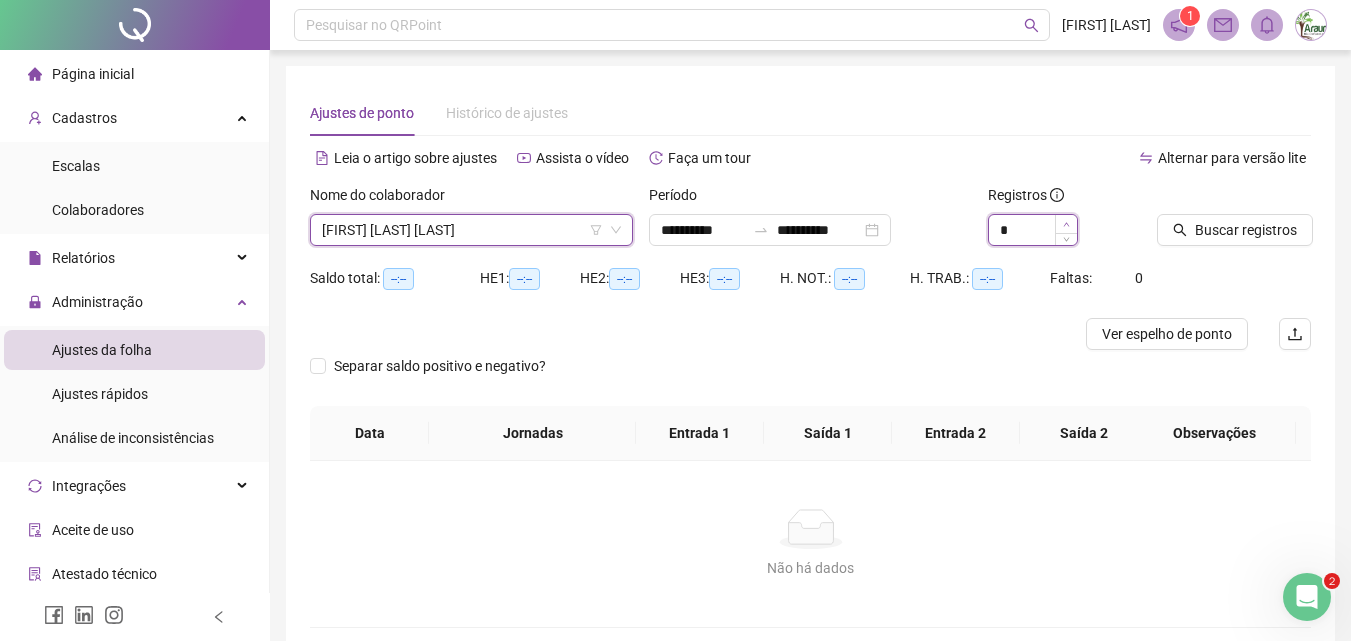 click 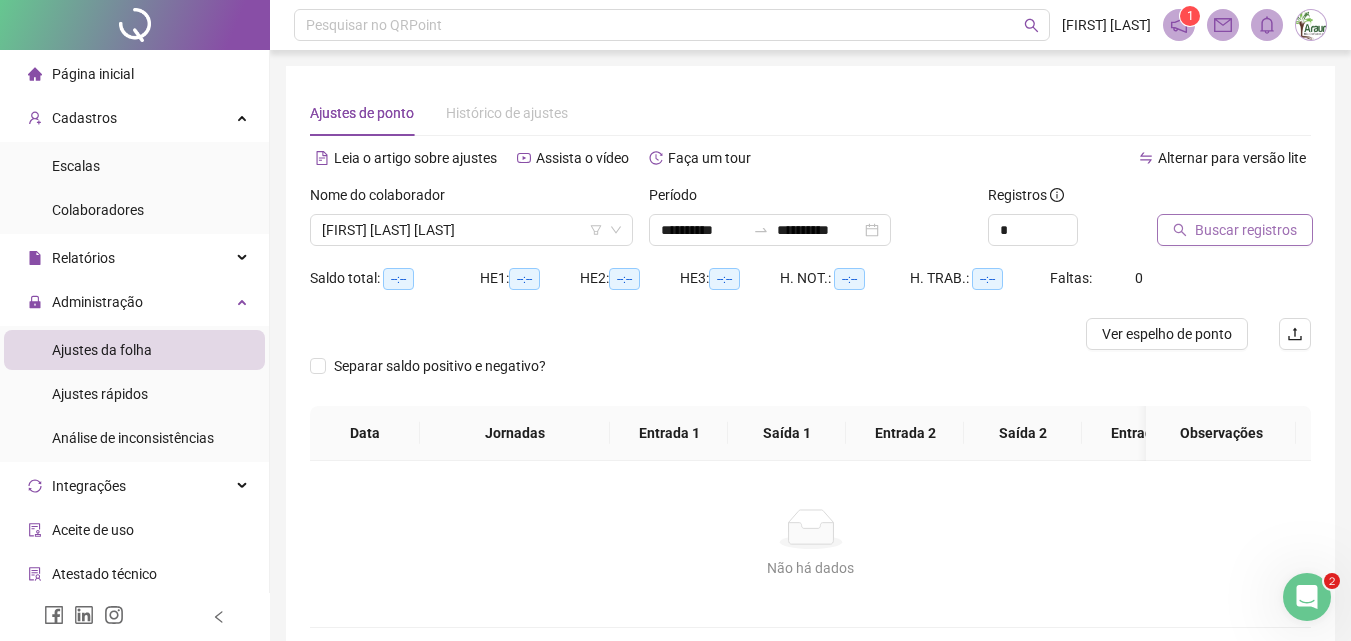 click on "Buscar registros" at bounding box center [1246, 230] 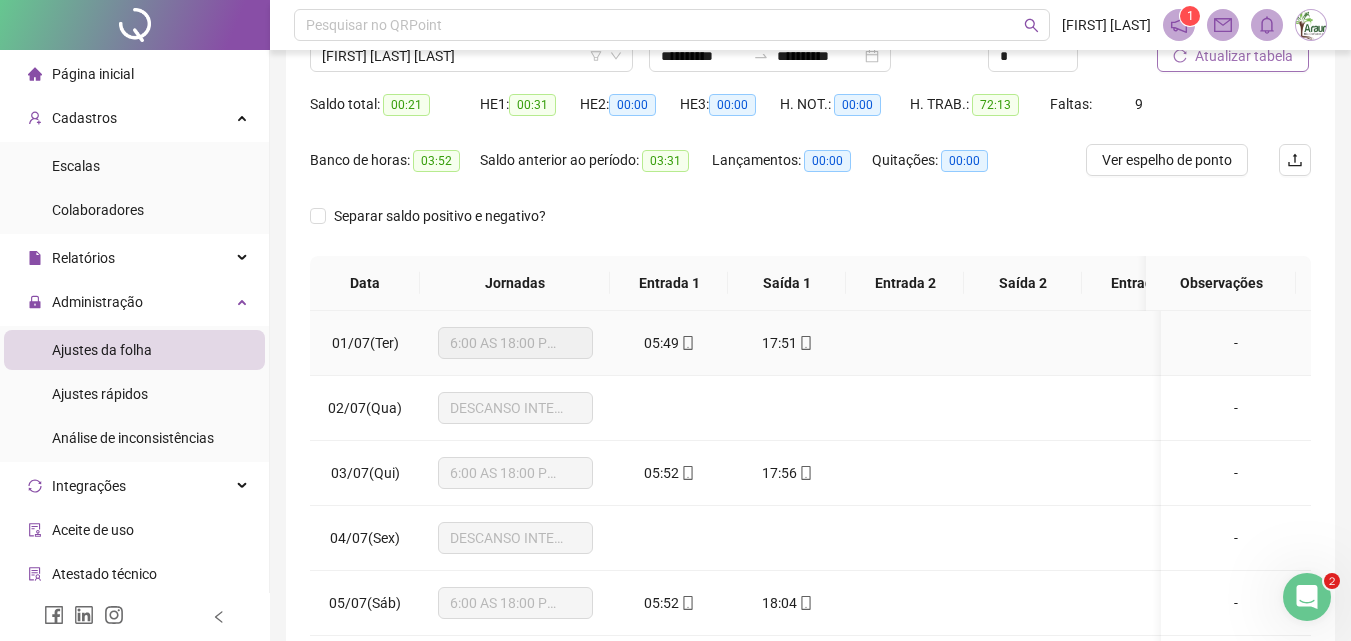 scroll, scrollTop: 381, scrollLeft: 0, axis: vertical 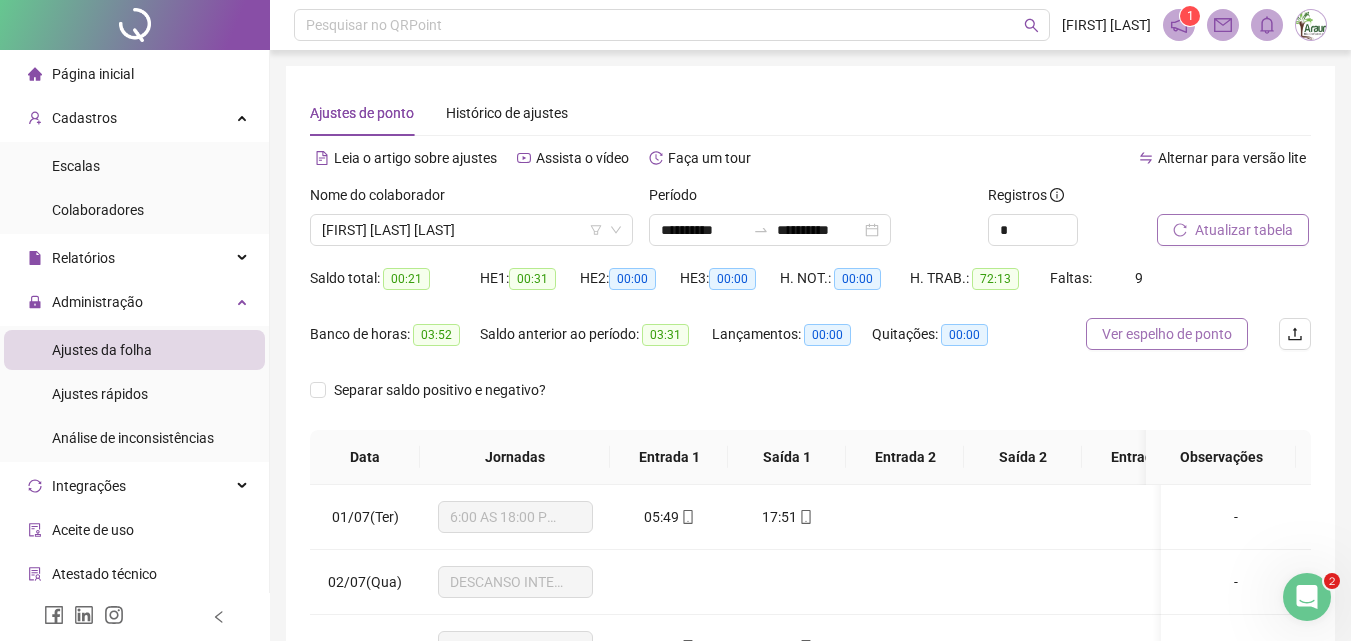 click on "Ver espelho de ponto" at bounding box center [1167, 334] 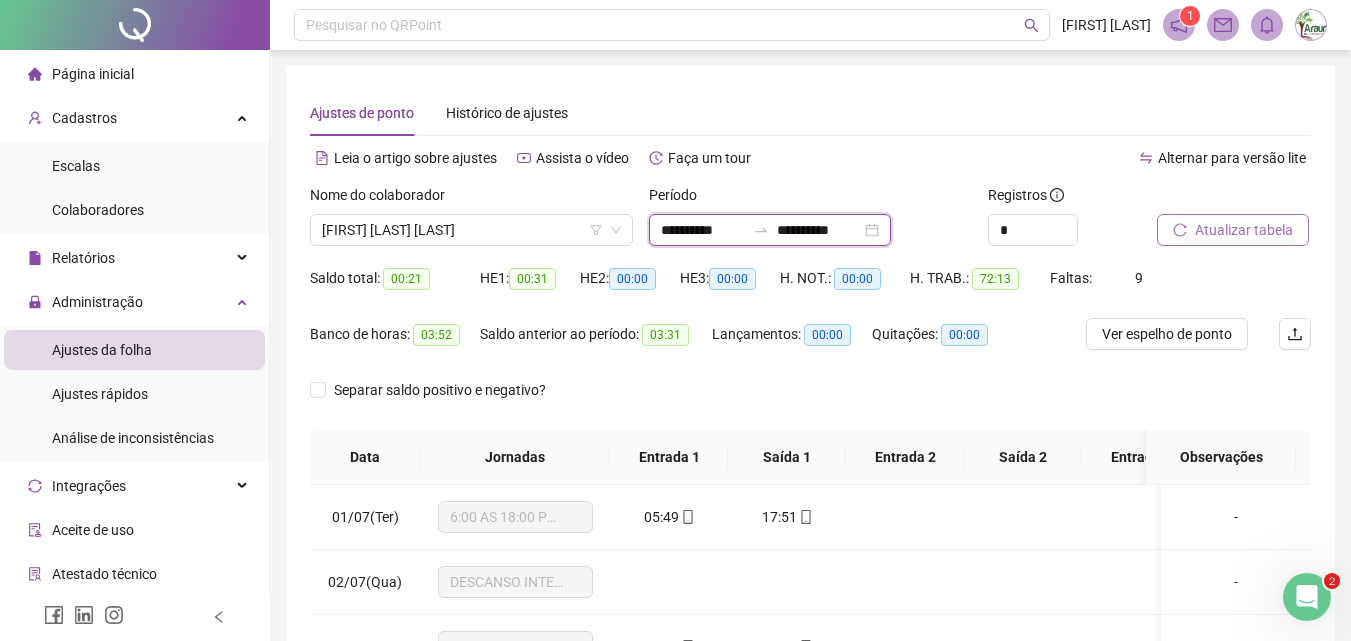 click on "**********" at bounding box center [819, 230] 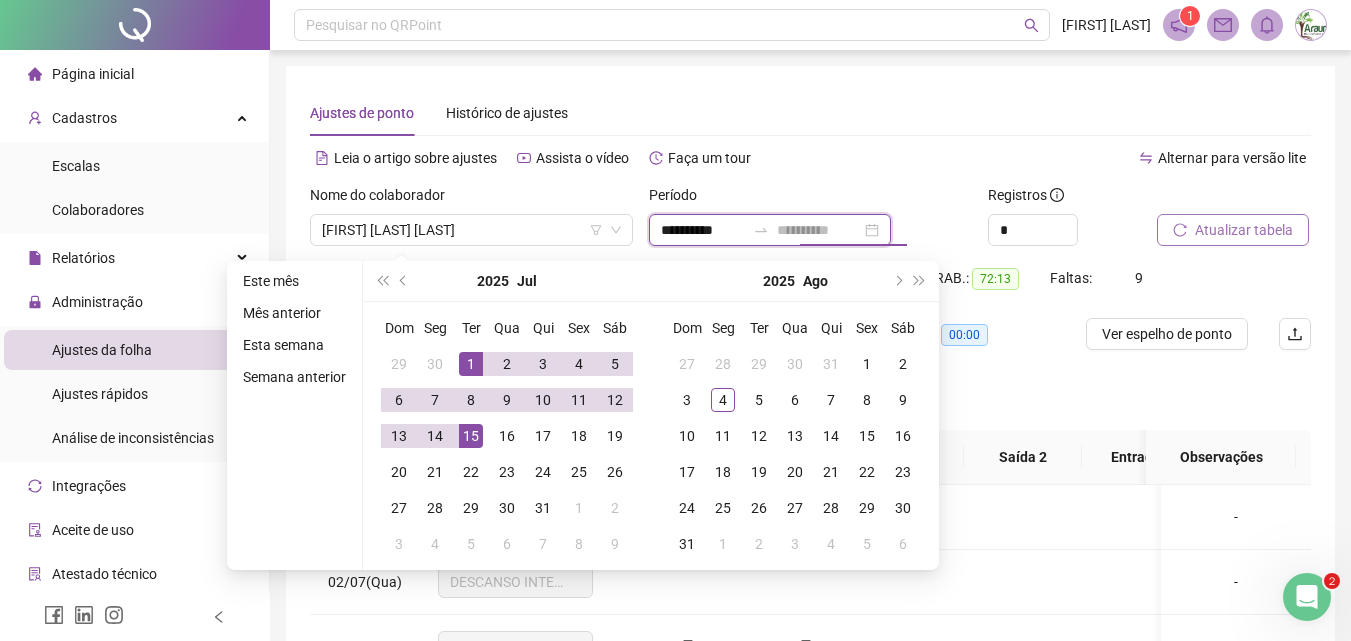 type on "**********" 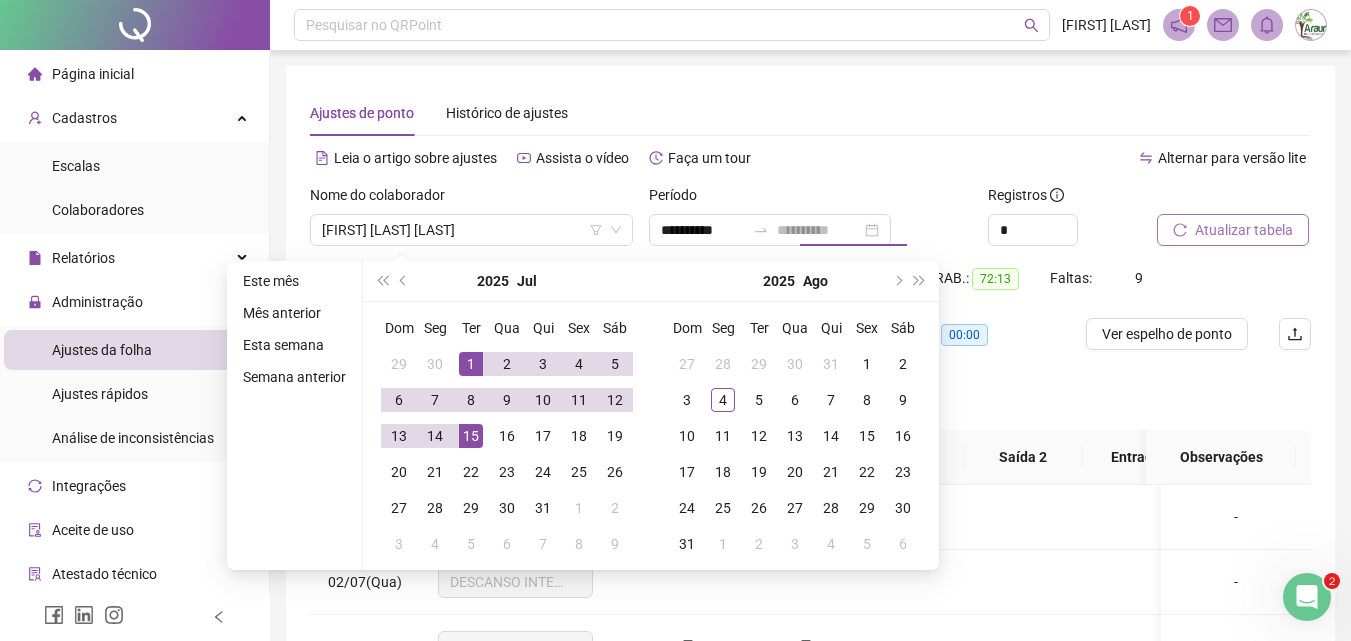 click on "15" at bounding box center (471, 436) 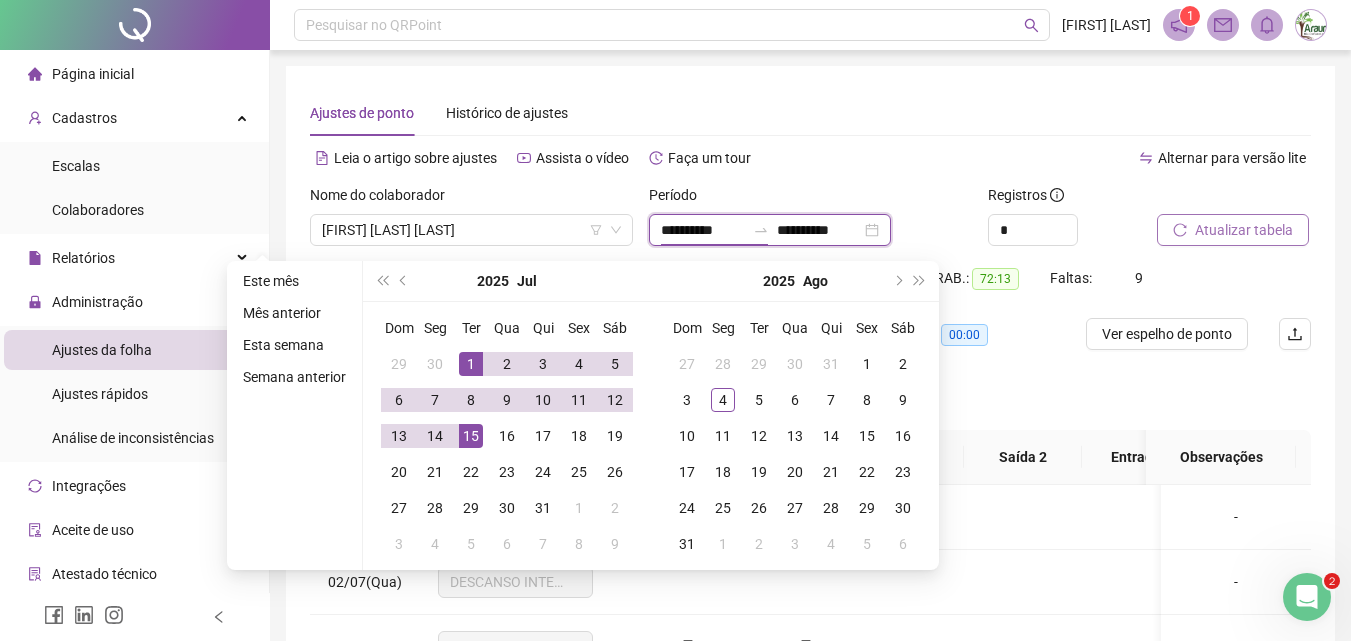 type on "**********" 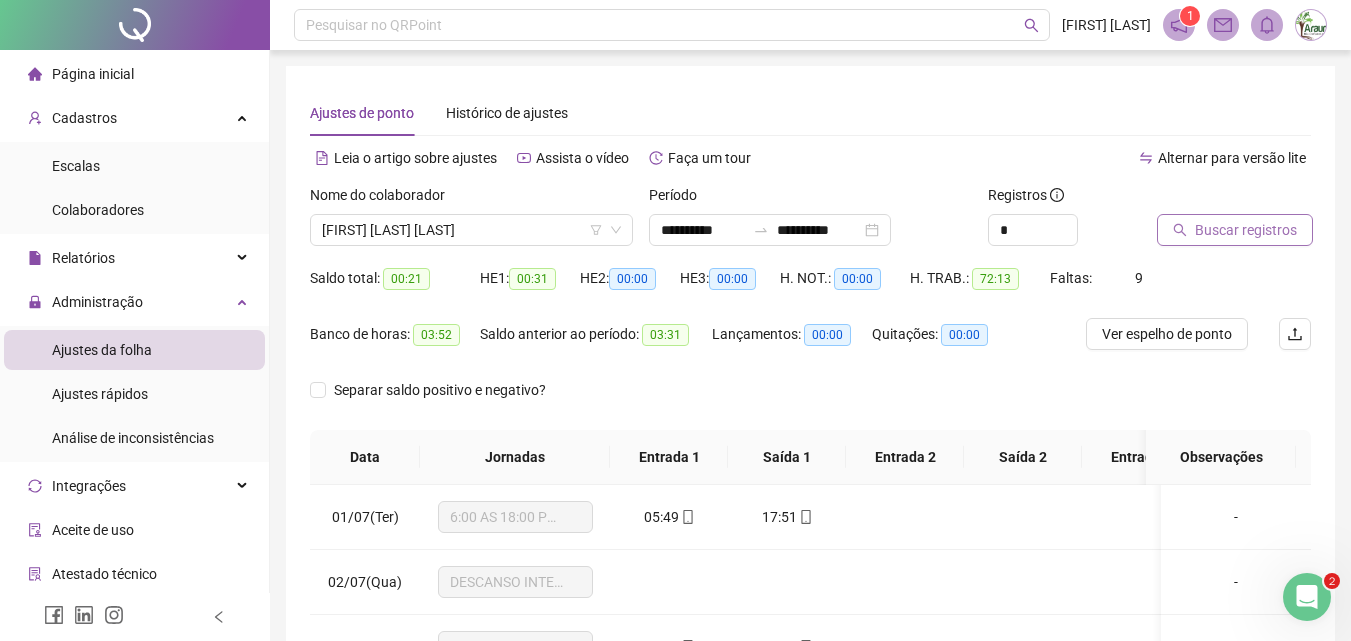 click on "Buscar registros" at bounding box center (1246, 230) 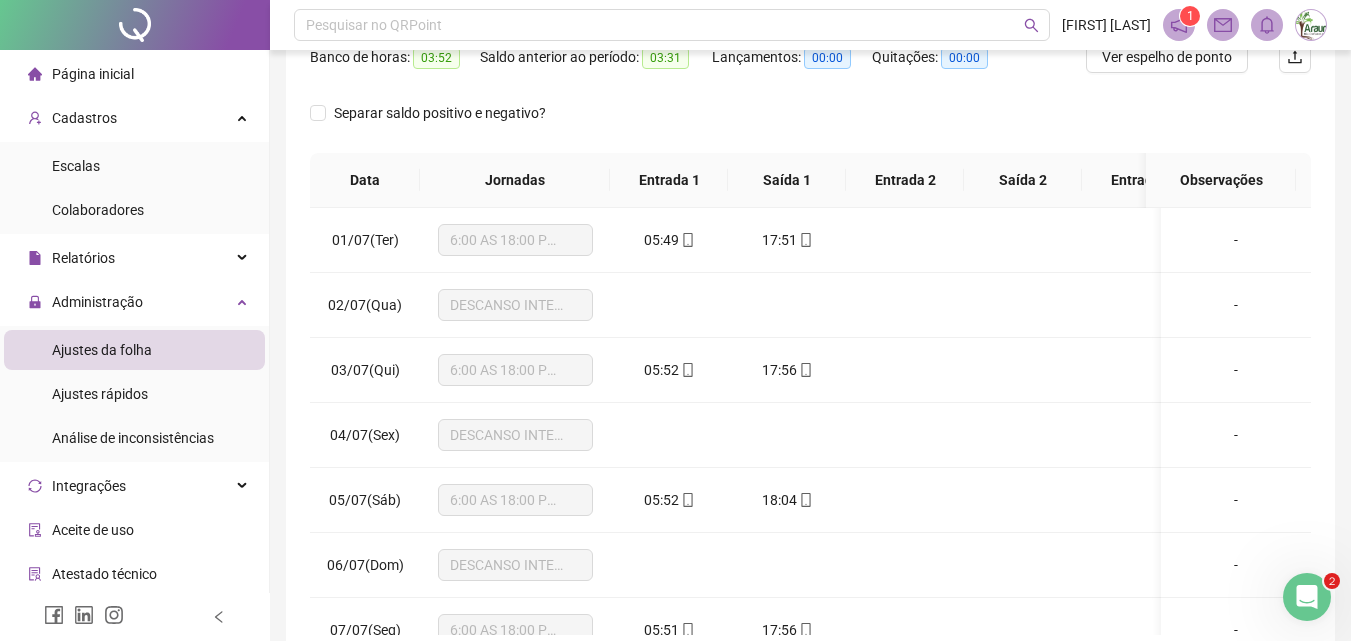 scroll, scrollTop: 381, scrollLeft: 0, axis: vertical 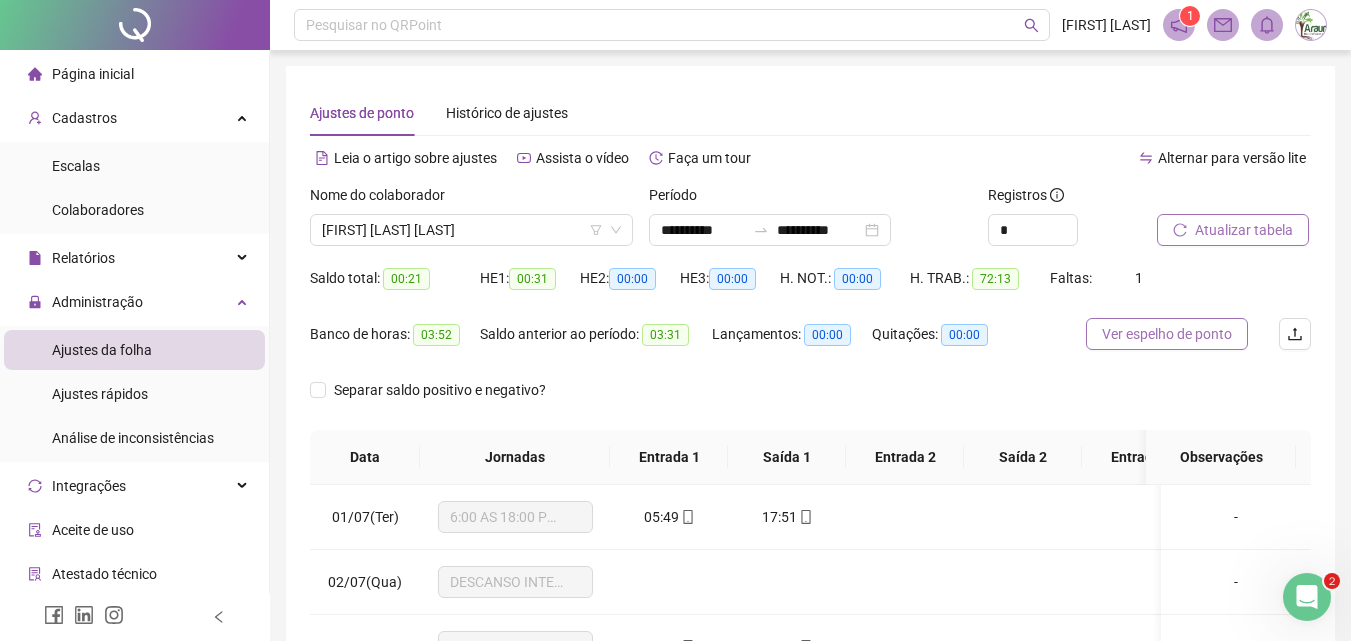 click on "Ver espelho de ponto" at bounding box center [1167, 334] 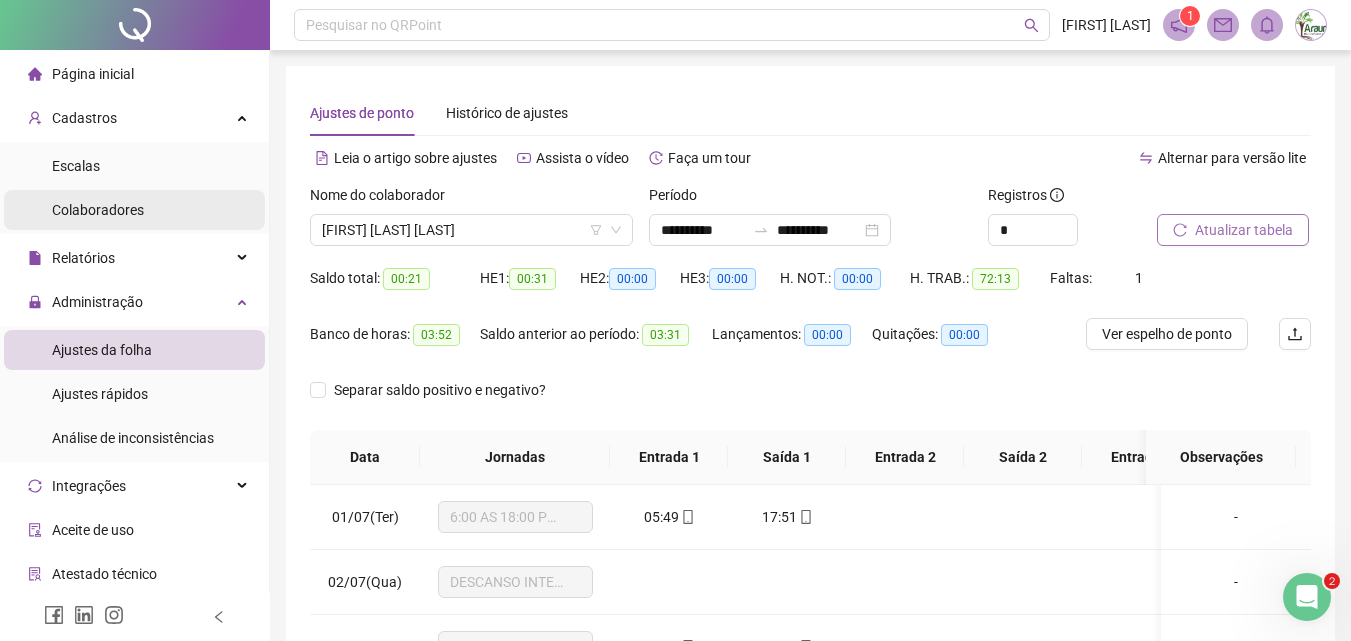 click on "Colaboradores" at bounding box center (134, 210) 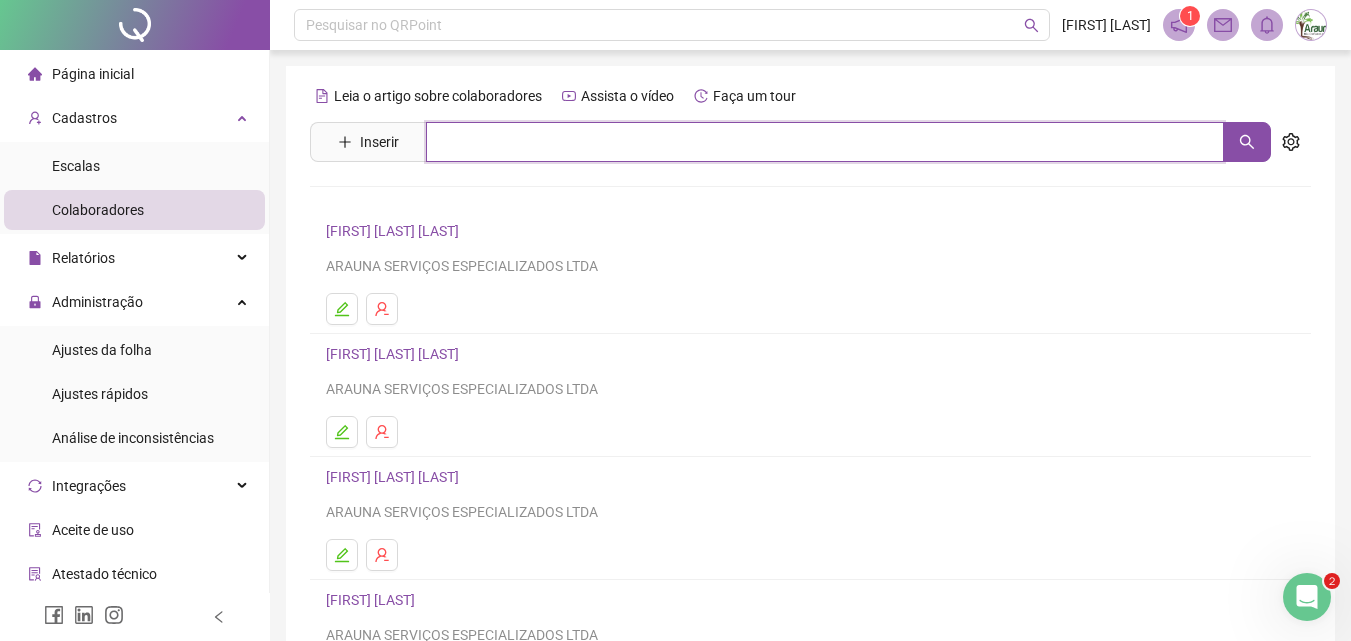 click at bounding box center (825, 142) 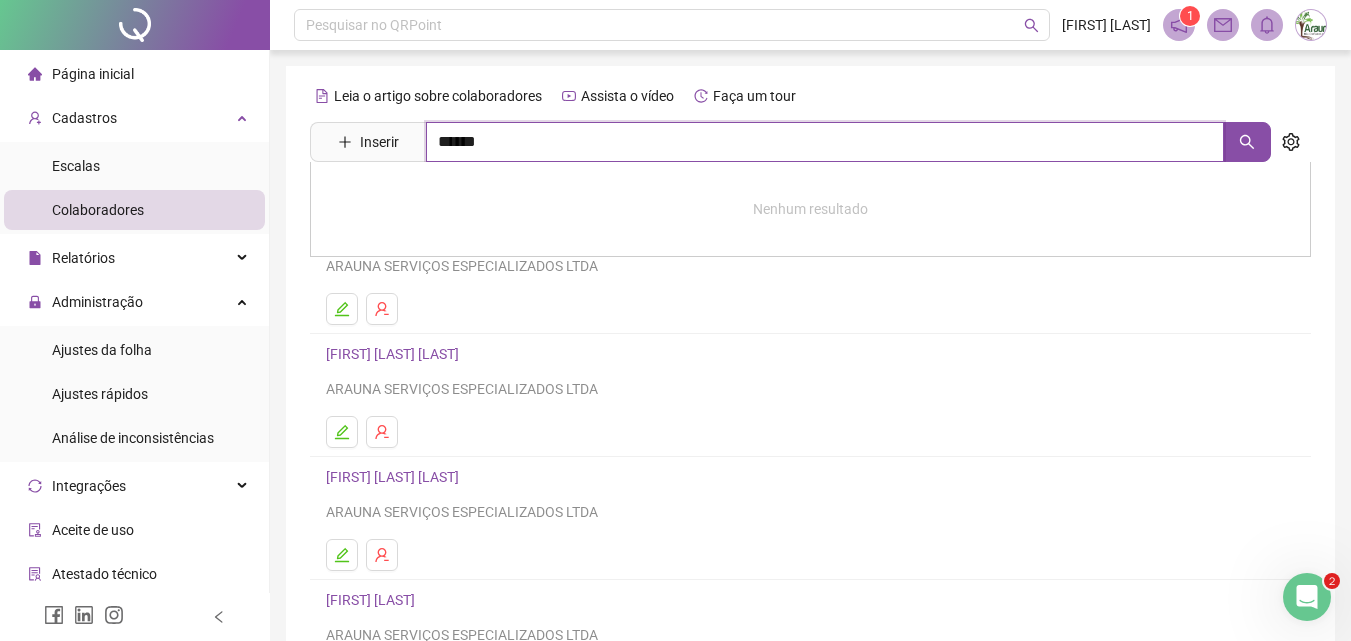 type on "******" 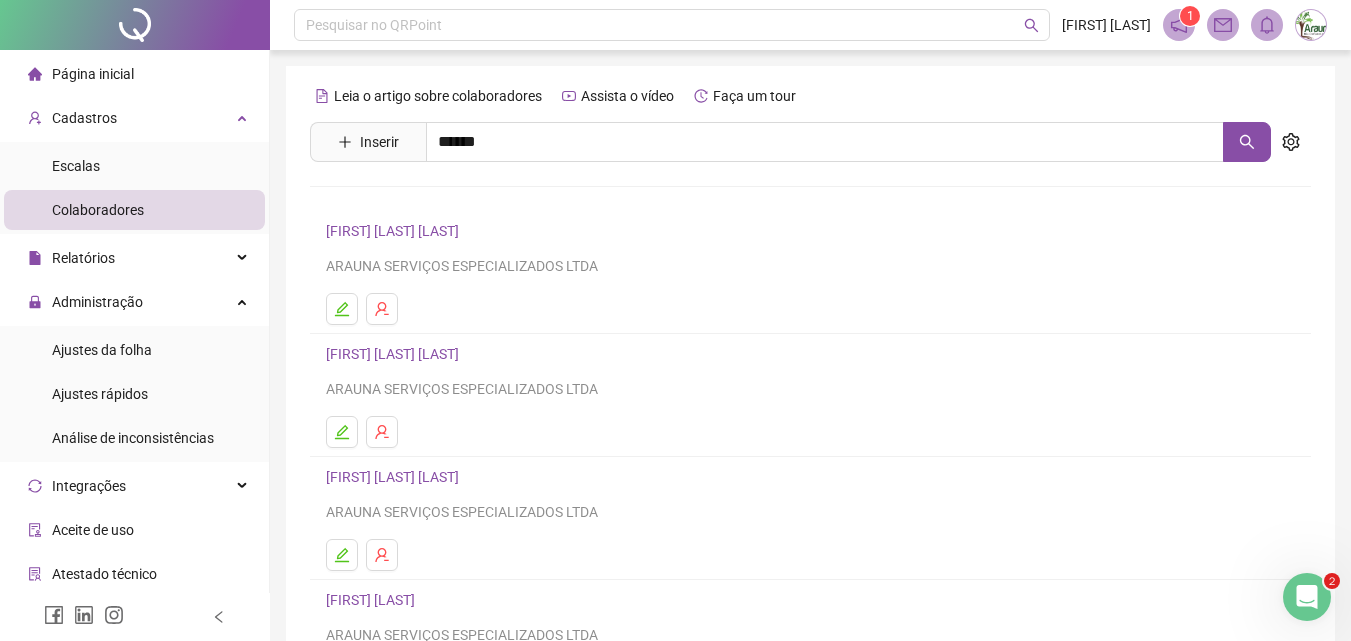 click on "[FIRST] [LAST] [LAST]" at bounding box center [413, 201] 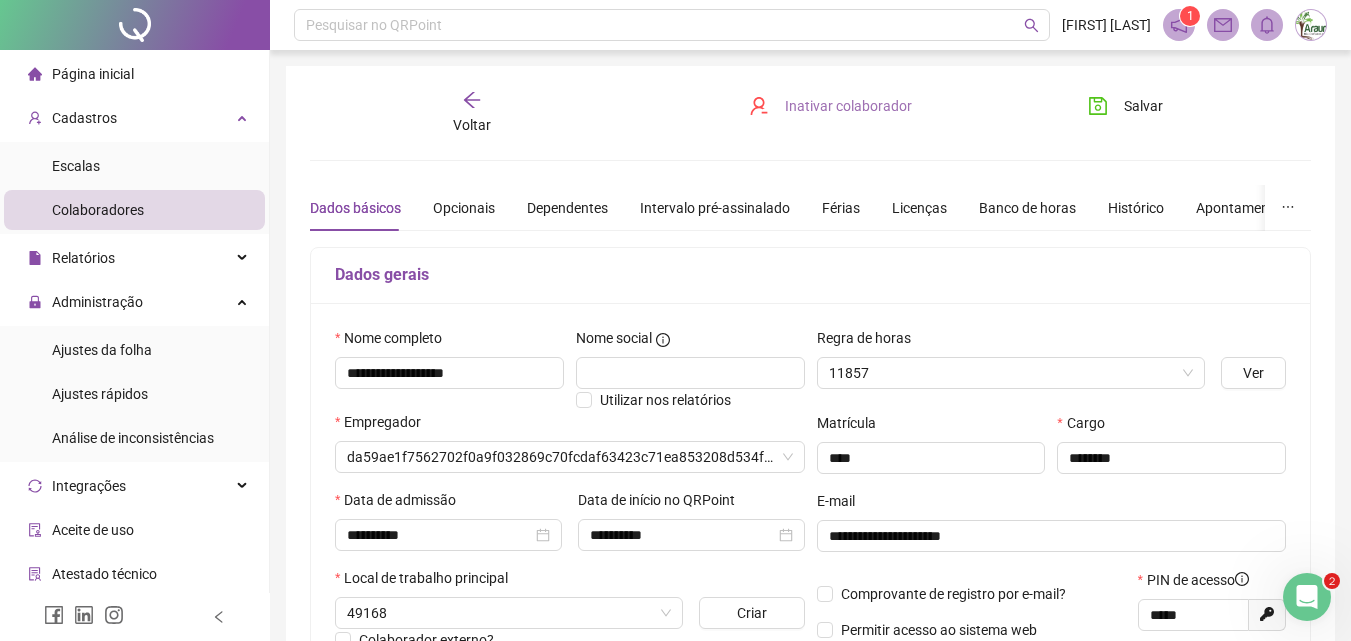 type on "**********" 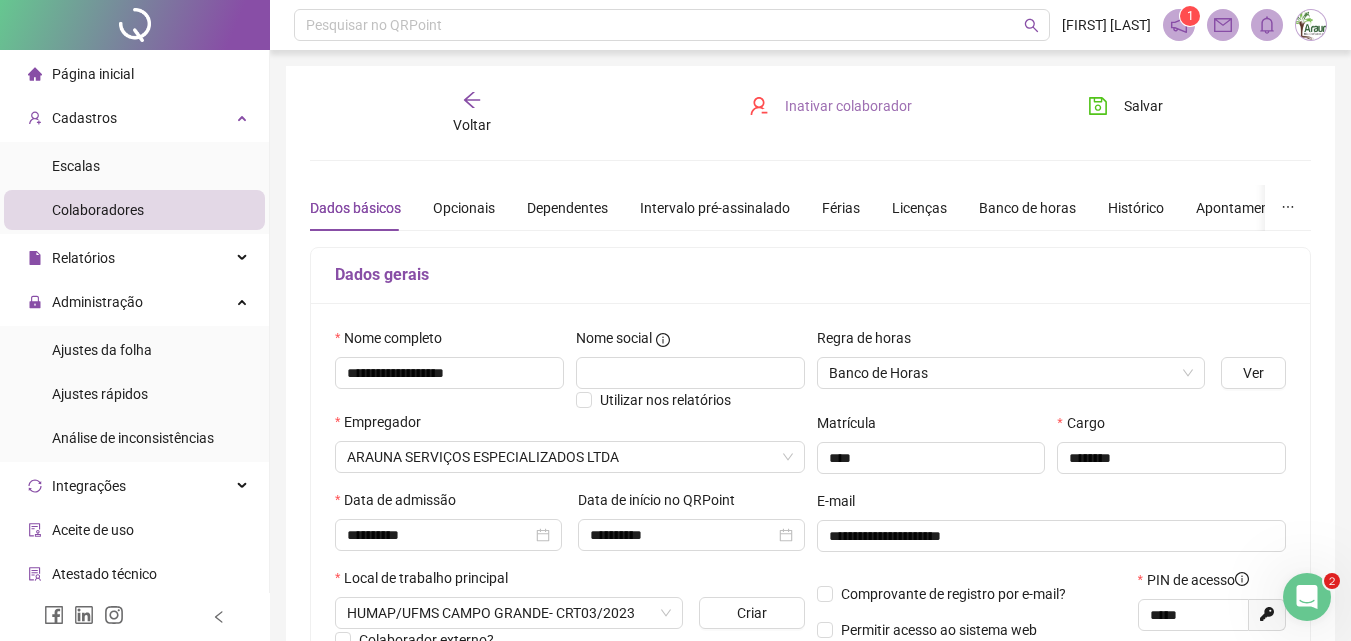 click on "Inativar colaborador" at bounding box center (848, 106) 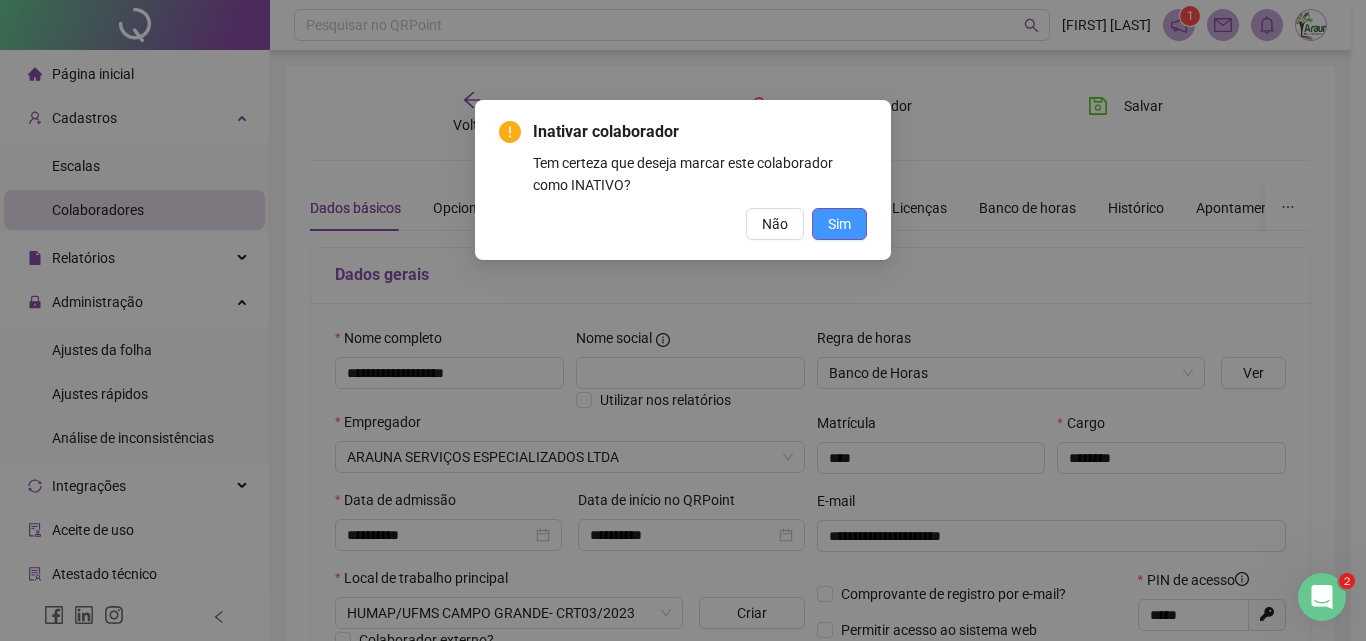 click on "Sim" at bounding box center (839, 224) 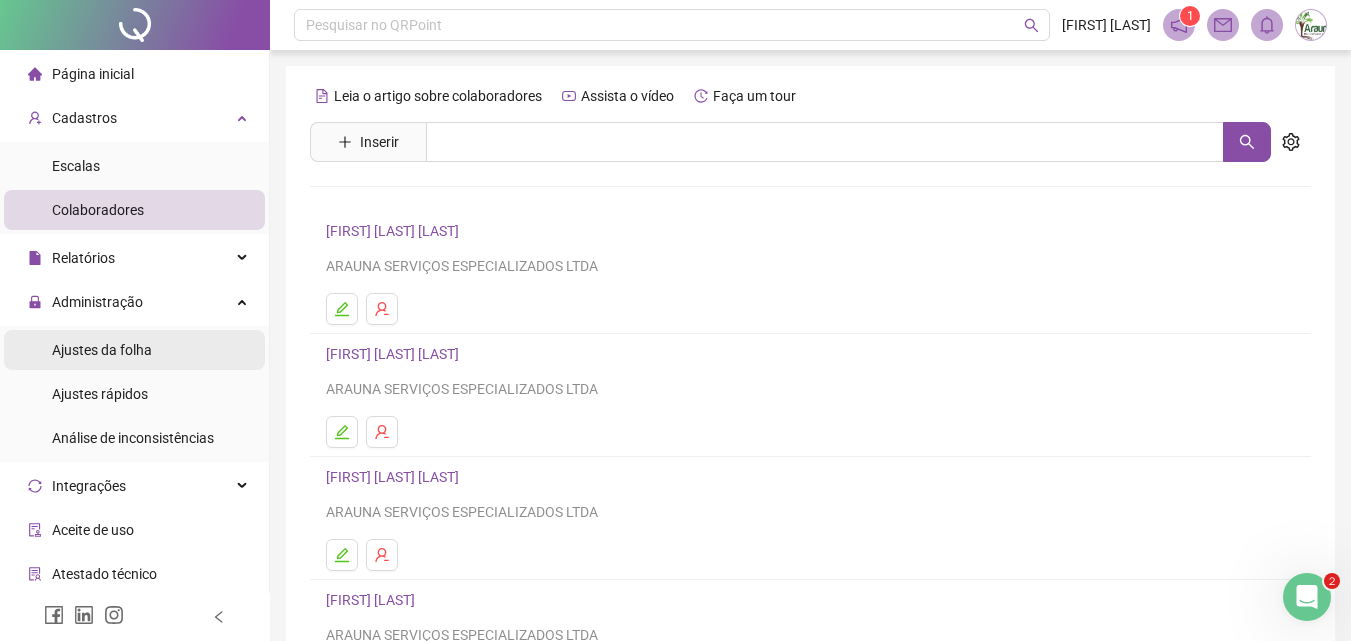 click on "Ajustes da folha" at bounding box center [102, 350] 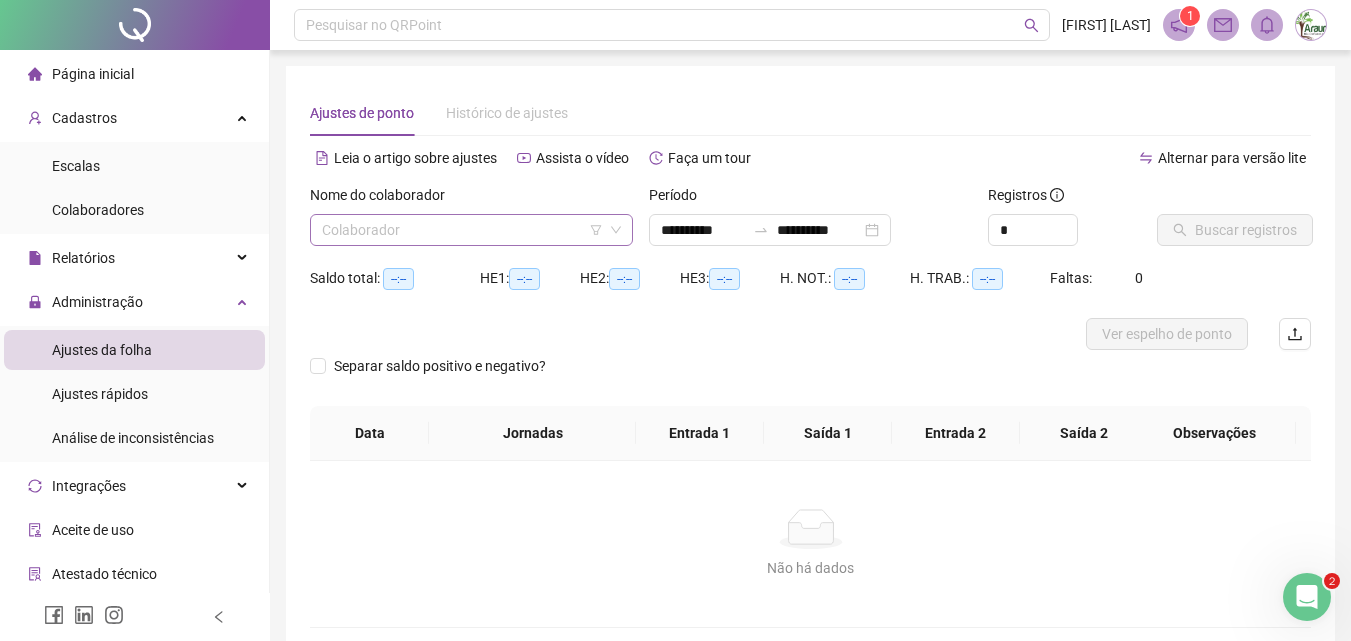 click at bounding box center (462, 230) 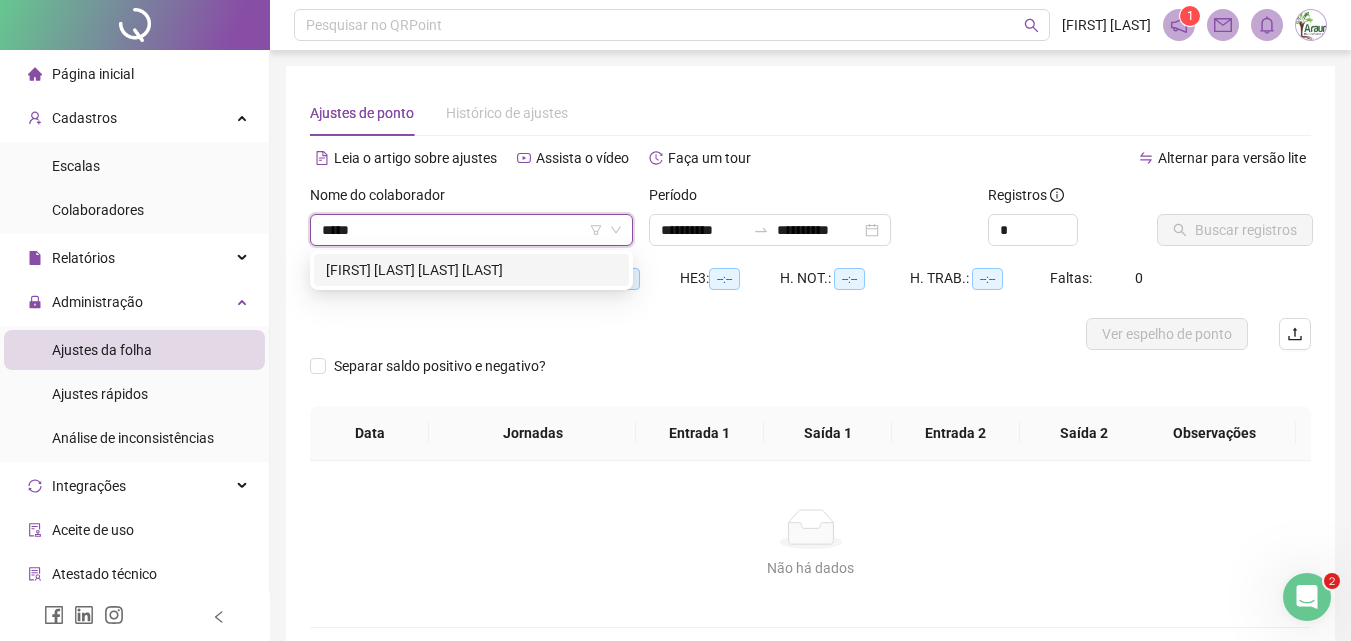 type on "******" 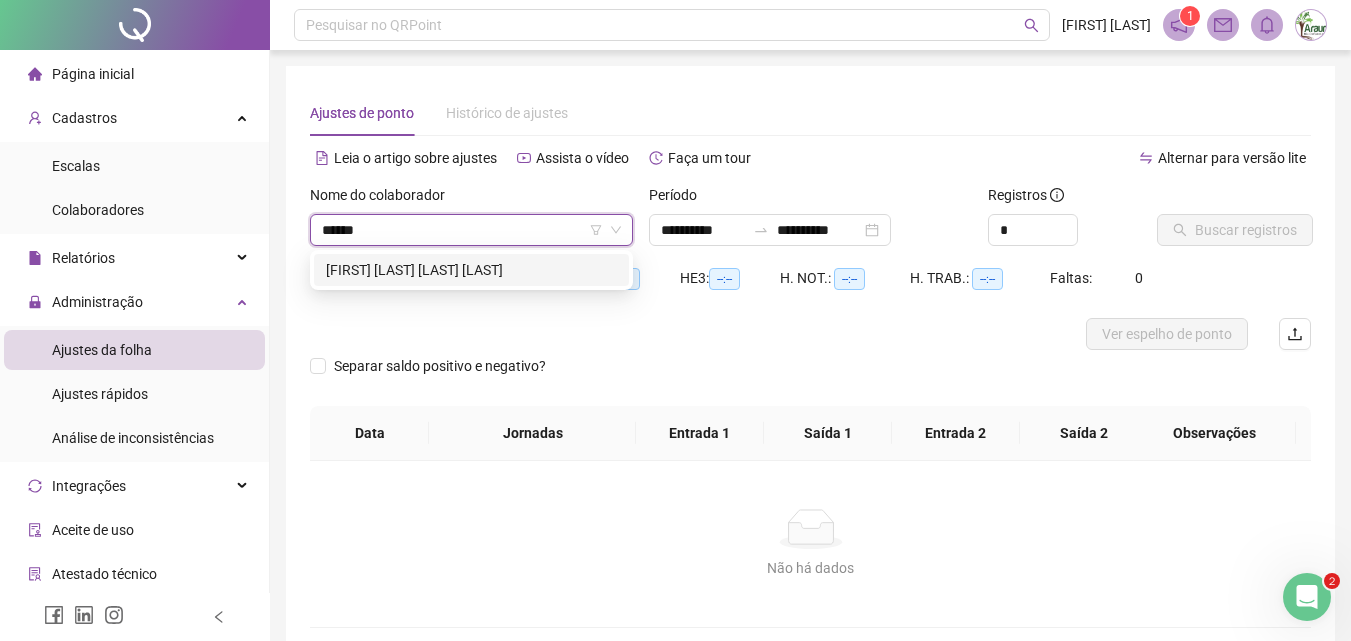click on "[FIRST] [LAST] [LAST] [LAST]" at bounding box center [471, 270] 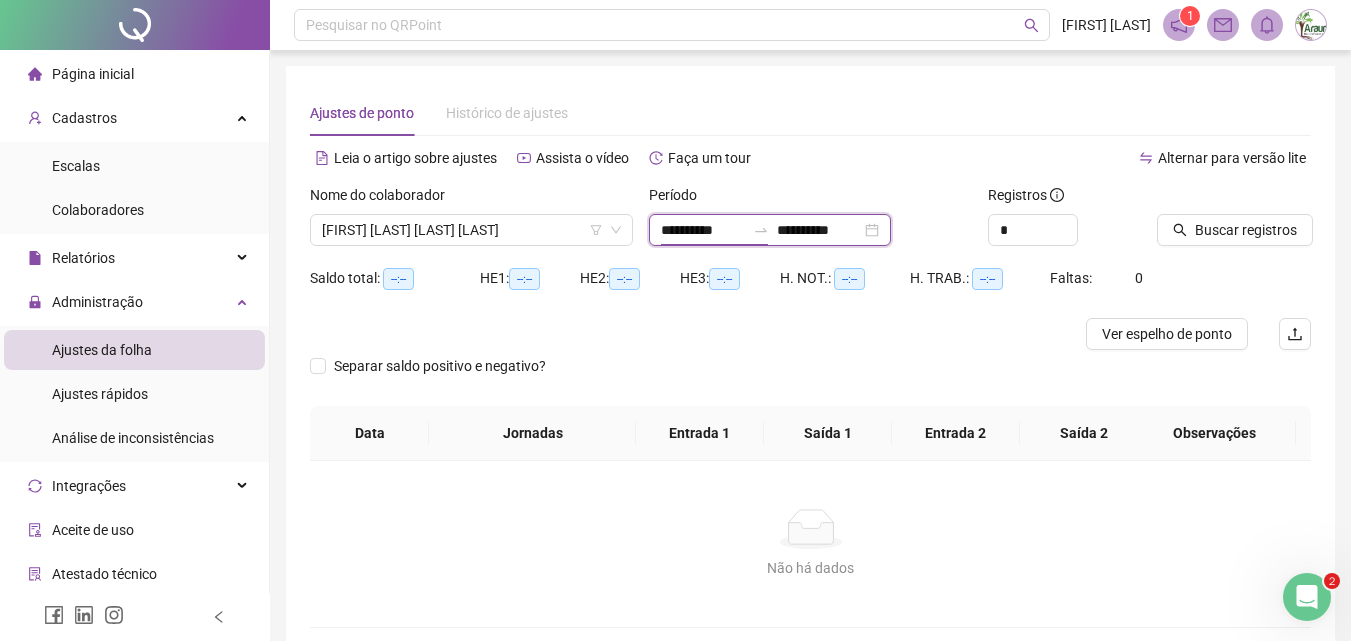 drag, startPoint x: 741, startPoint y: 230, endPoint x: 773, endPoint y: 245, distance: 35.341194 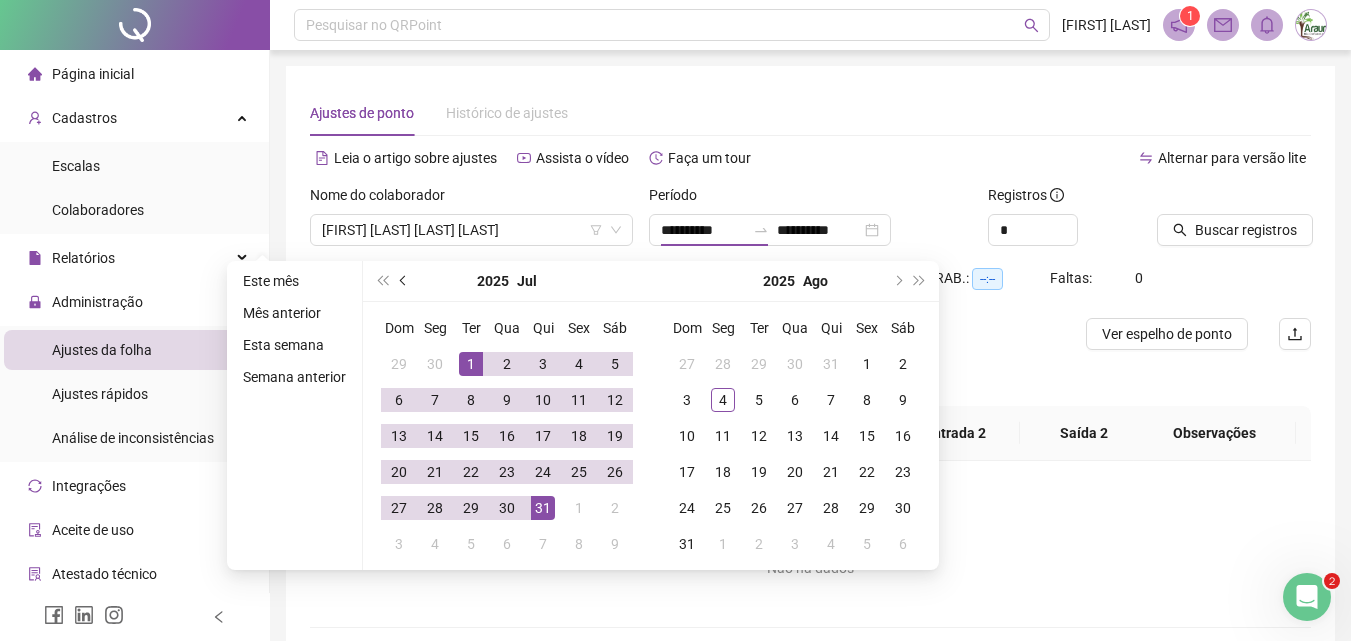 click at bounding box center (404, 281) 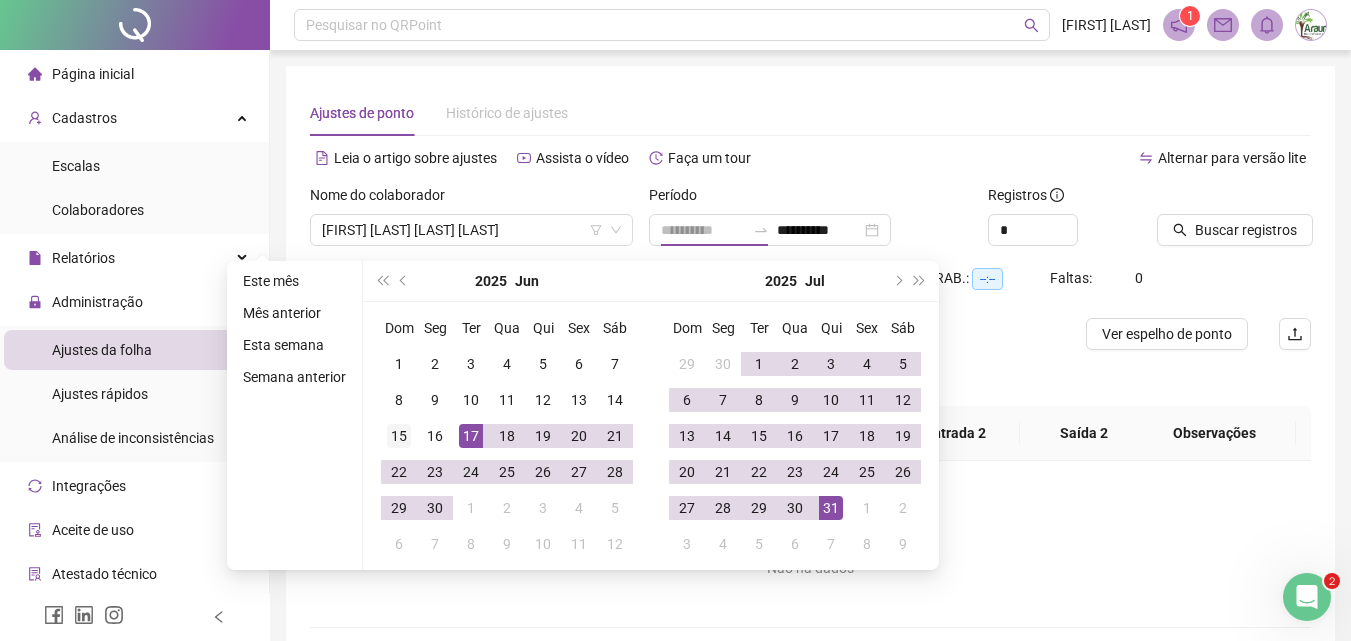 type on "**********" 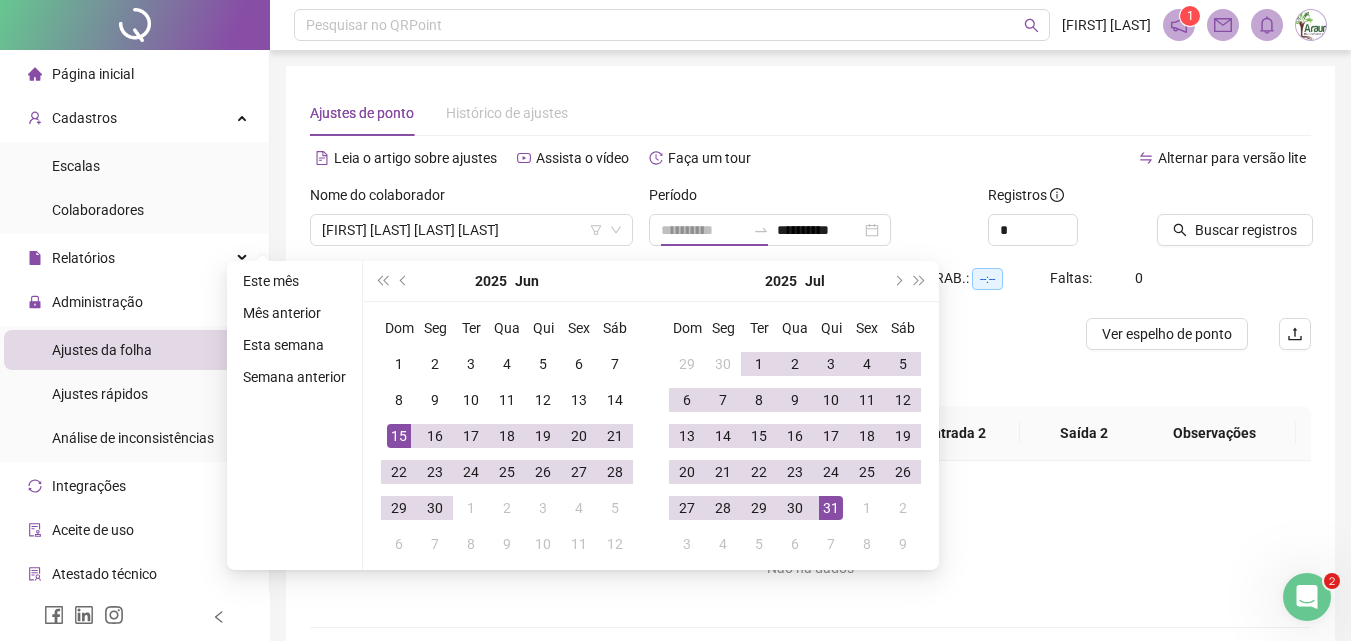 click on "15" at bounding box center [399, 436] 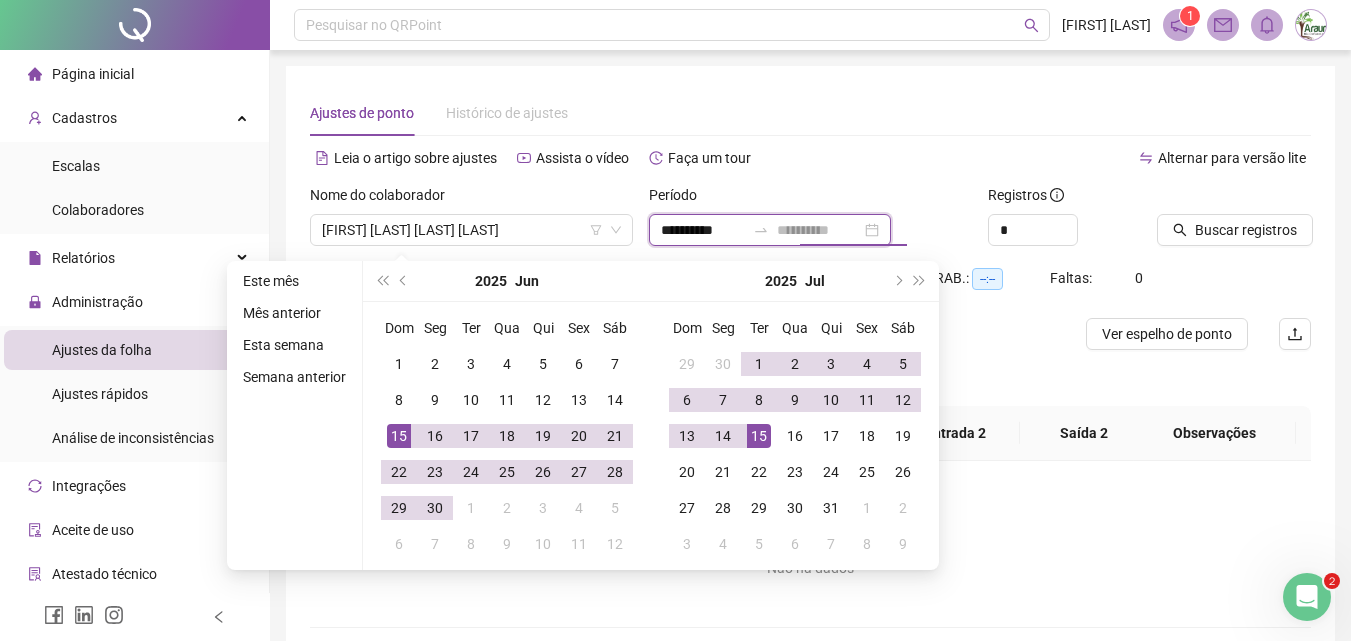 type on "**********" 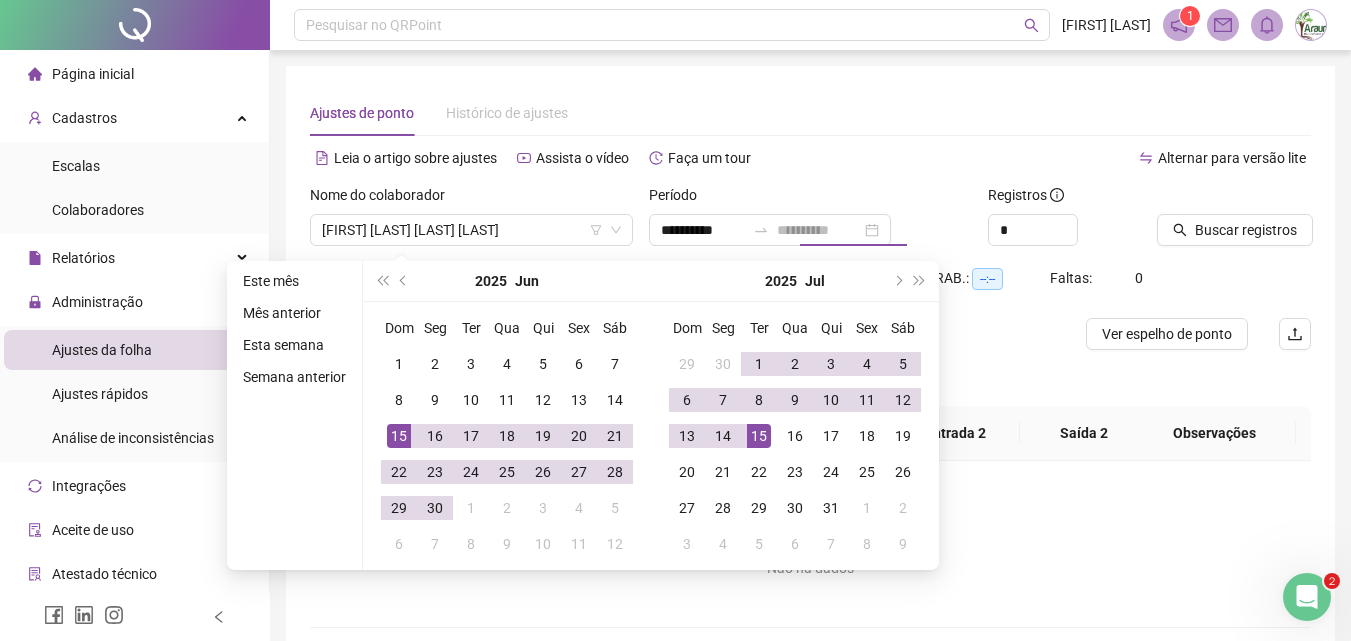 click on "15" at bounding box center [759, 436] 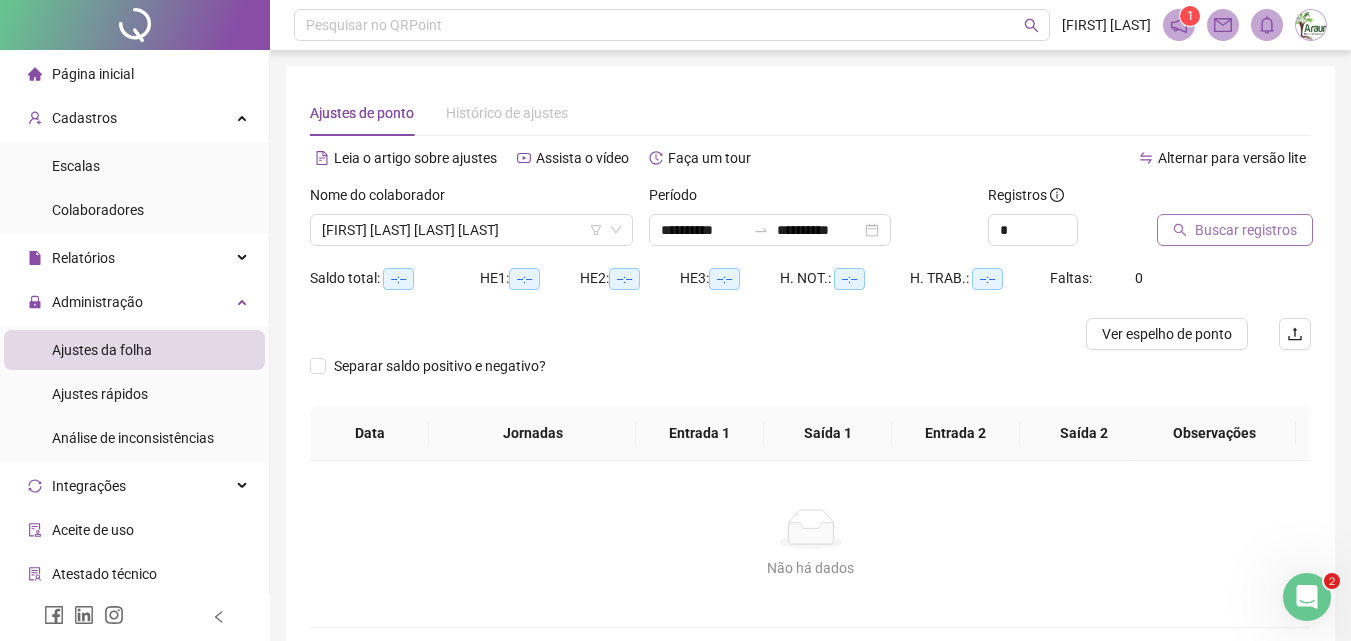 click on "Buscar registros" at bounding box center [1246, 230] 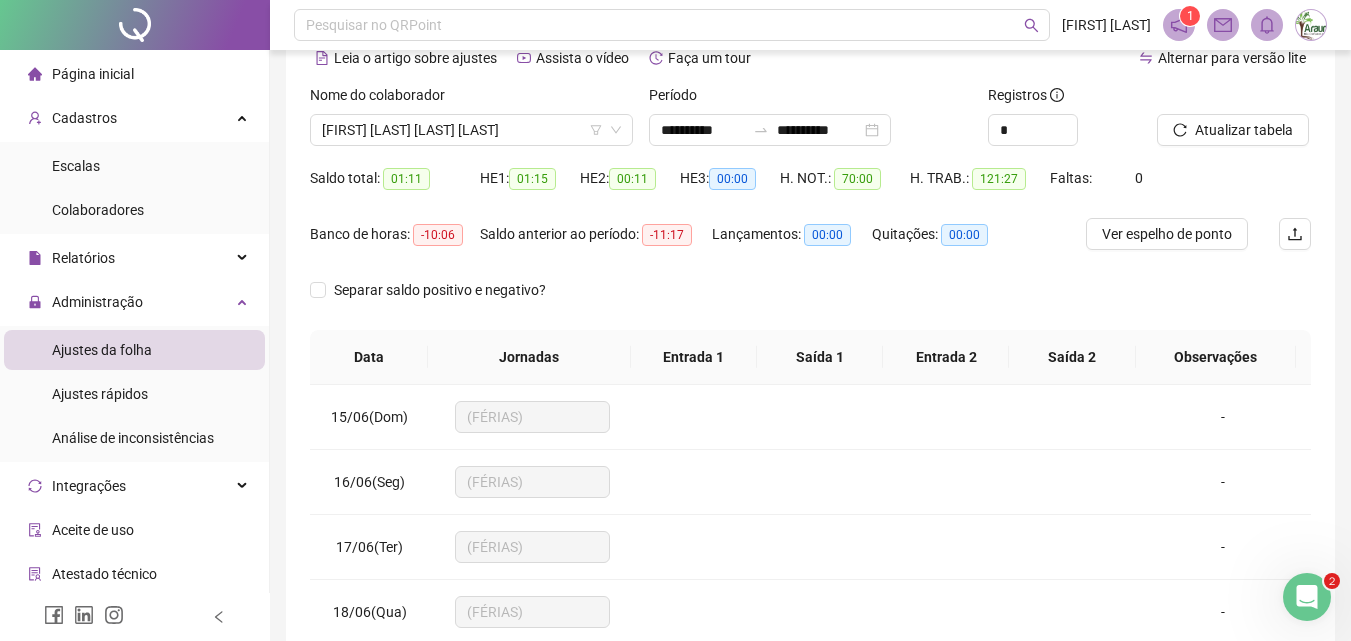 scroll, scrollTop: 381, scrollLeft: 0, axis: vertical 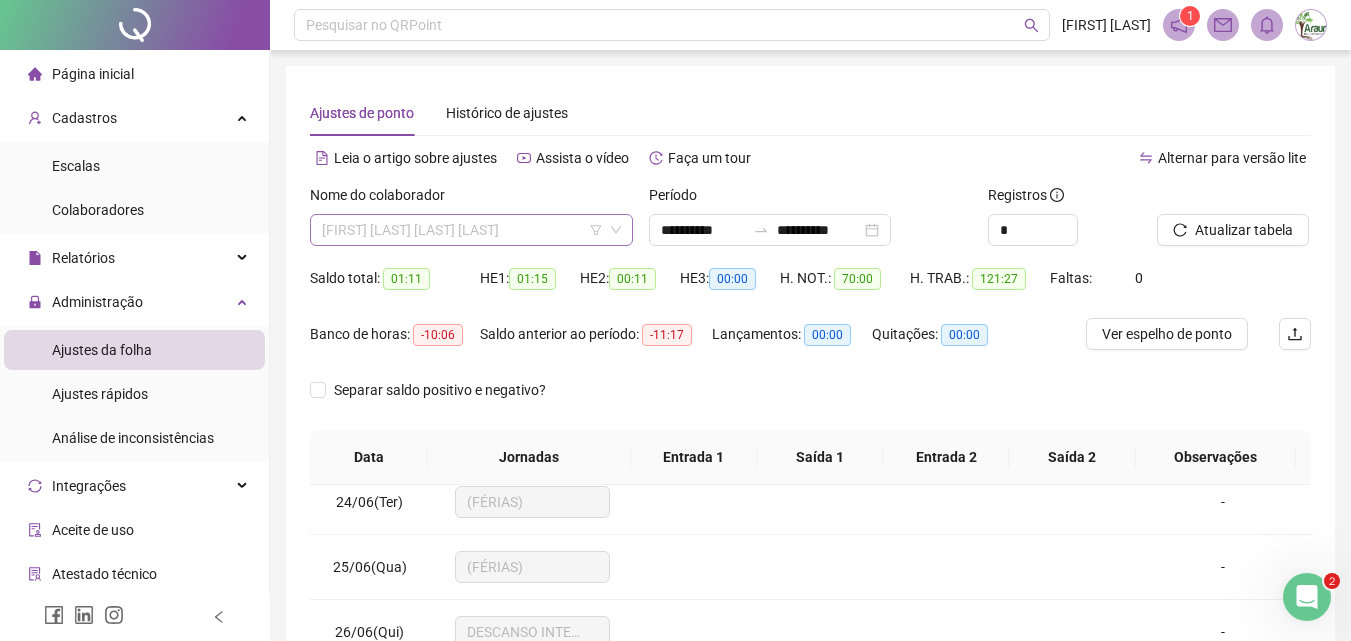 click on "[FIRST] [LAST] [LAST] [LAST]" at bounding box center [471, 230] 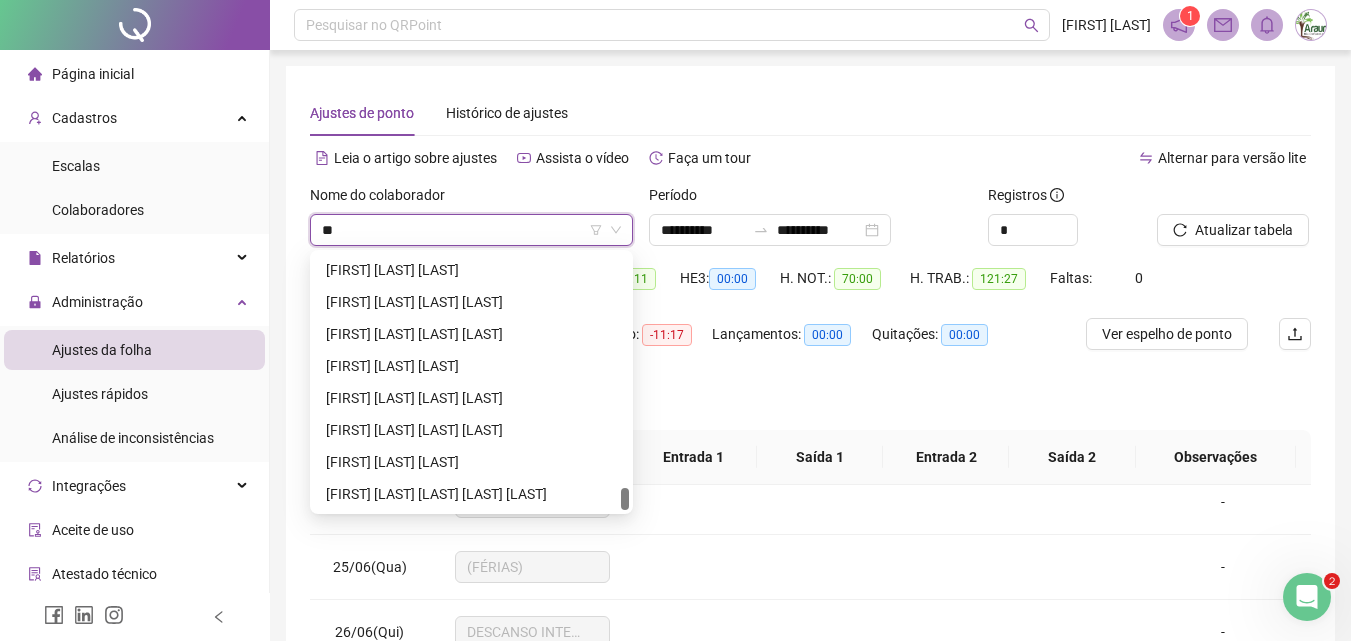 scroll, scrollTop: 0, scrollLeft: 0, axis: both 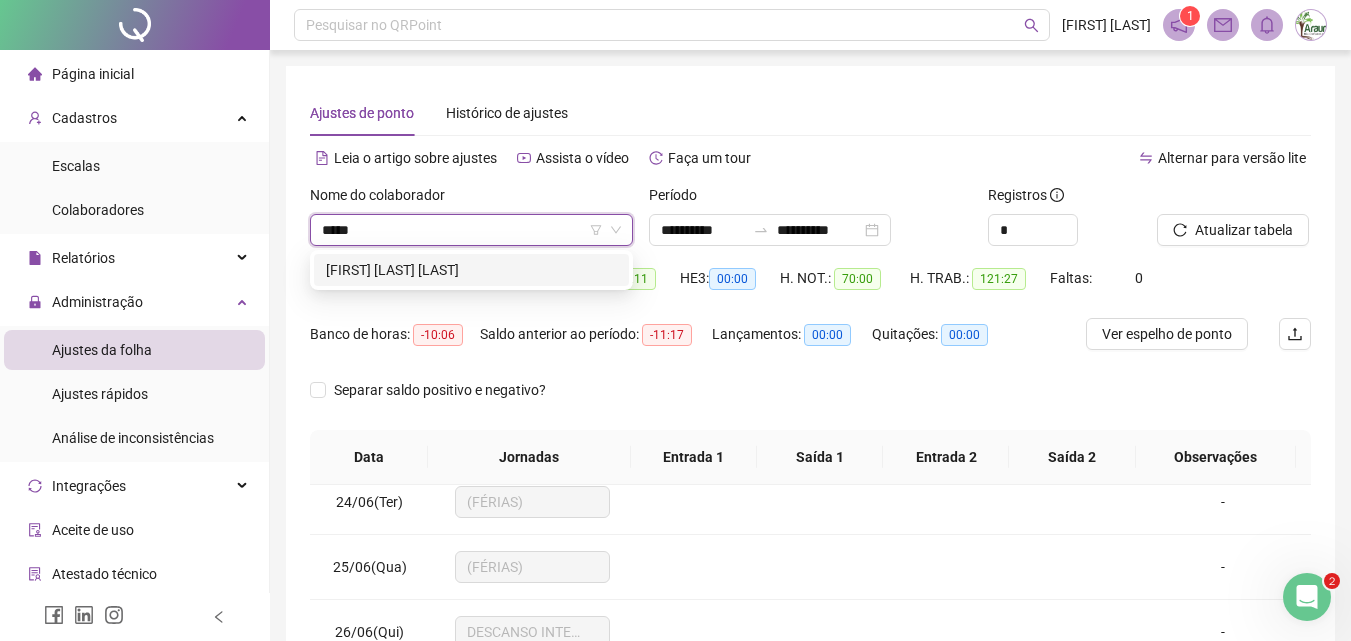 type on "******" 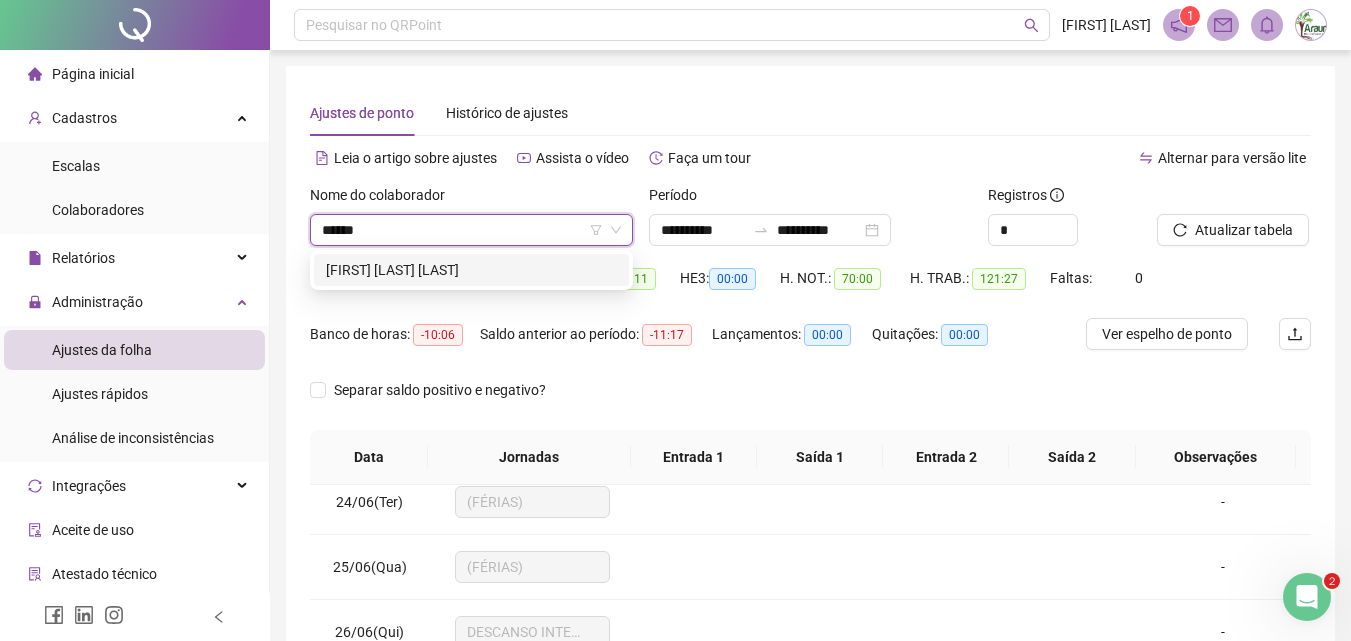 click on "[FIRST] [LAST] [LAST]" at bounding box center [471, 270] 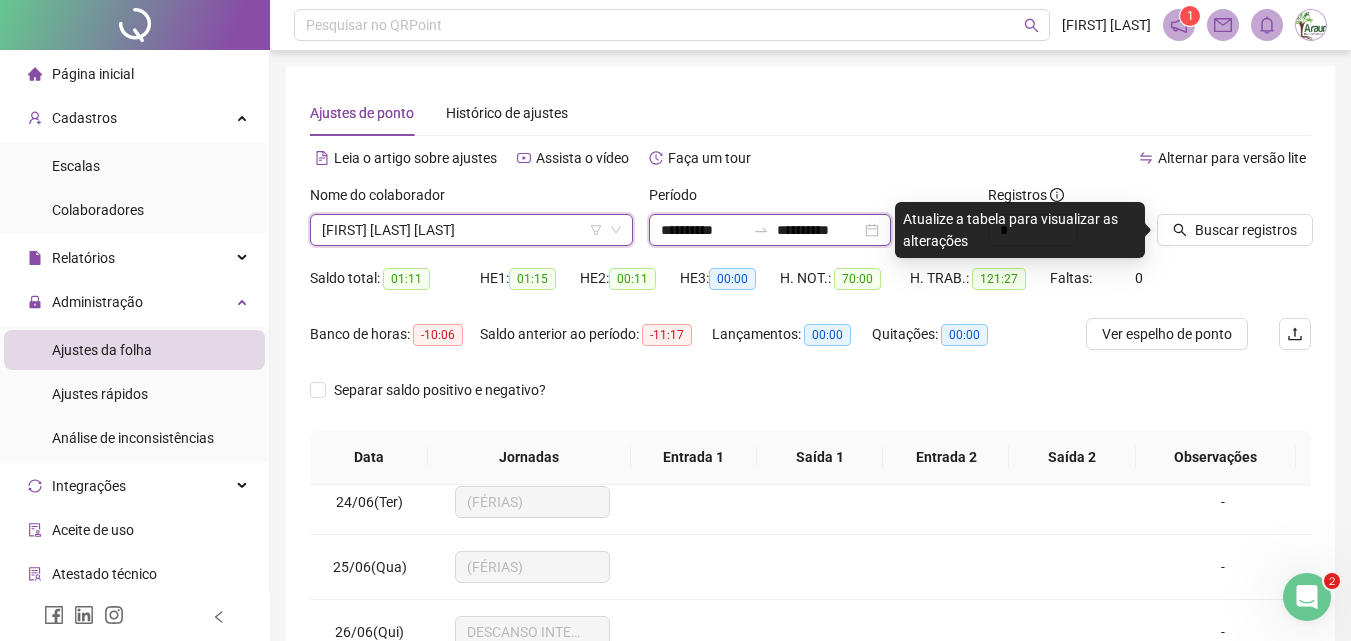 click on "**********" at bounding box center (703, 230) 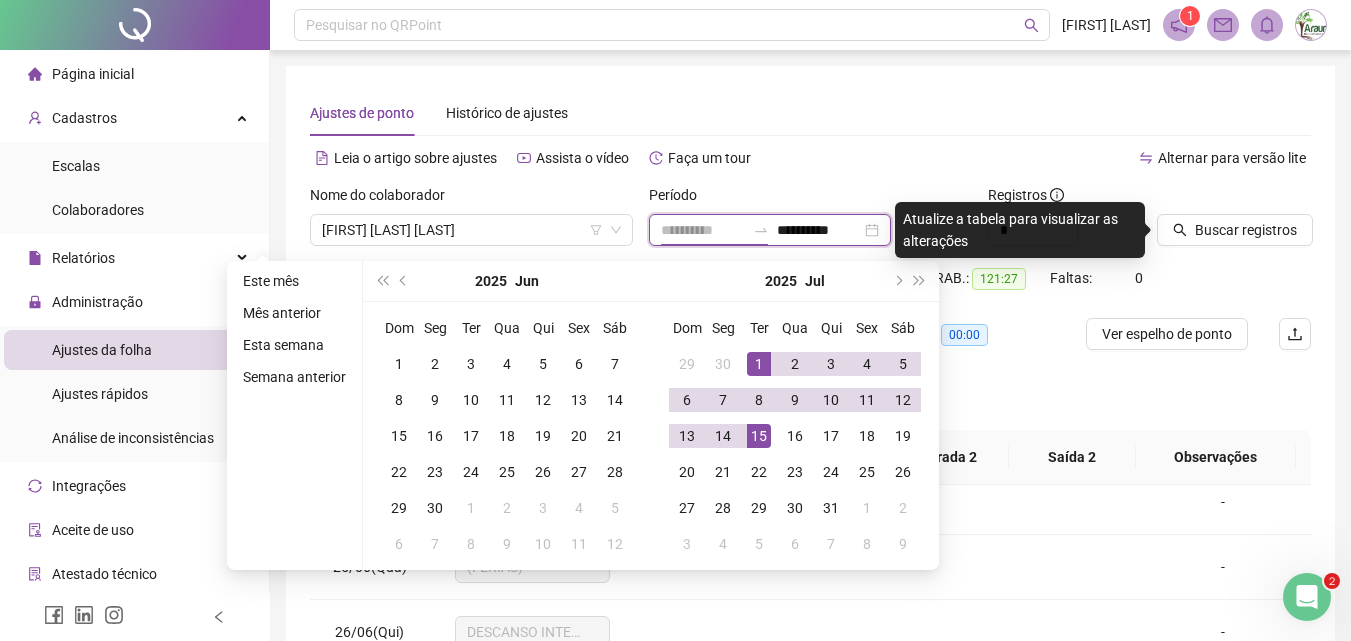 type on "**********" 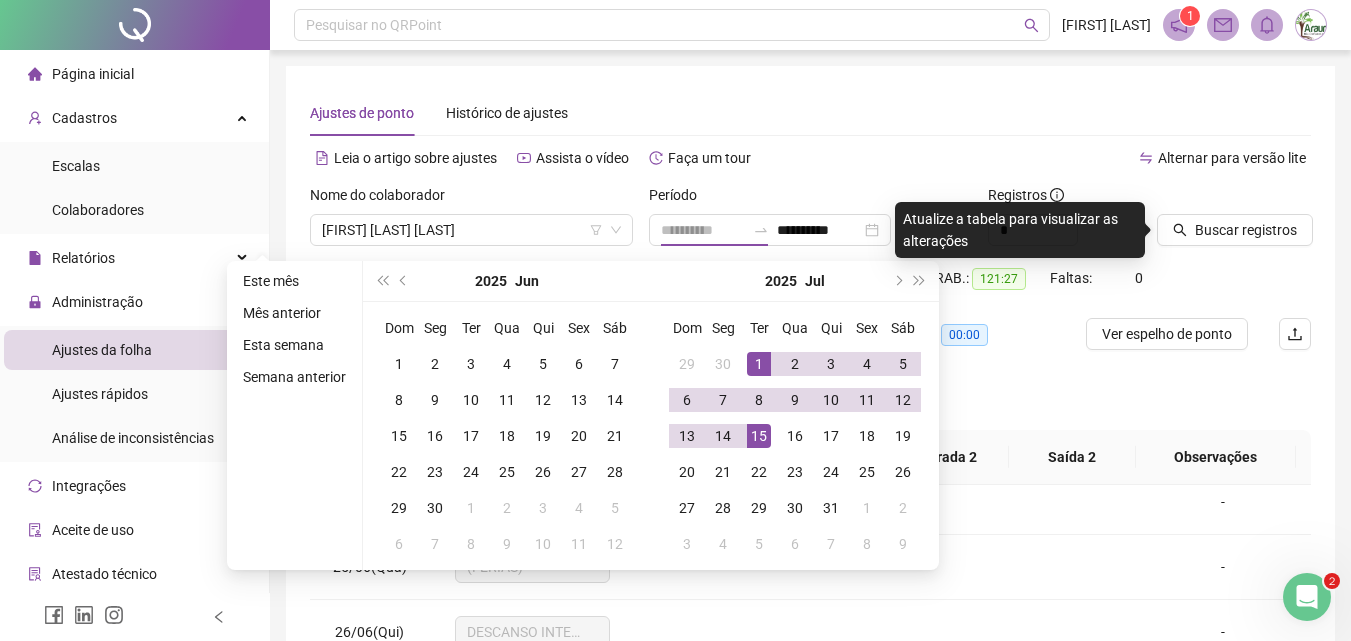 click on "1" at bounding box center (759, 364) 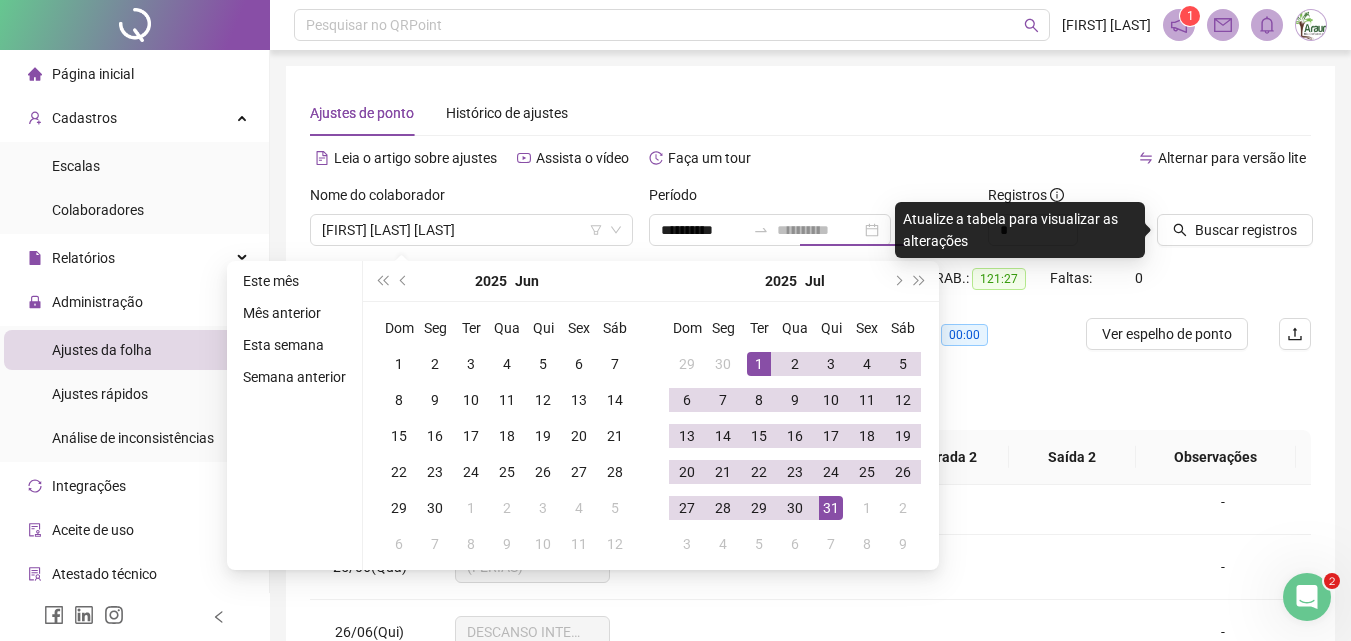 drag, startPoint x: 839, startPoint y: 514, endPoint x: 997, endPoint y: 391, distance: 200.23236 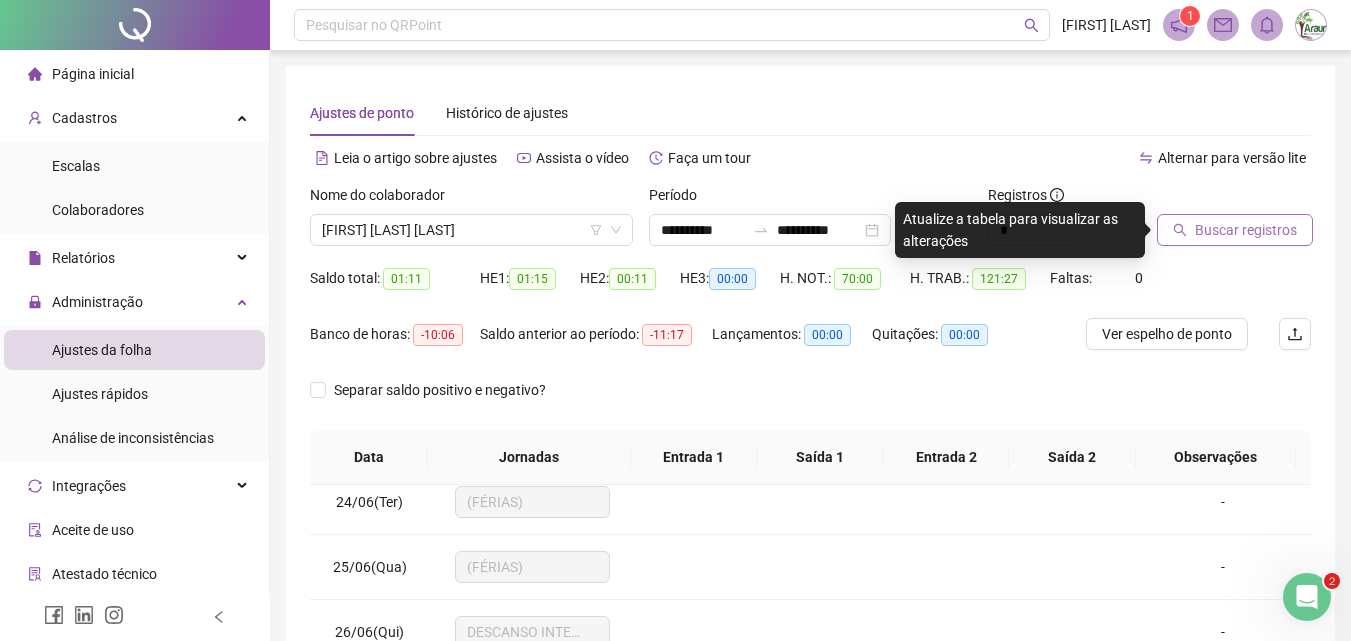 click on "Buscar registros" at bounding box center [1246, 230] 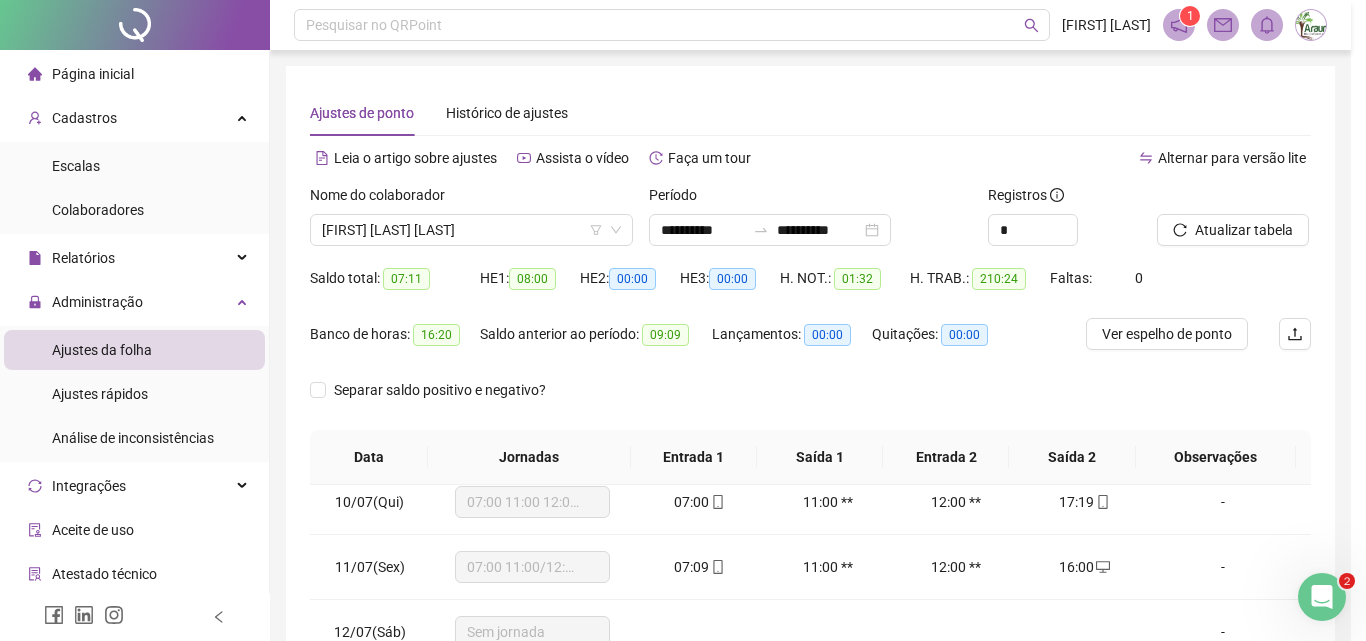 click on "Buscando registros Os registros de ponto estão sendo buscados... OK" at bounding box center [683, 320] 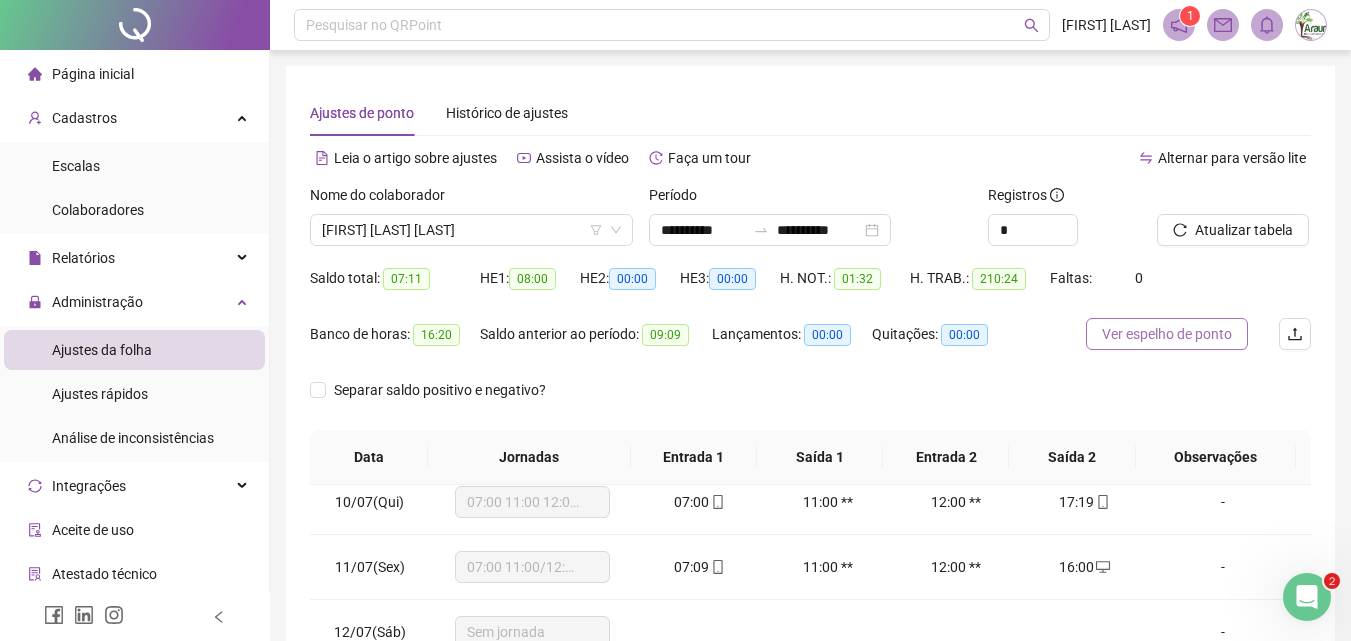 click on "Ver espelho de ponto" at bounding box center [1167, 334] 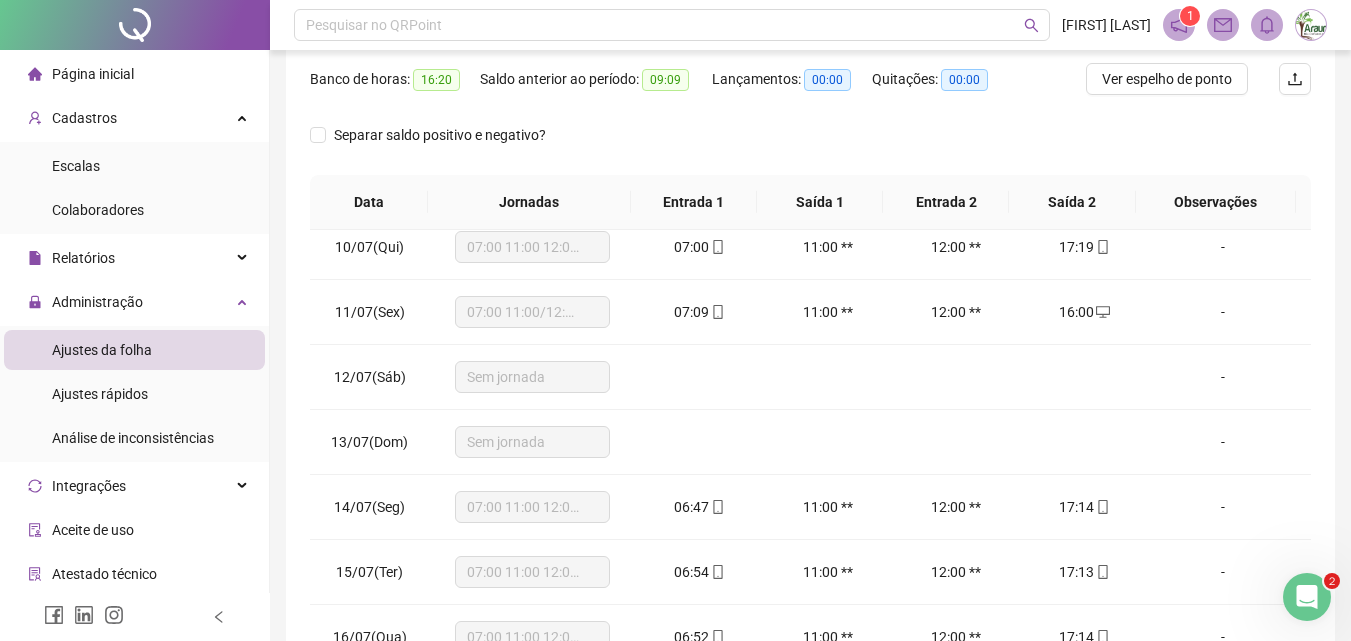 scroll, scrollTop: 381, scrollLeft: 0, axis: vertical 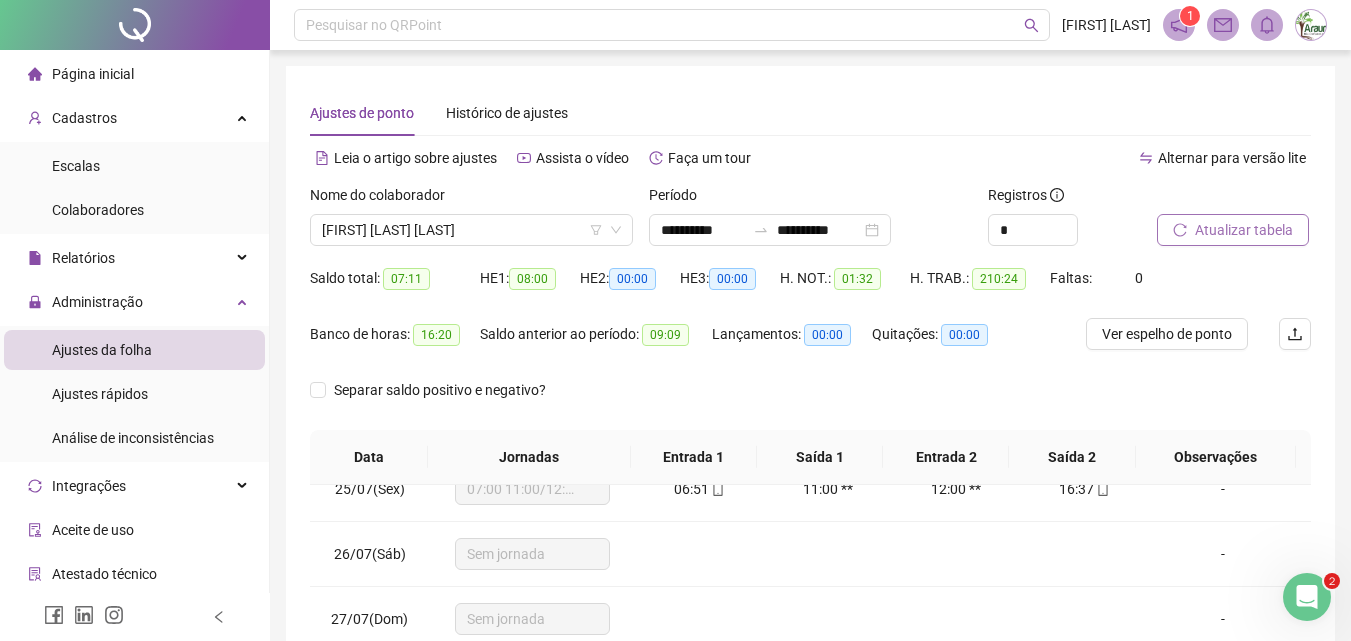 click on "Atualizar tabela" at bounding box center [1244, 230] 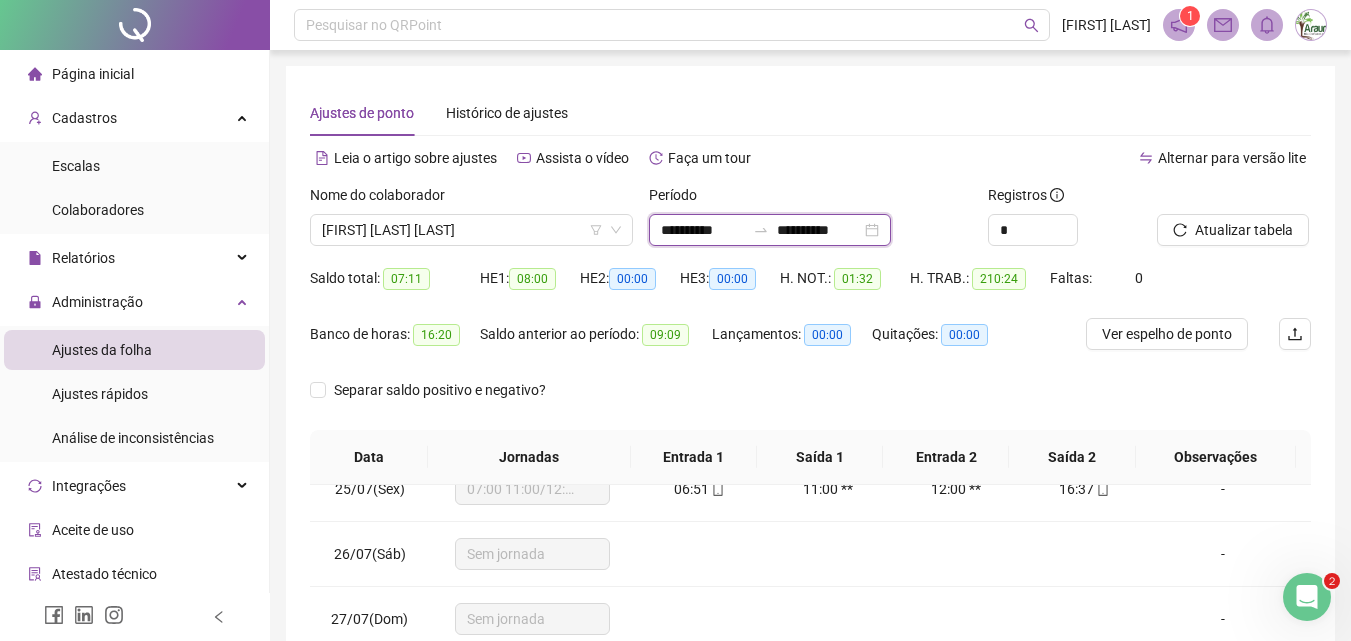 click on "**********" at bounding box center (819, 230) 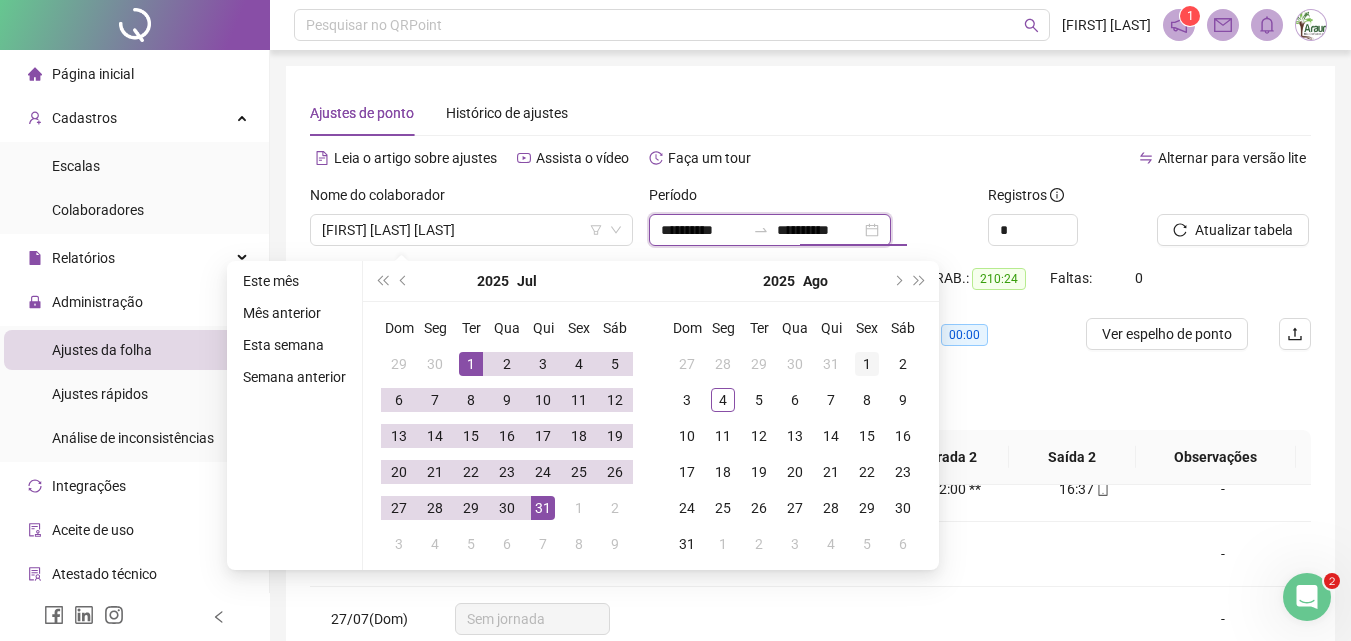 type on "**********" 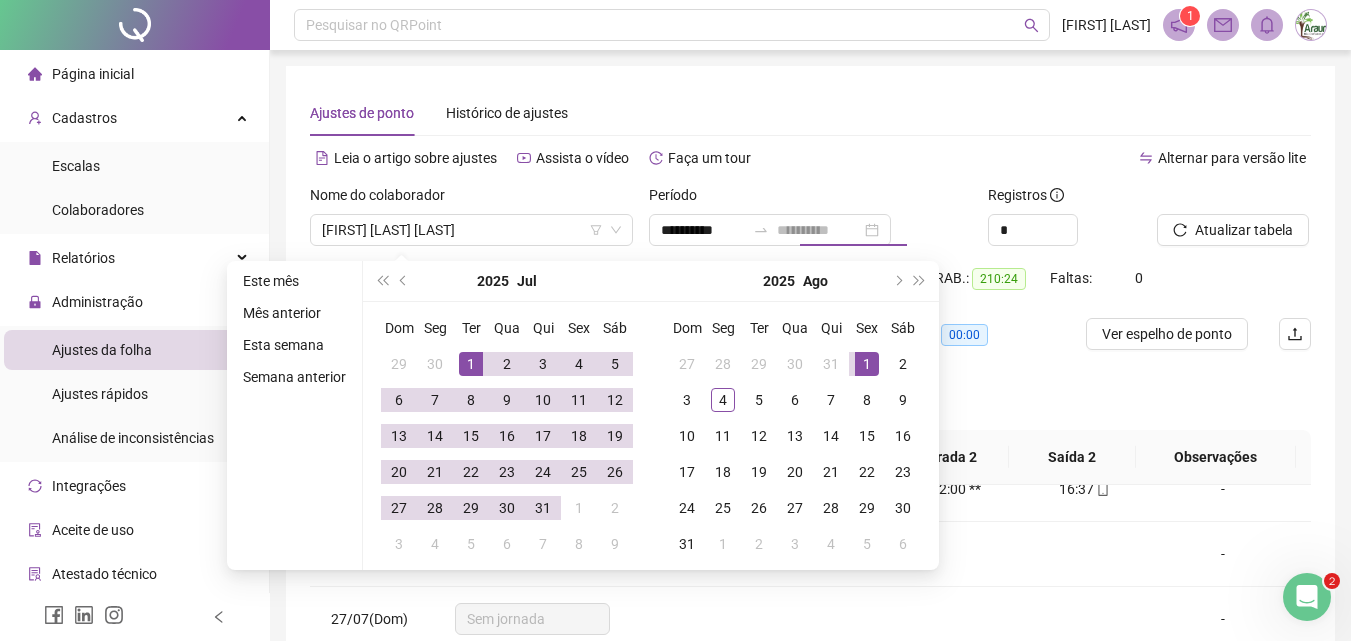 drag, startPoint x: 862, startPoint y: 357, endPoint x: 859, endPoint y: 347, distance: 10.440307 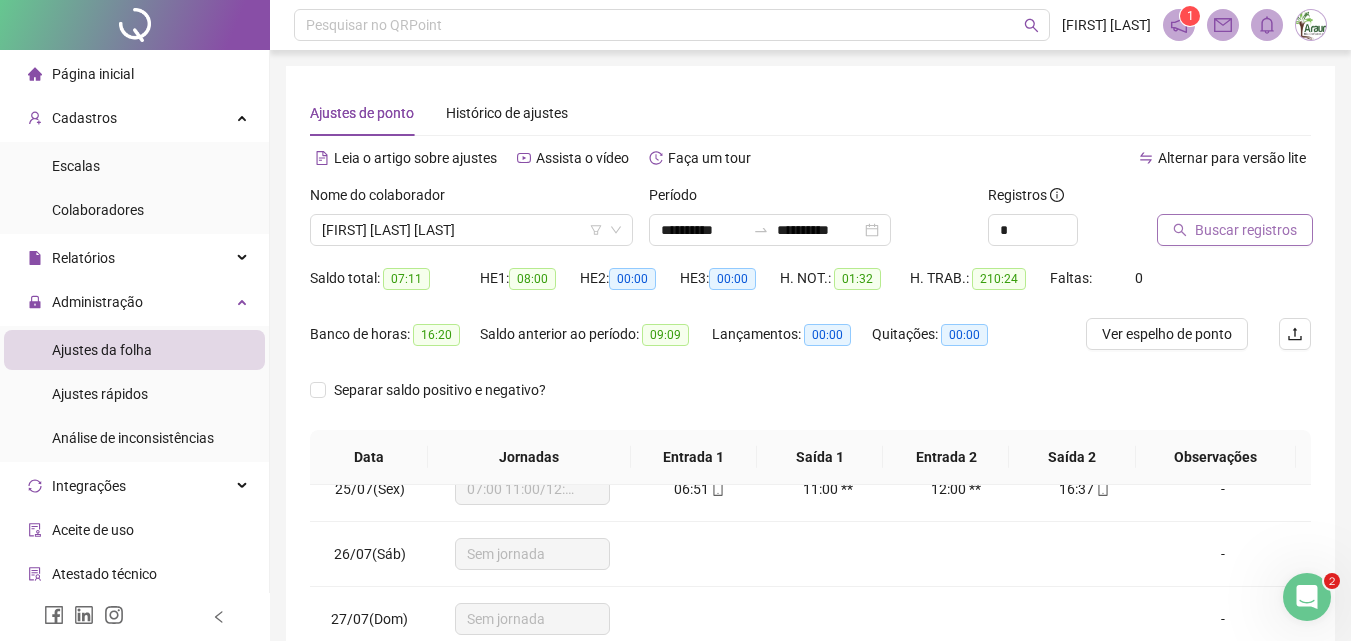 click 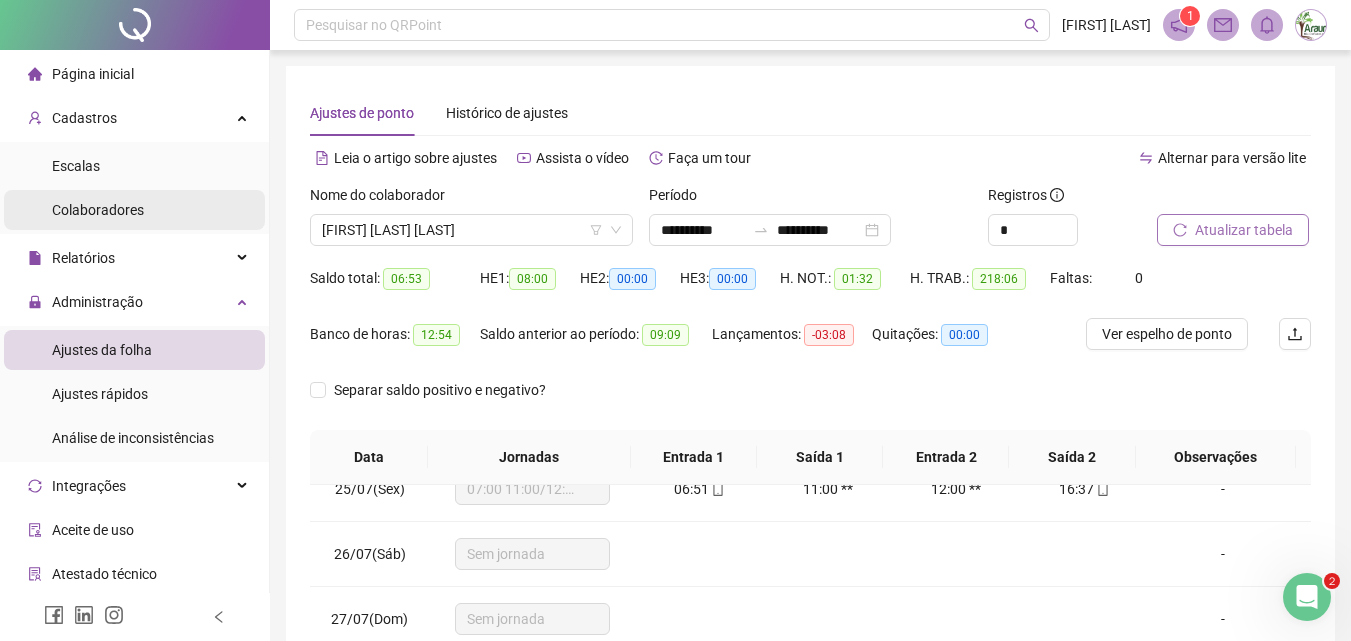 drag, startPoint x: 125, startPoint y: 209, endPoint x: 151, endPoint y: 209, distance: 26 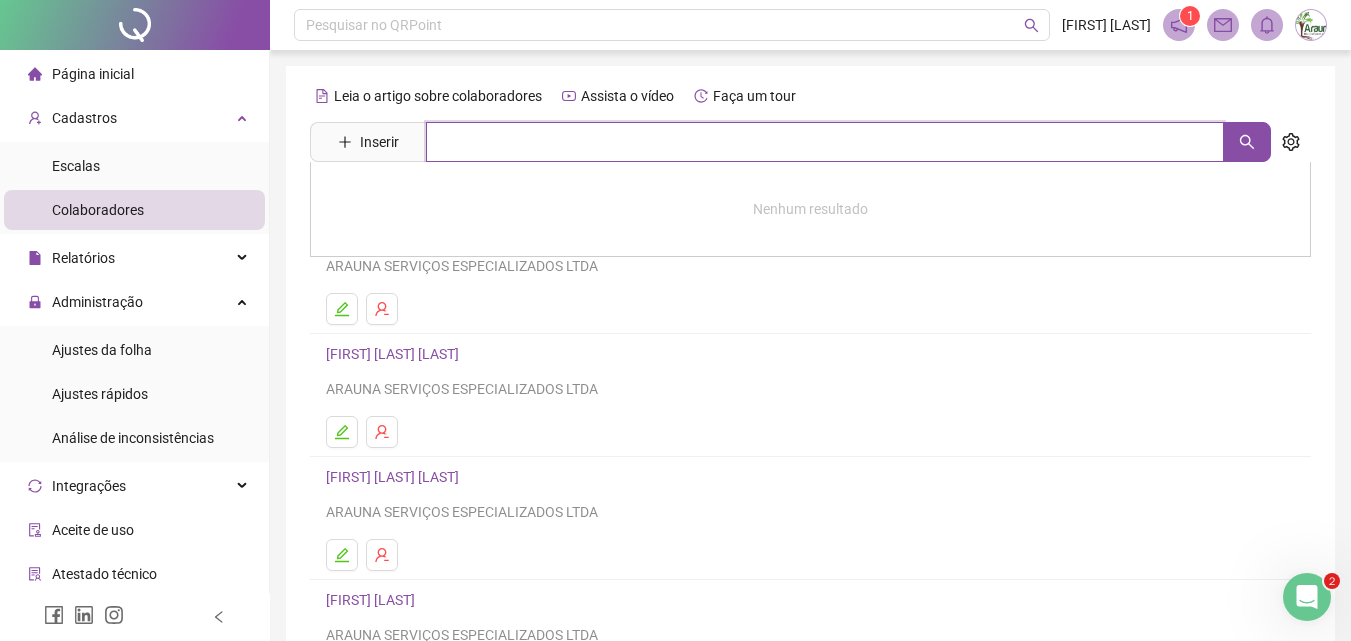click at bounding box center (825, 142) 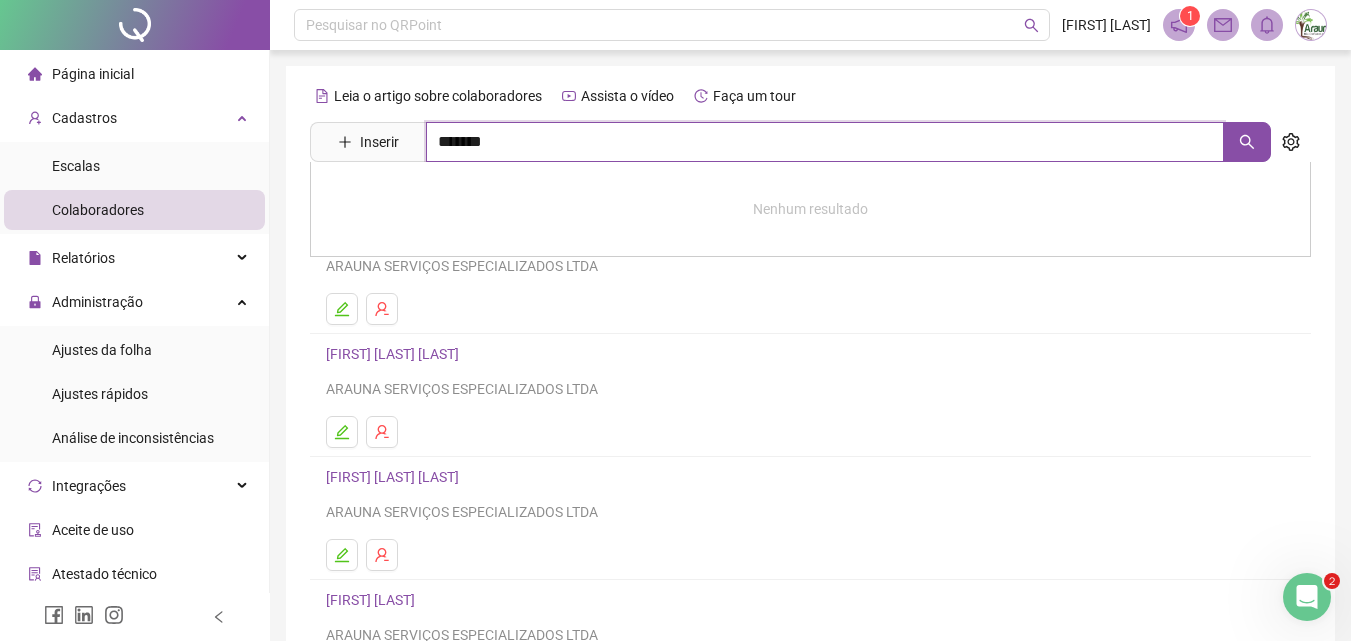 type on "*******" 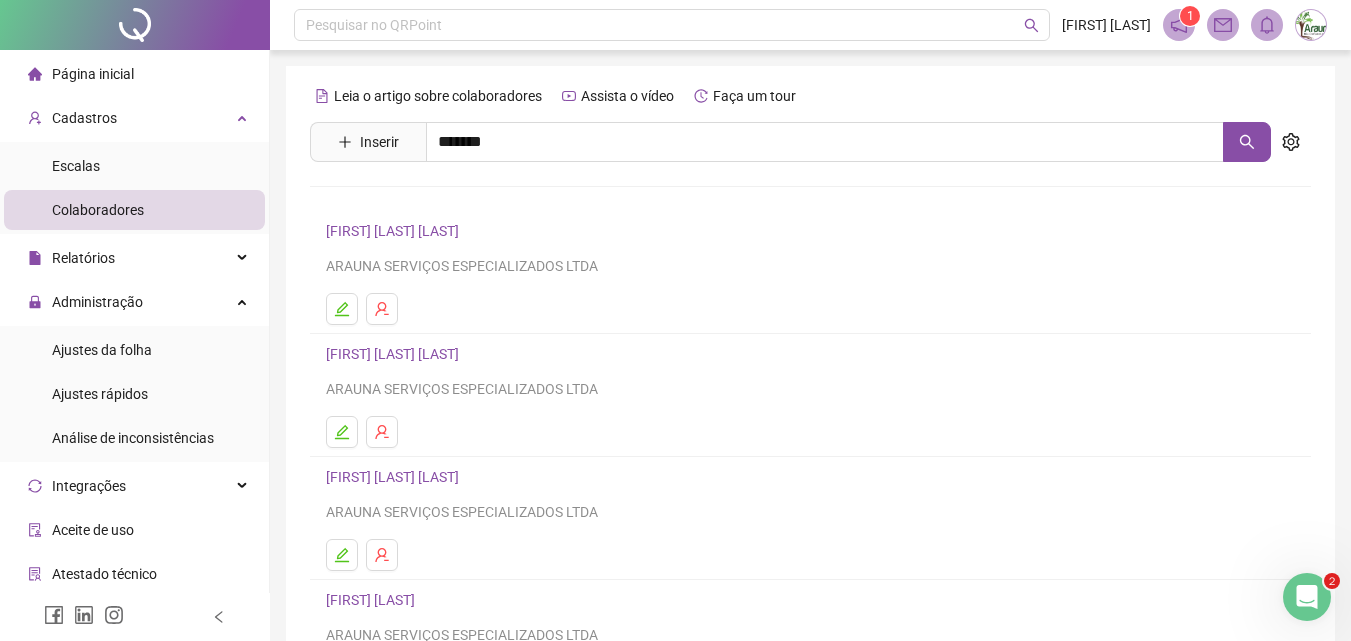 click on "[FIRST] [LAST] [LAST]   Inativo" at bounding box center [445, 201] 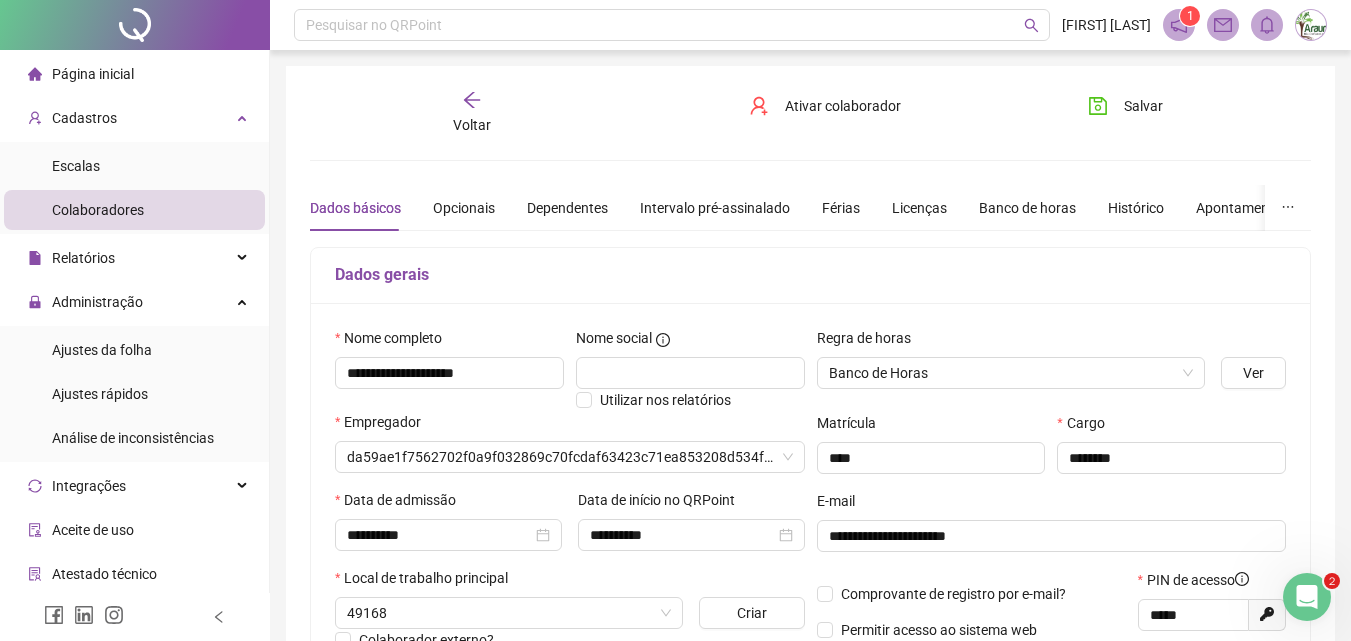 type on "**********" 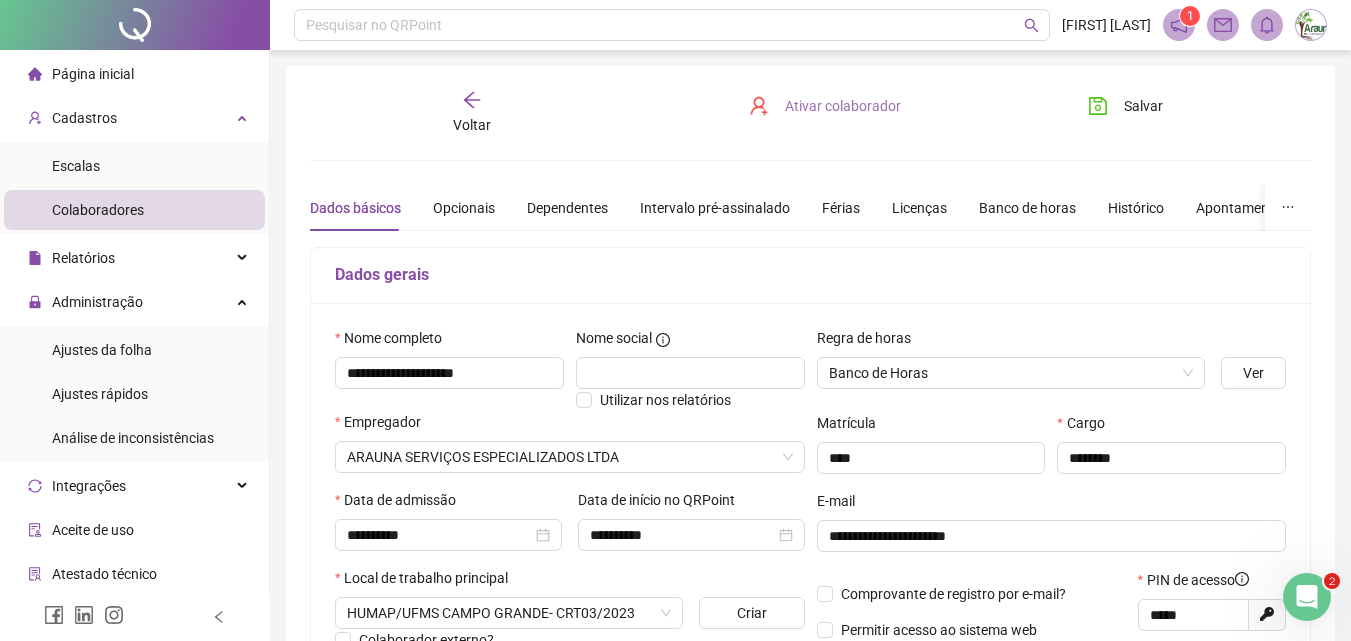 click on "Ativar colaborador" at bounding box center [843, 106] 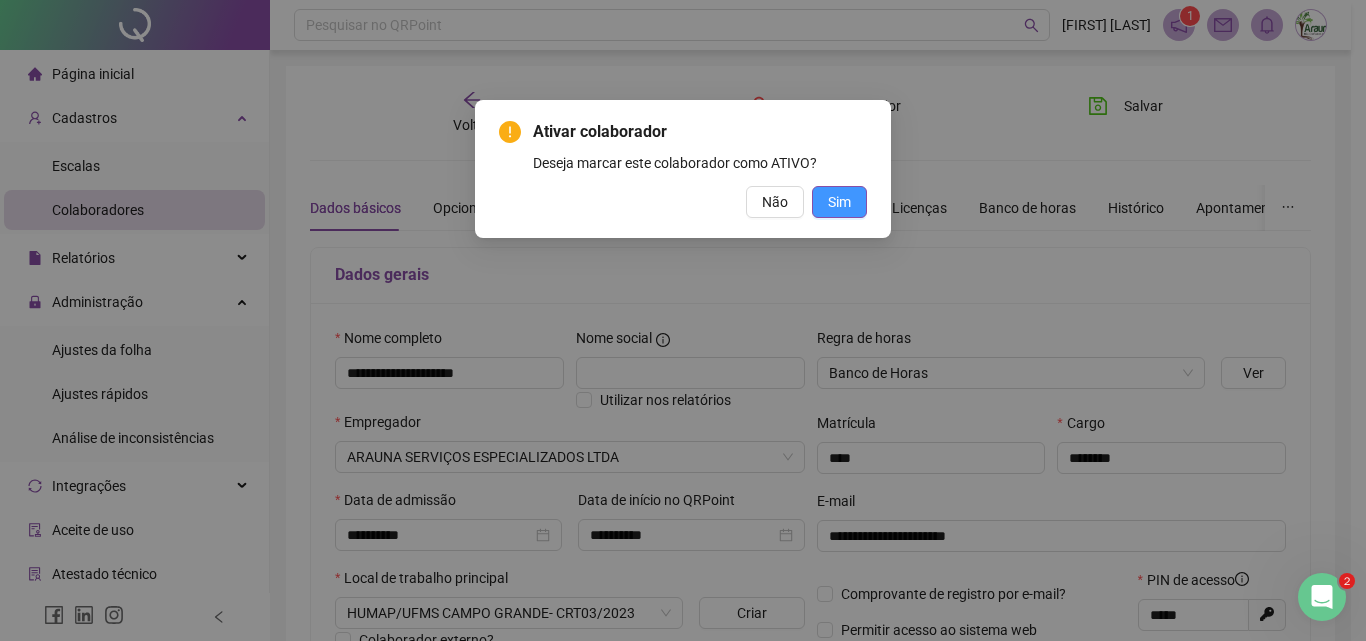 click on "Sim" at bounding box center [839, 202] 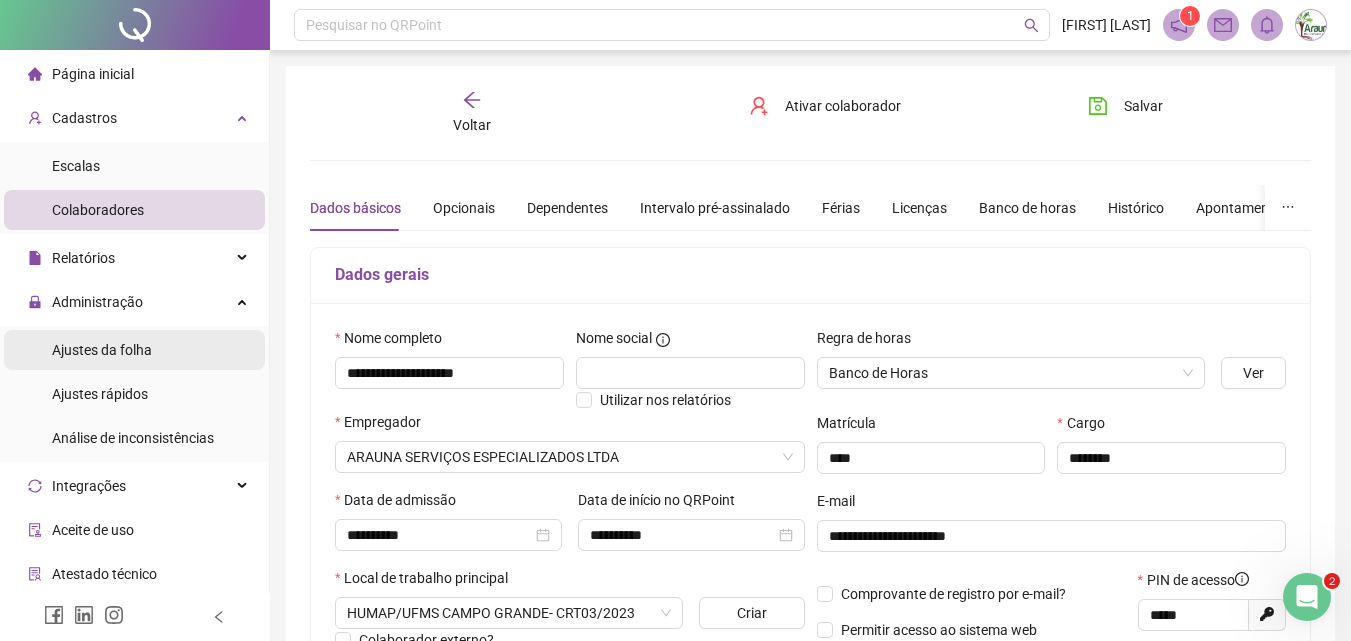 click on "Ajustes da folha" at bounding box center [134, 350] 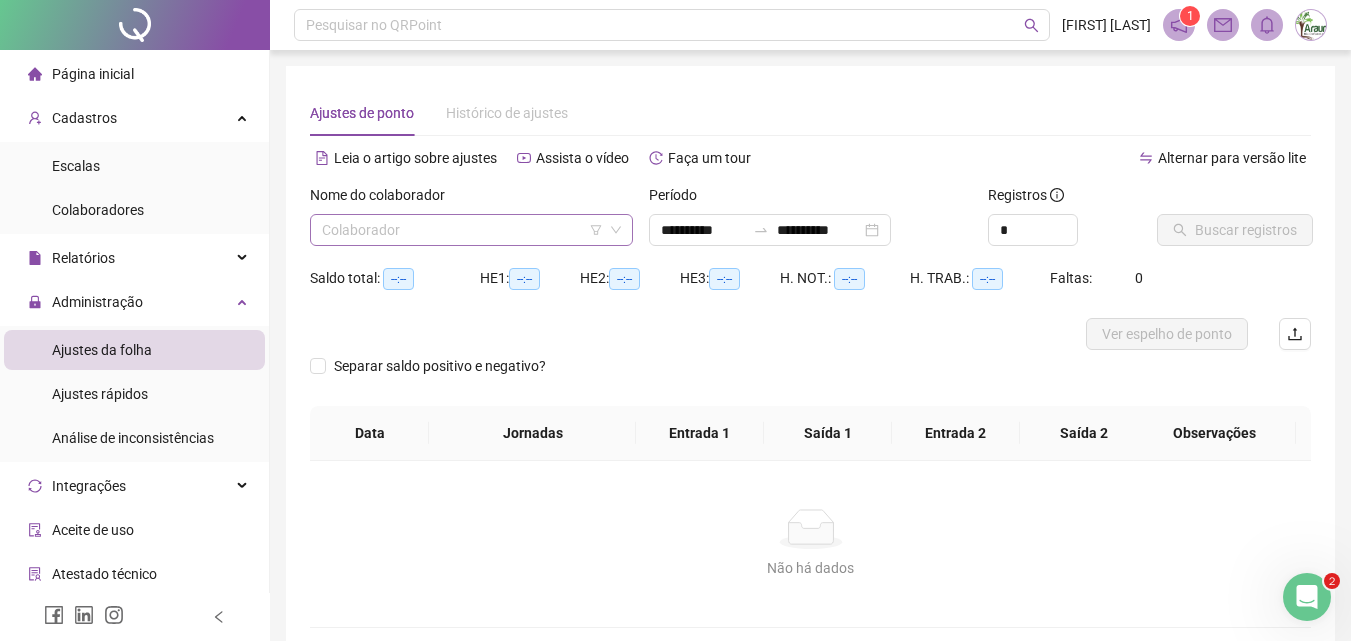 click at bounding box center [462, 230] 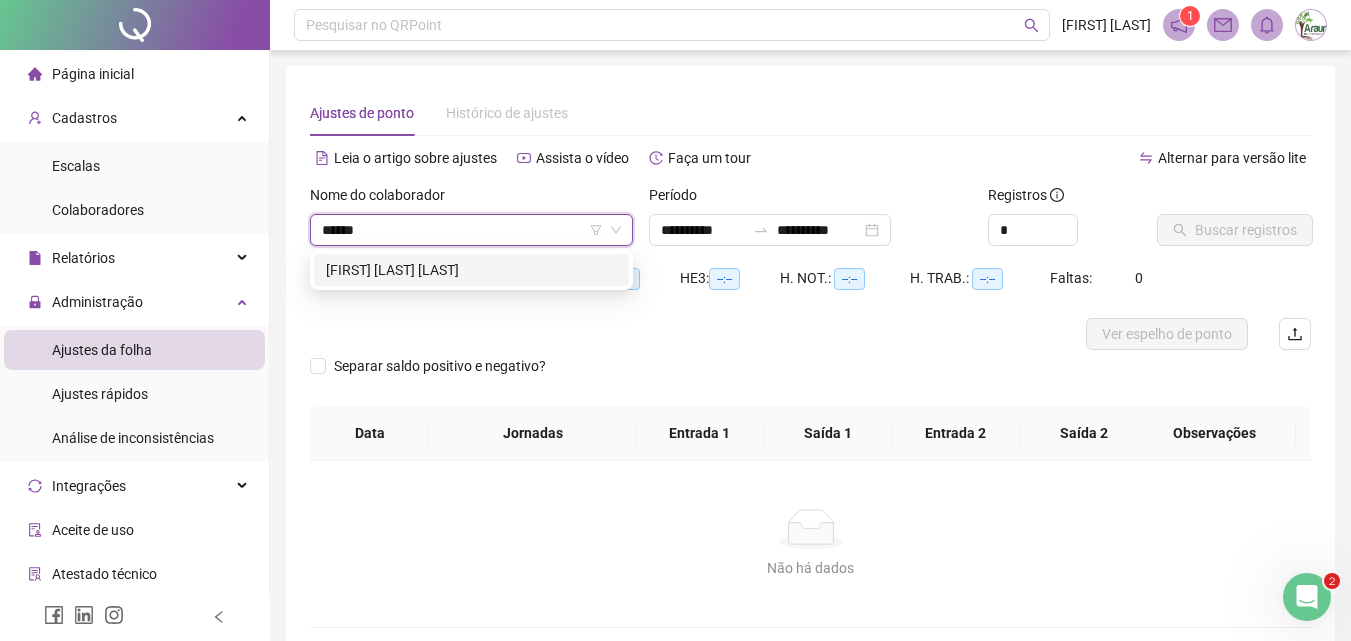 type on "*******" 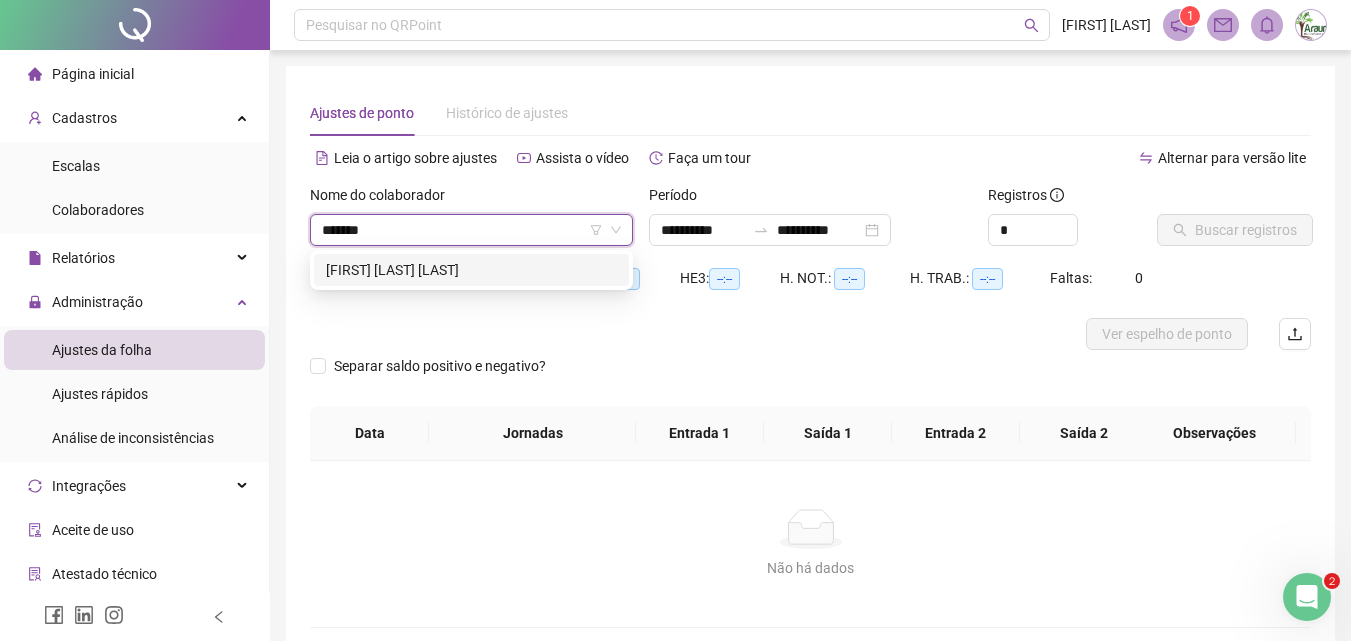 click on "[FIRST] [LAST] [LAST]" at bounding box center [471, 270] 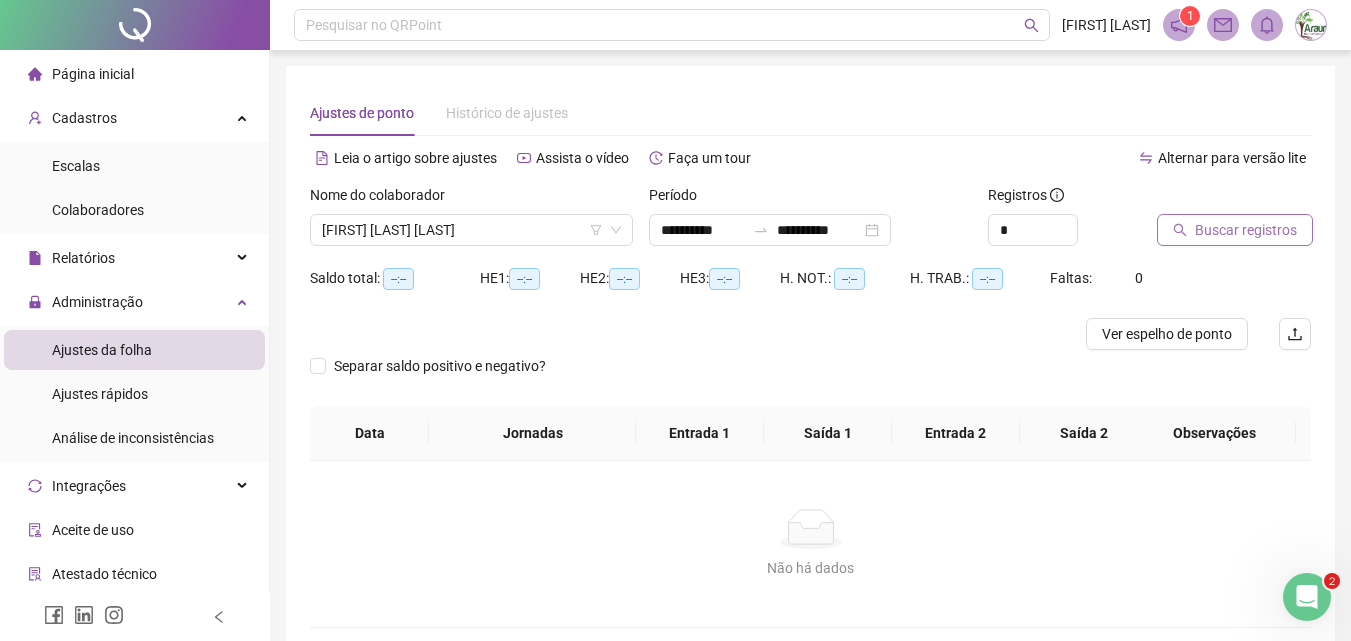 click on "Buscar registros" at bounding box center [1246, 230] 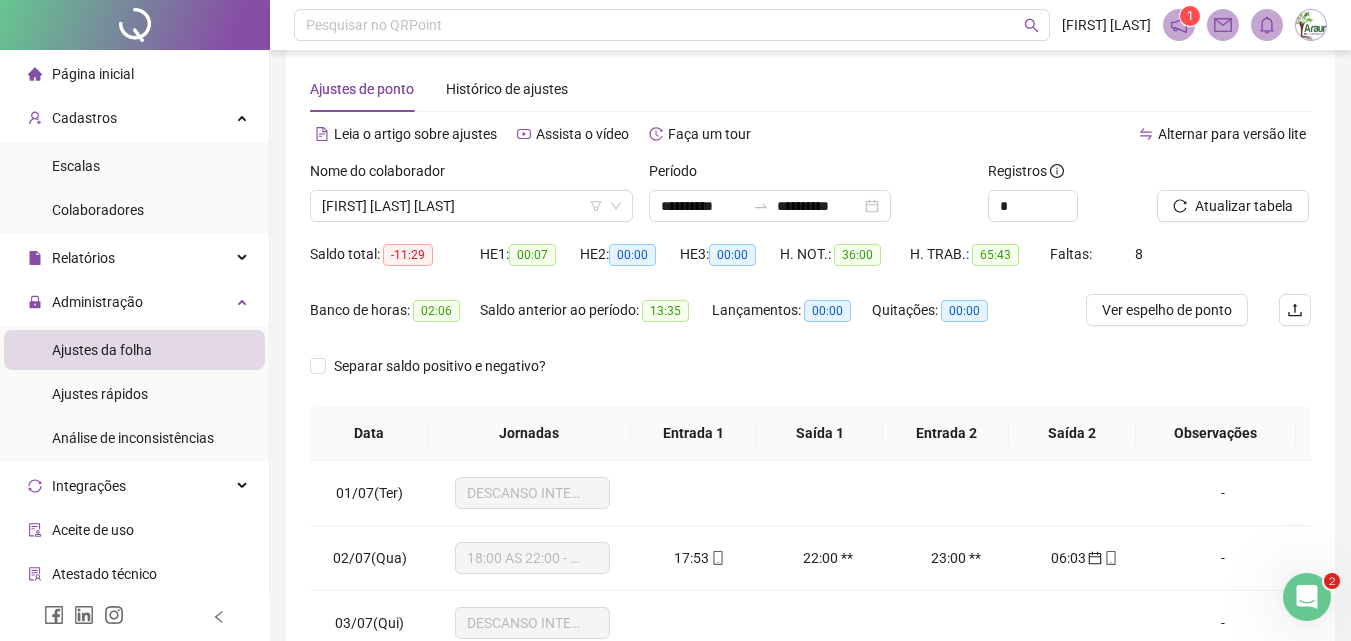 scroll, scrollTop: 300, scrollLeft: 0, axis: vertical 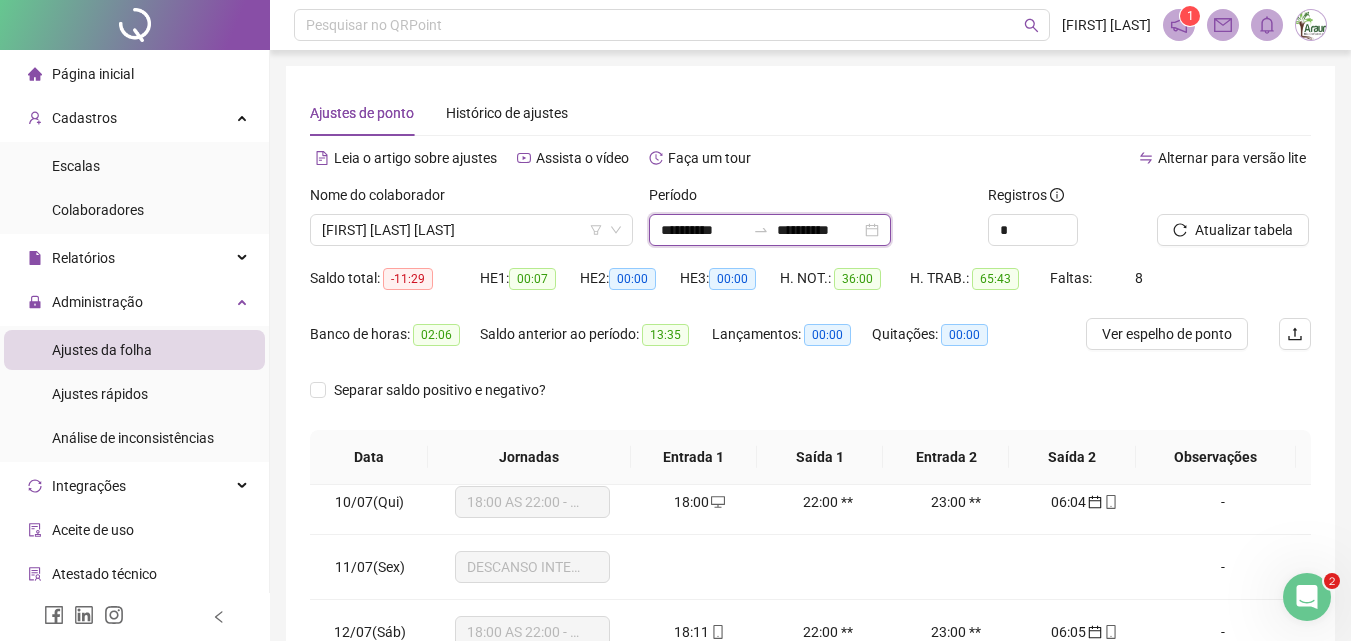 click on "**********" at bounding box center (819, 230) 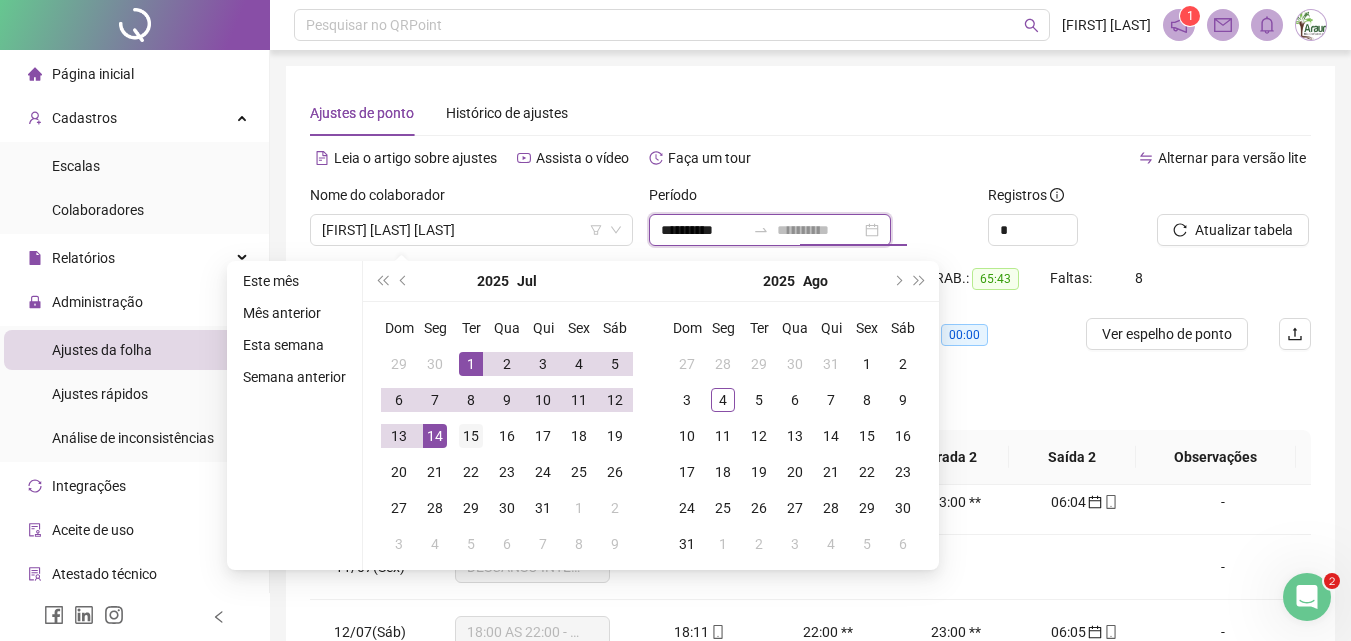 type on "**********" 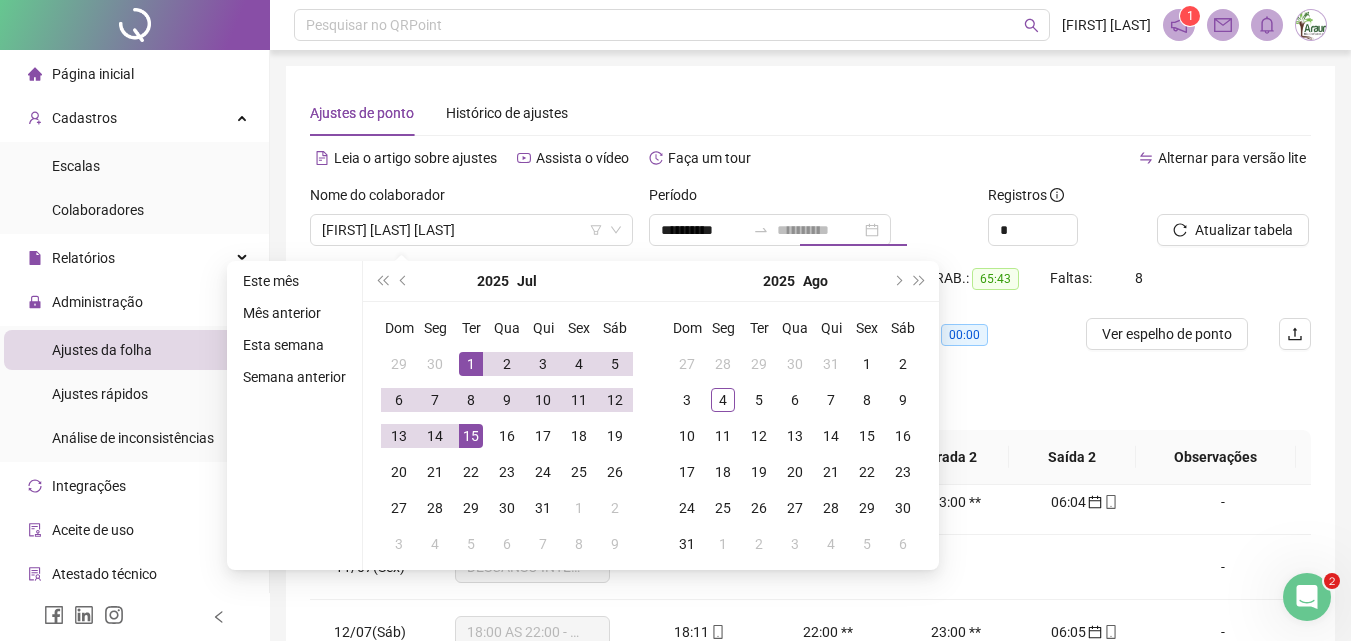 click on "15" at bounding box center [471, 436] 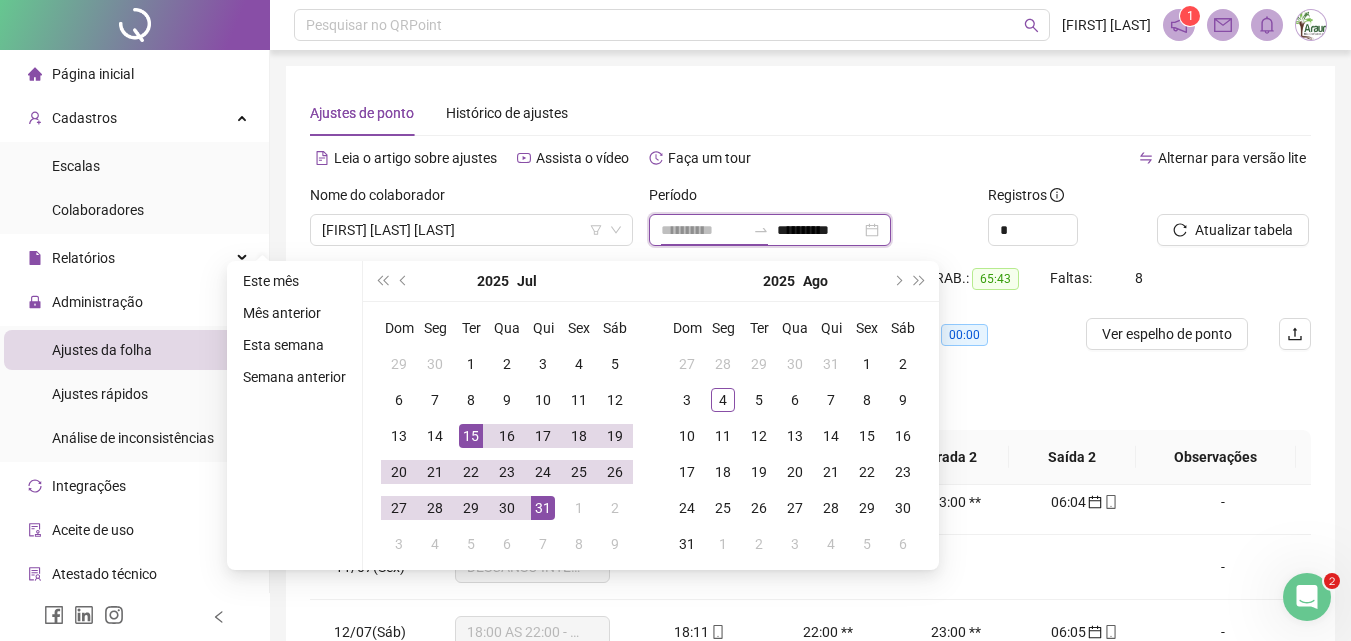 type on "**********" 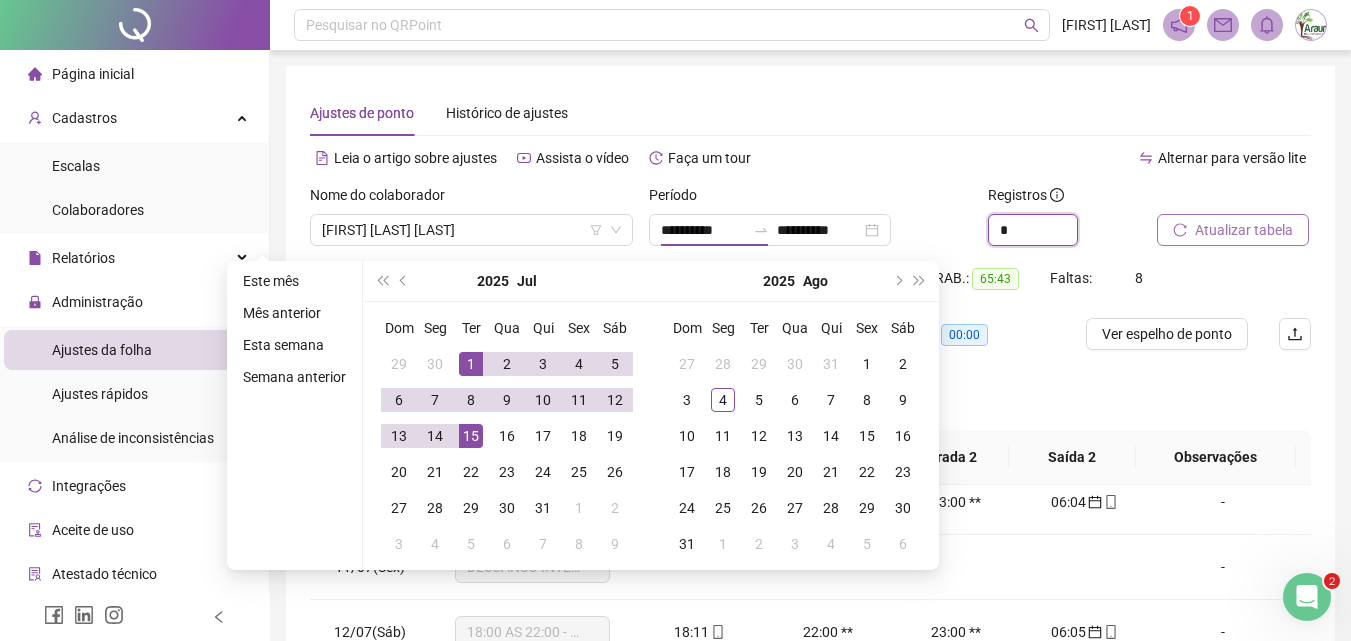 click 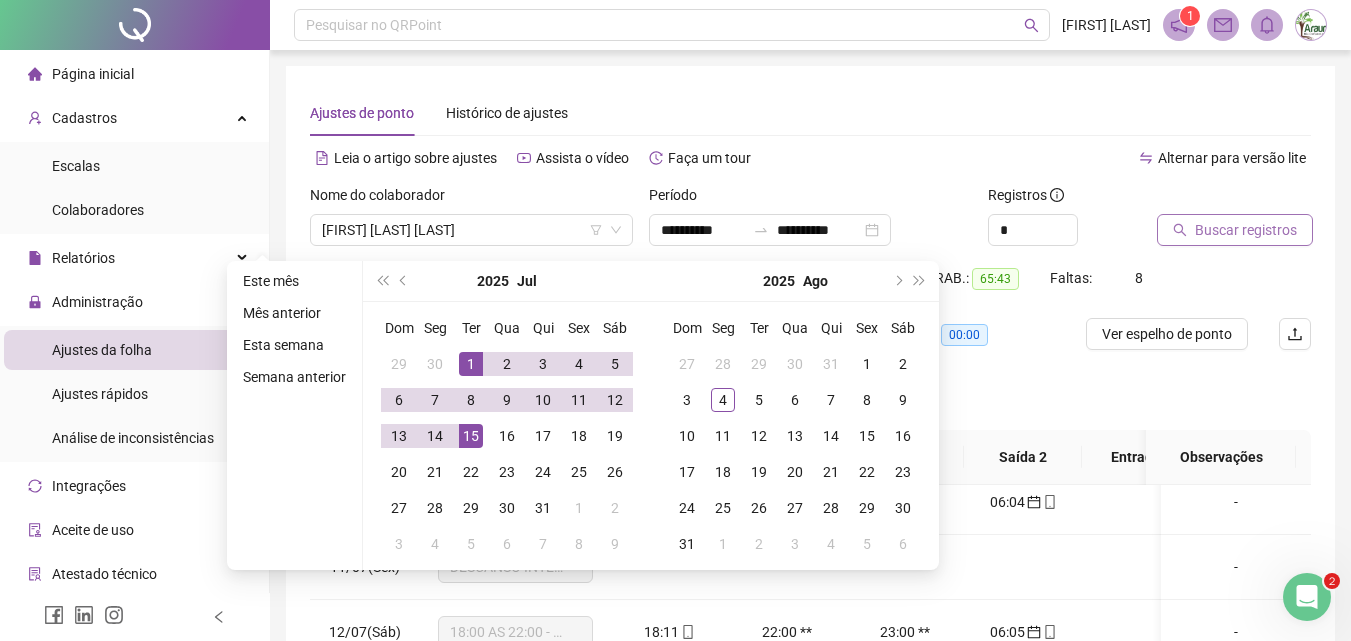 click on "Buscar registros" at bounding box center [1246, 230] 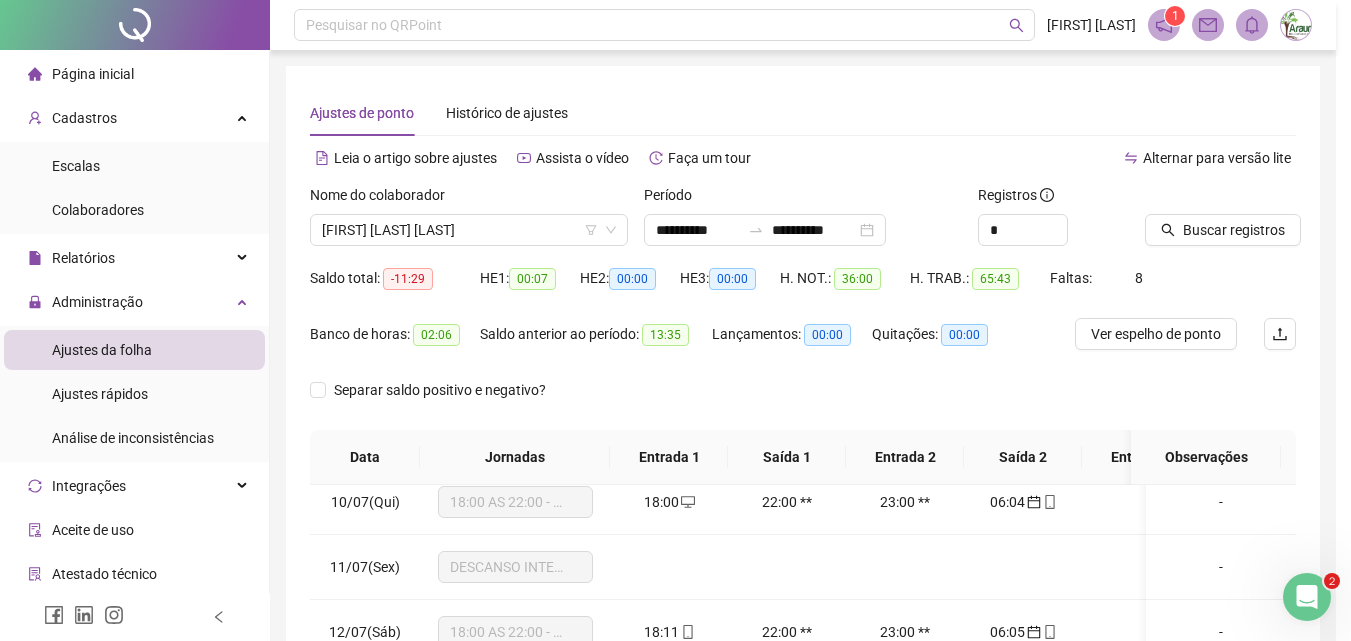 click on "Buscando registros Os registros de ponto estão sendo buscados... OK" at bounding box center [675, 320] 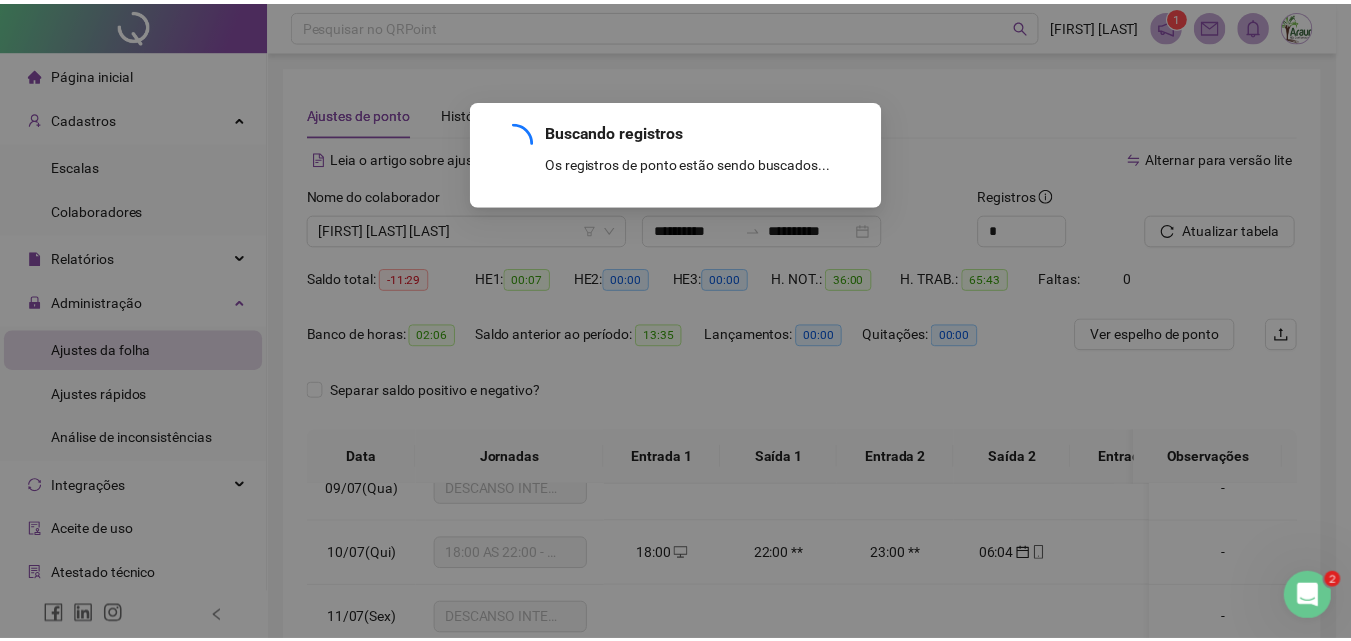 scroll, scrollTop: 563, scrollLeft: 0, axis: vertical 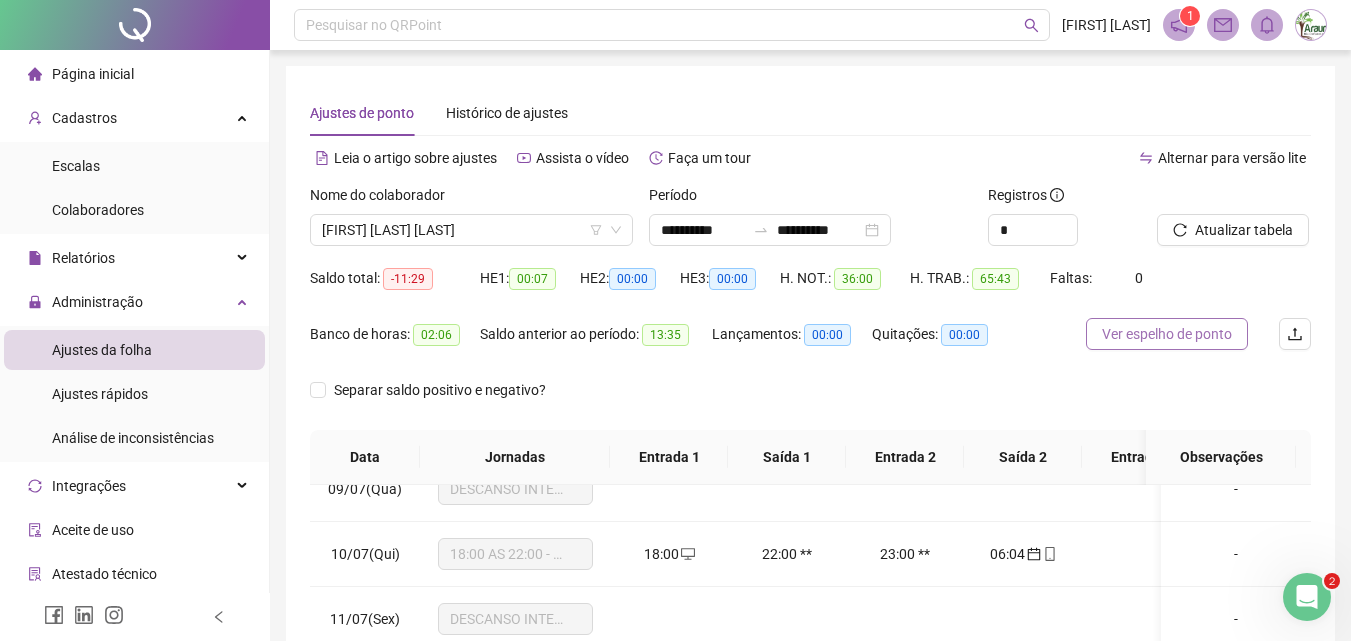 click on "Ver espelho de ponto" at bounding box center (1167, 334) 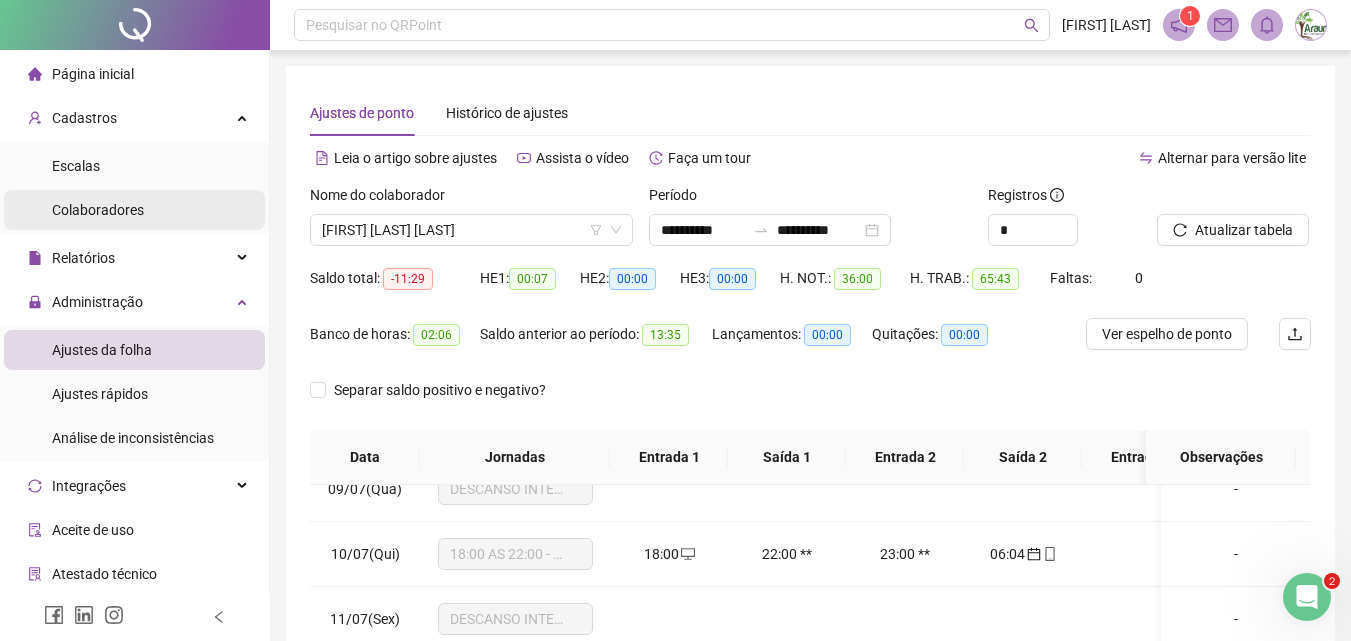 click on "Colaboradores" at bounding box center [98, 210] 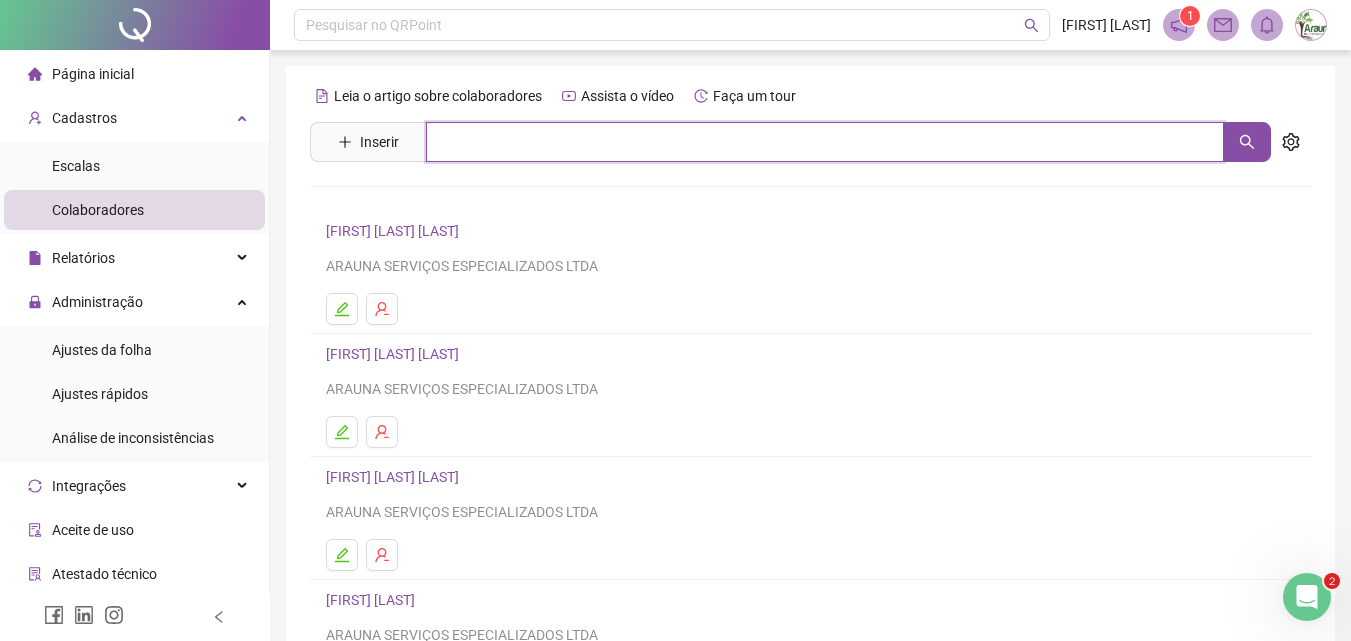 click at bounding box center (825, 142) 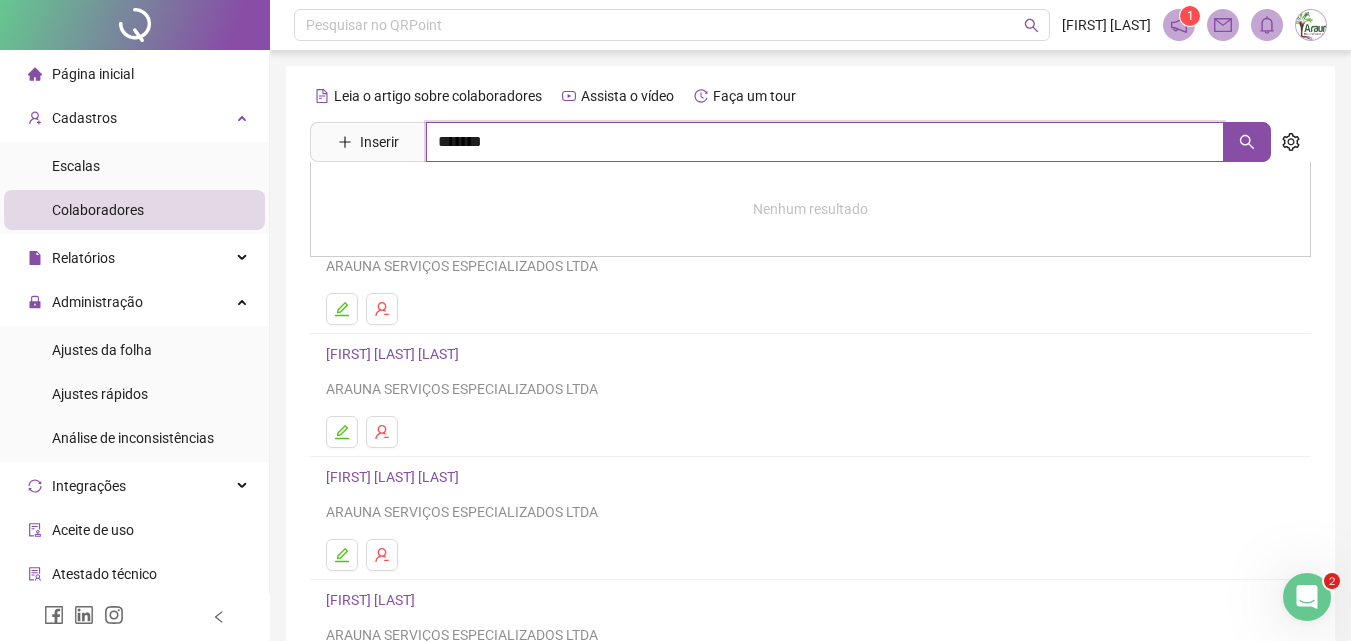 type on "*******" 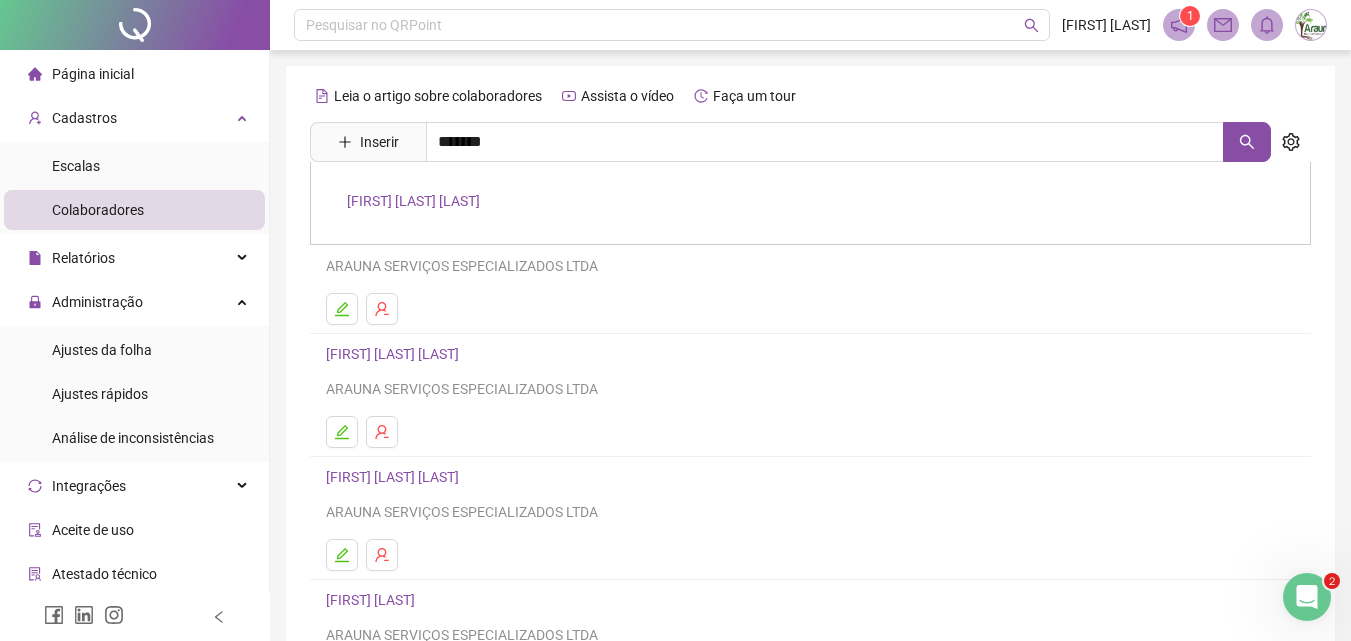 click on "[FIRST] [LAST] [LAST]" at bounding box center (413, 201) 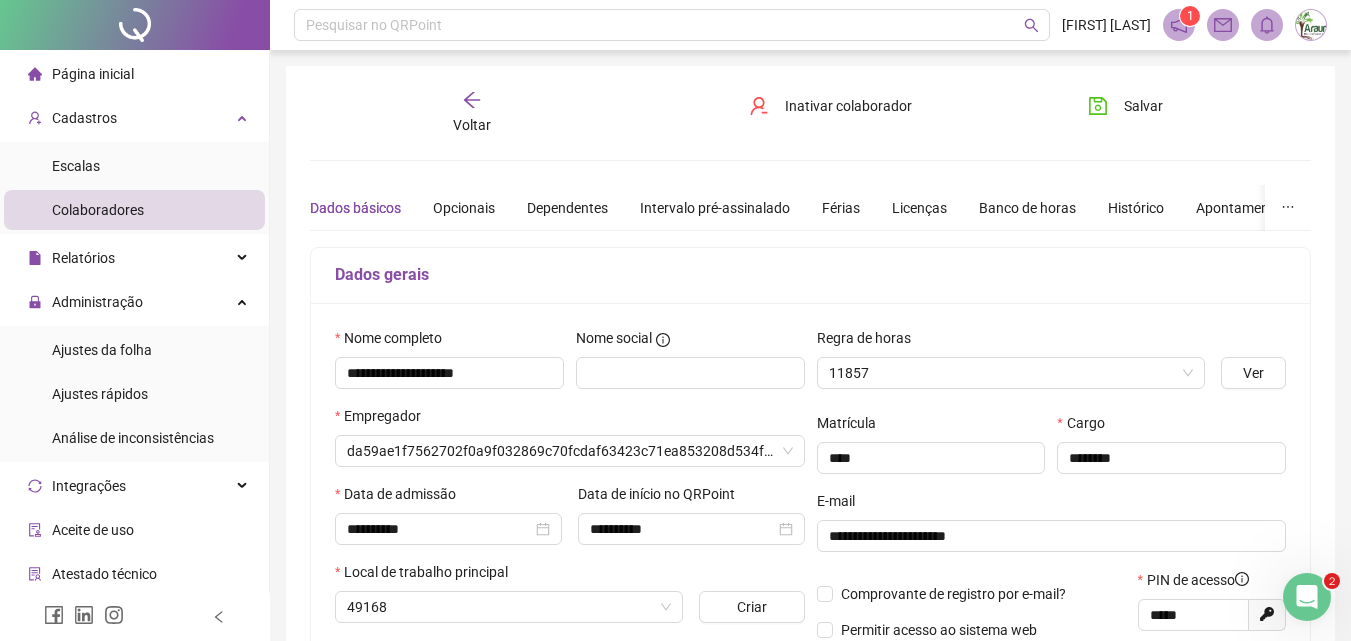 type on "**********" 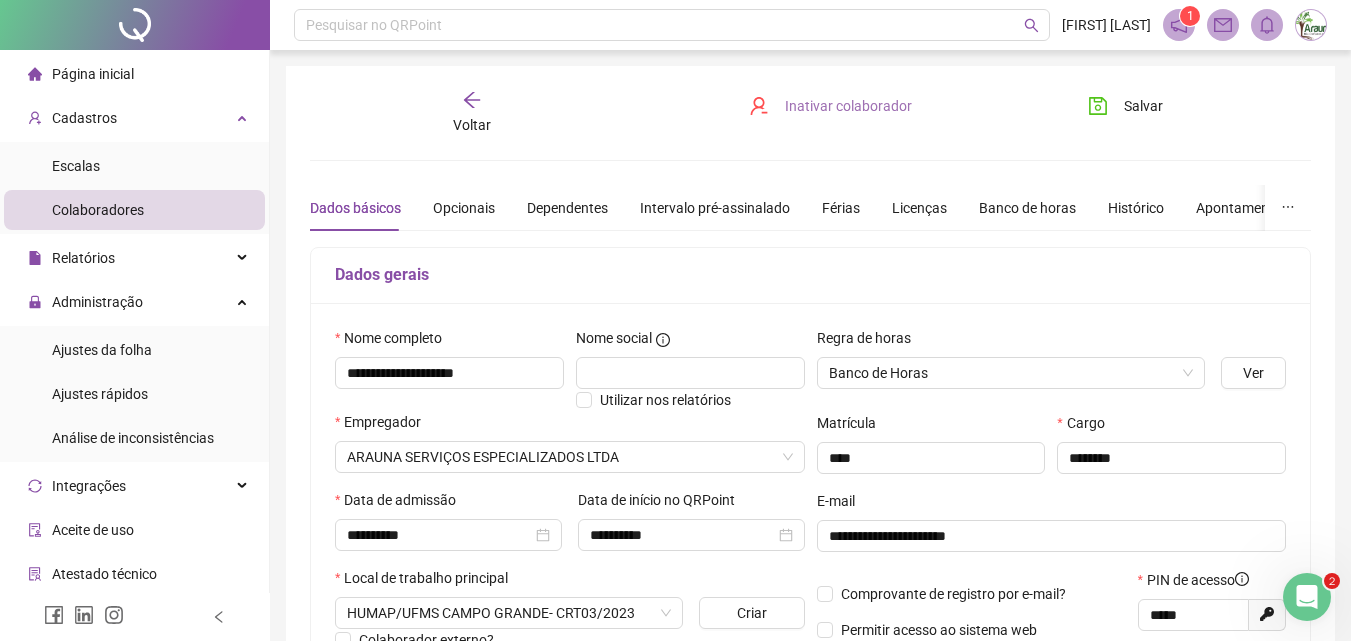 click on "Inativar colaborador" at bounding box center [848, 106] 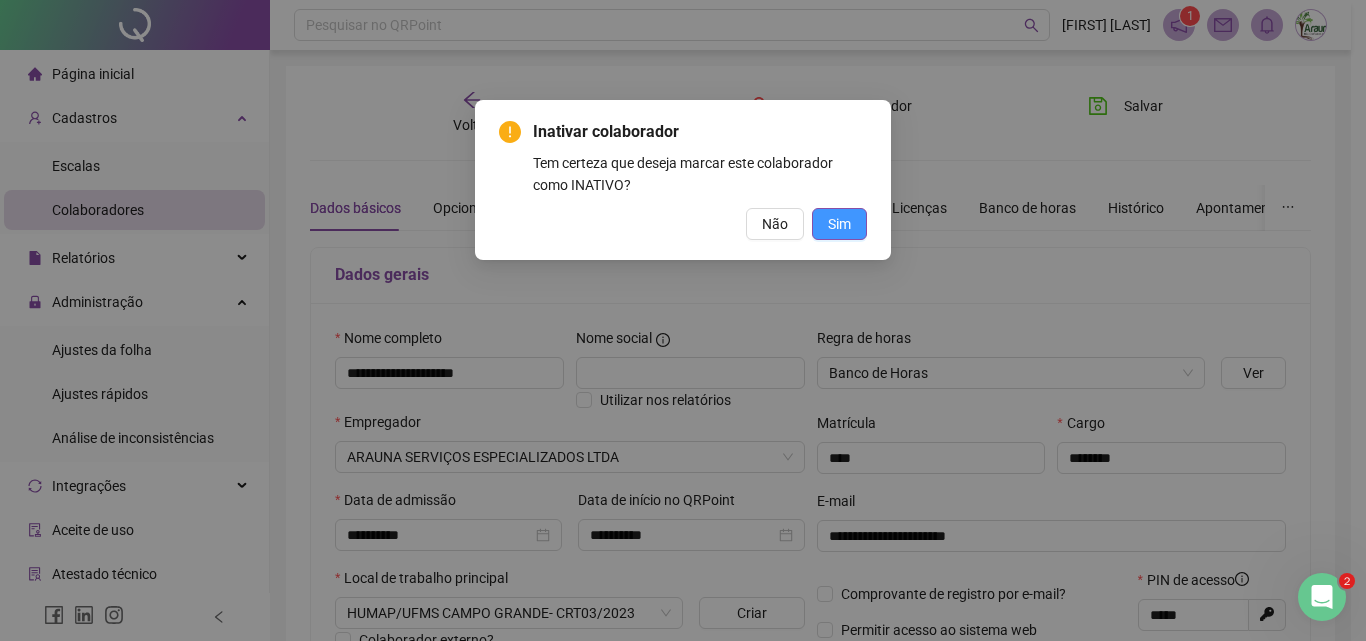click on "Sim" at bounding box center [839, 224] 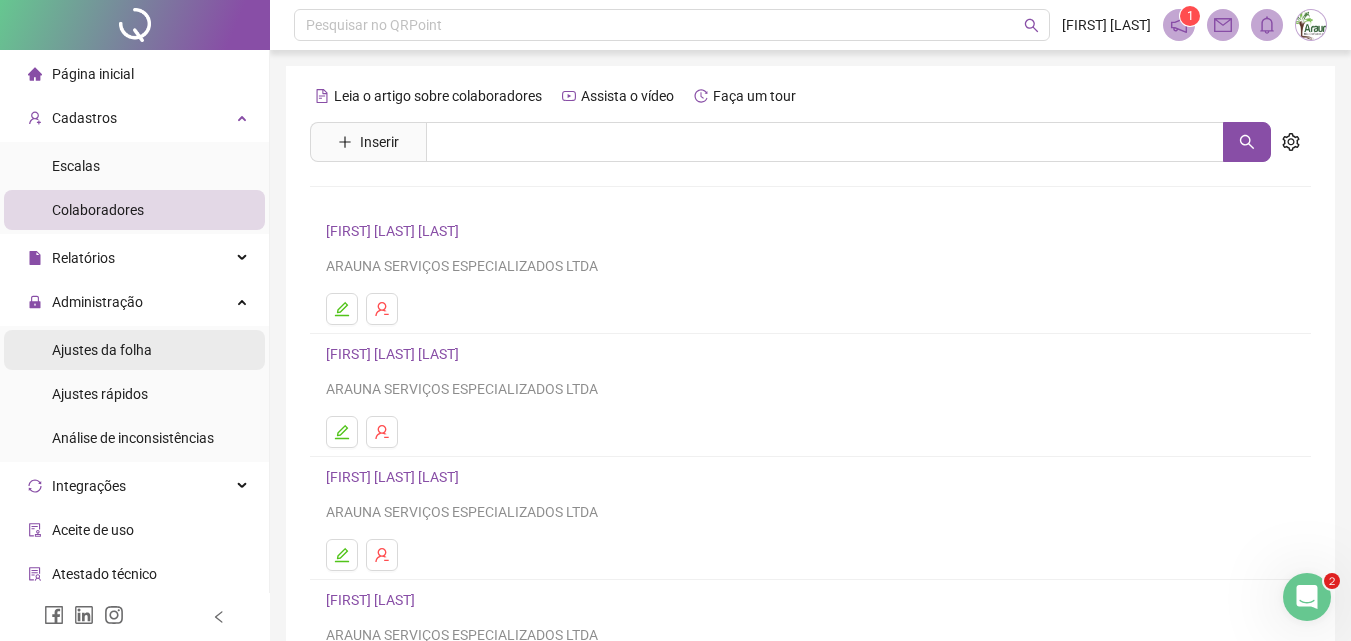 click on "Ajustes da folha" at bounding box center (102, 350) 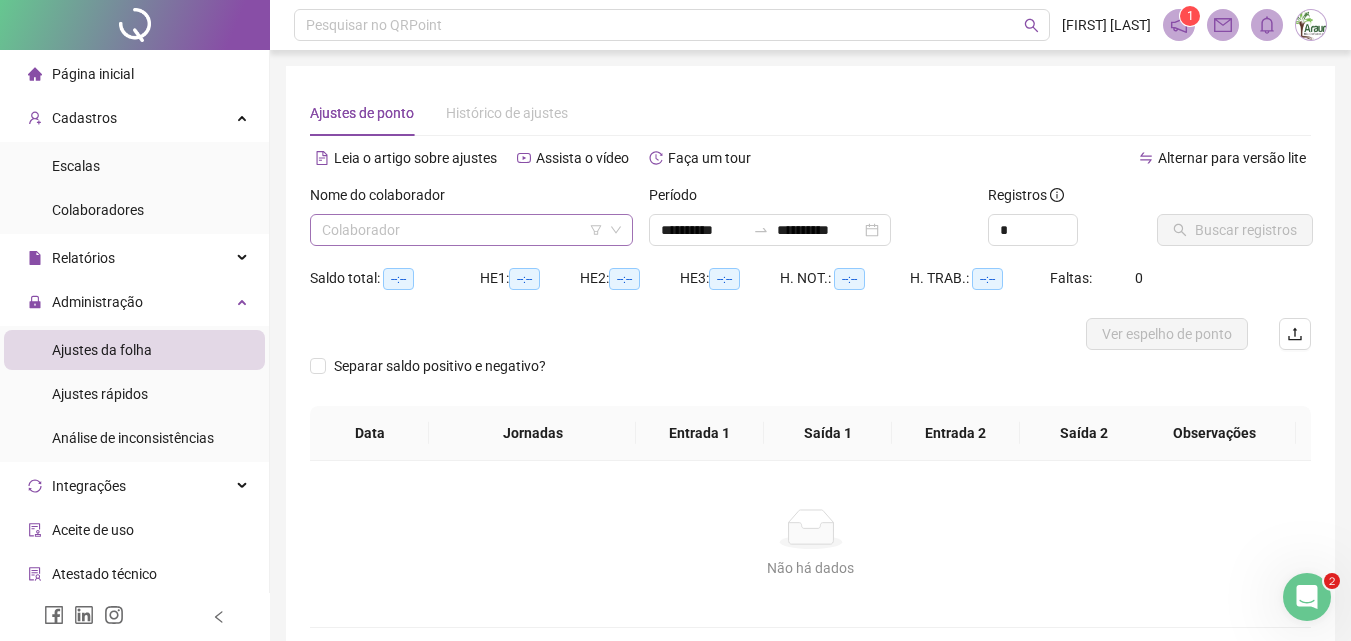 click at bounding box center [462, 230] 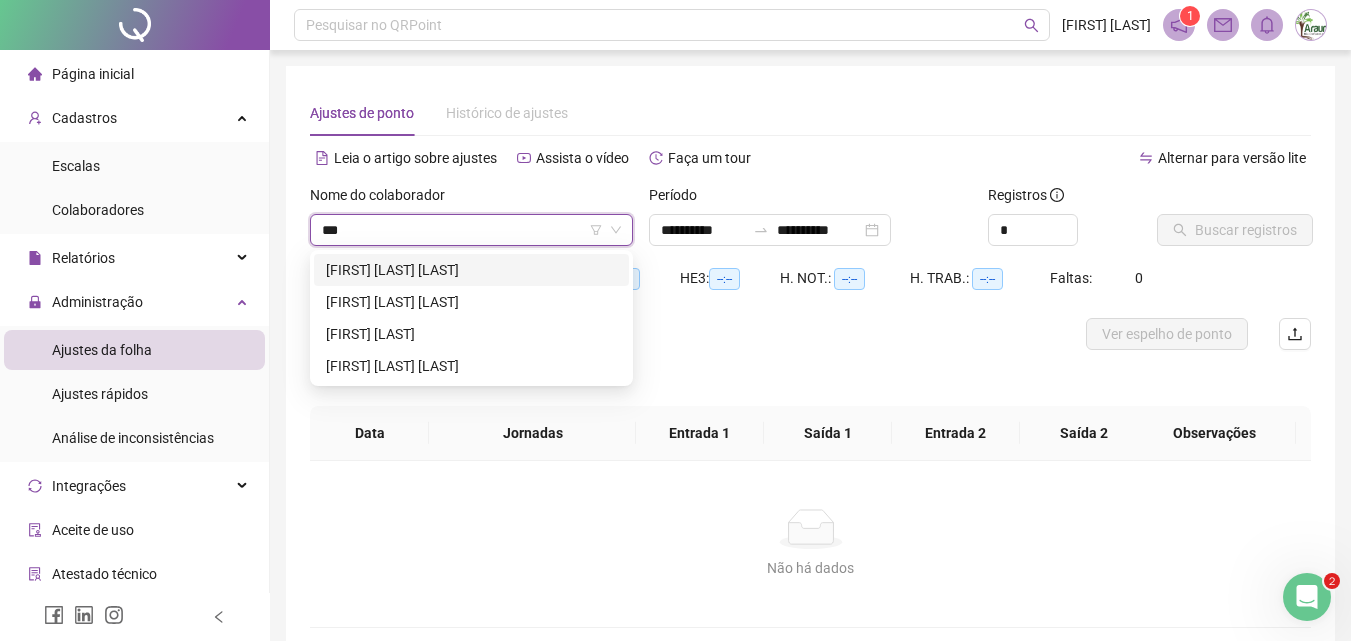 type on "****" 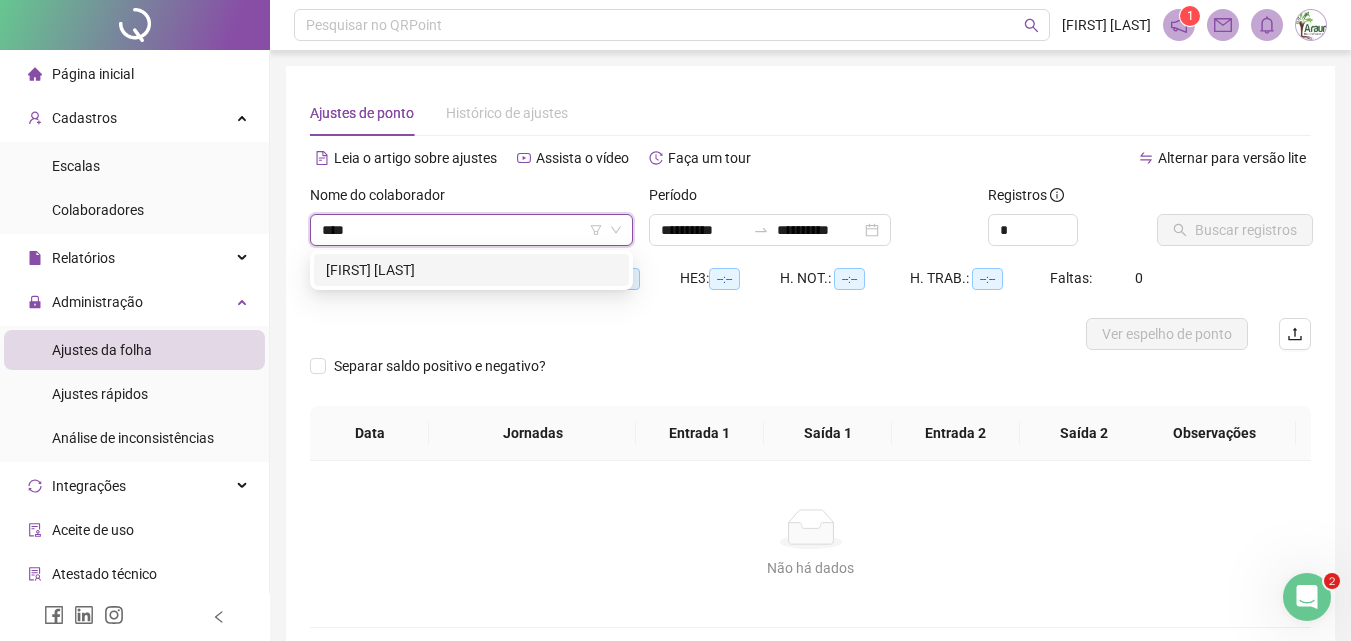 click on "[FIRST] [LAST]" at bounding box center [471, 270] 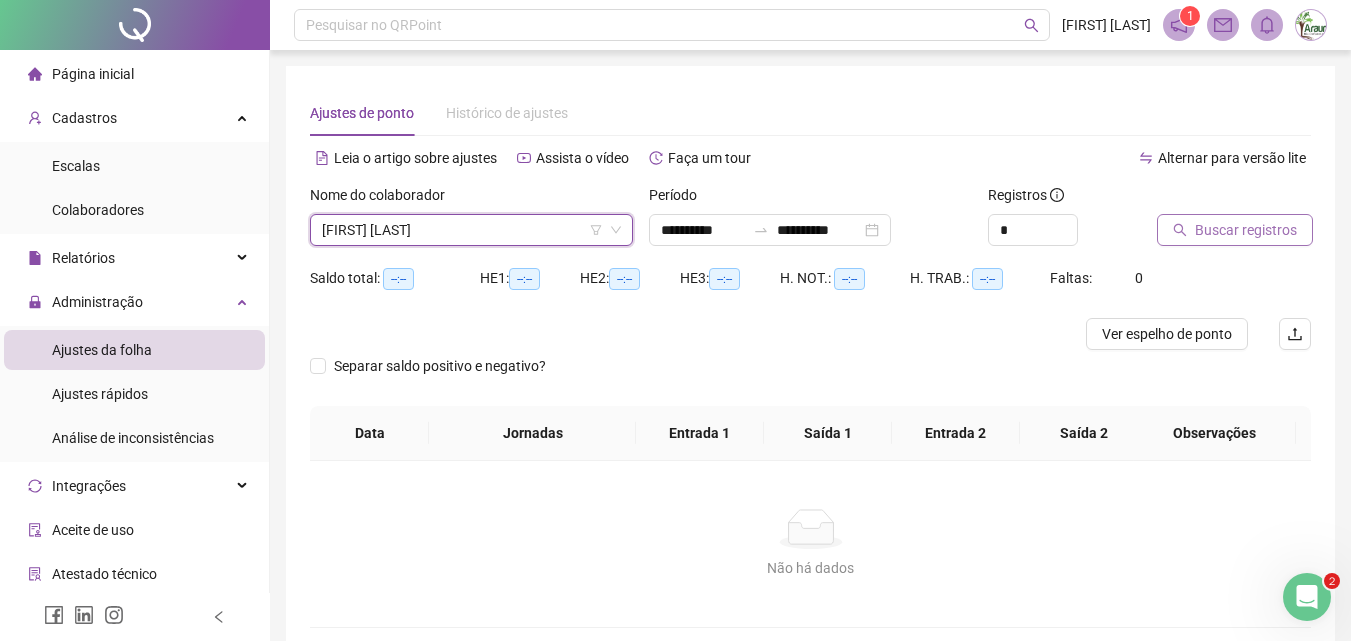 click on "Buscar registros" at bounding box center [1246, 230] 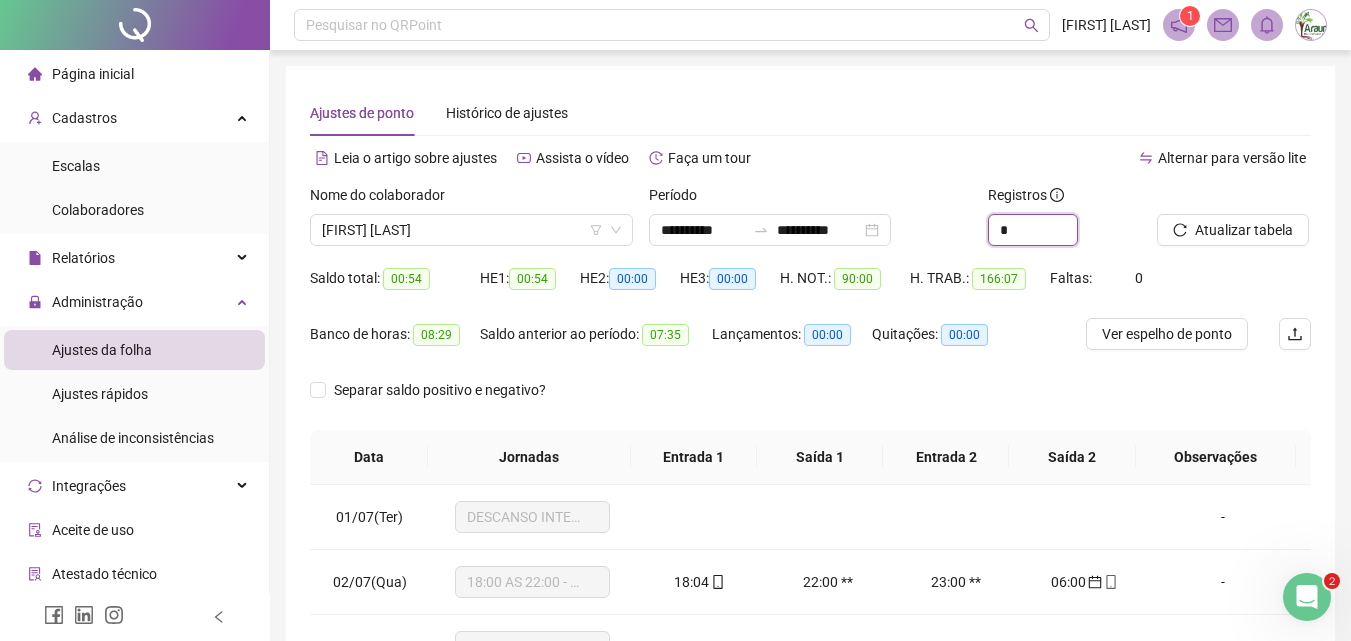 click at bounding box center [1077, 222] 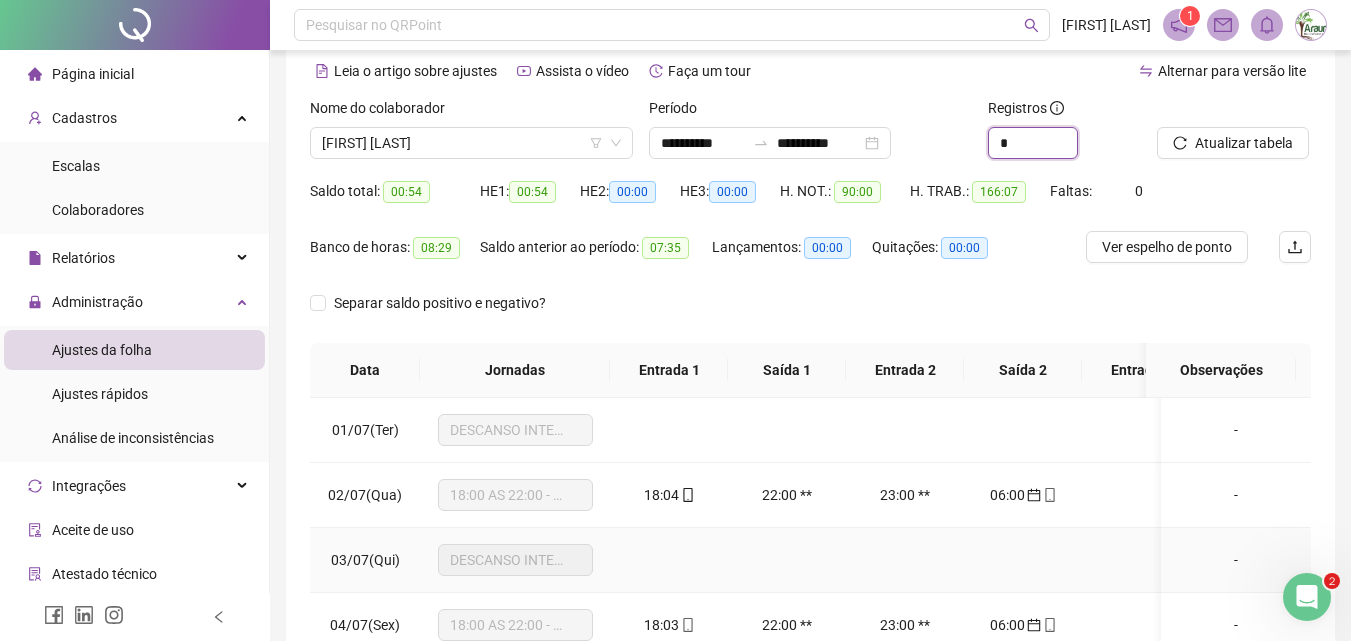 scroll, scrollTop: 381, scrollLeft: 0, axis: vertical 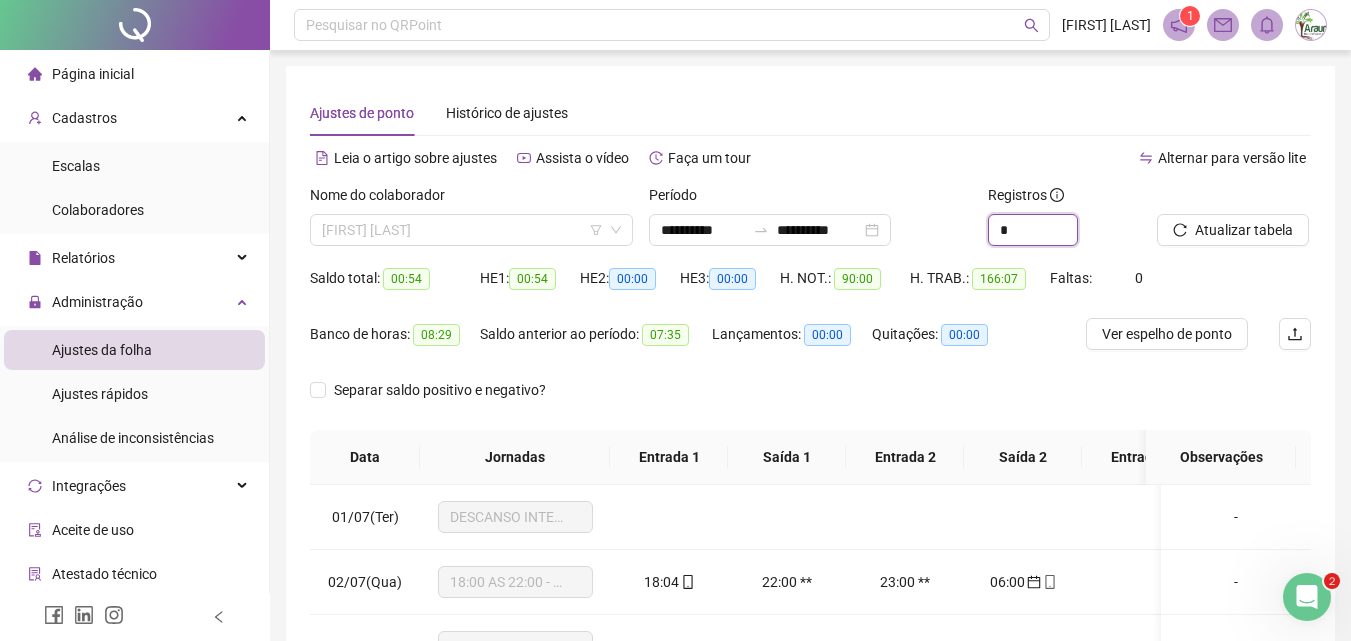 click on "Nome do colaborador [FIRST] [LAST]" at bounding box center [471, 215] 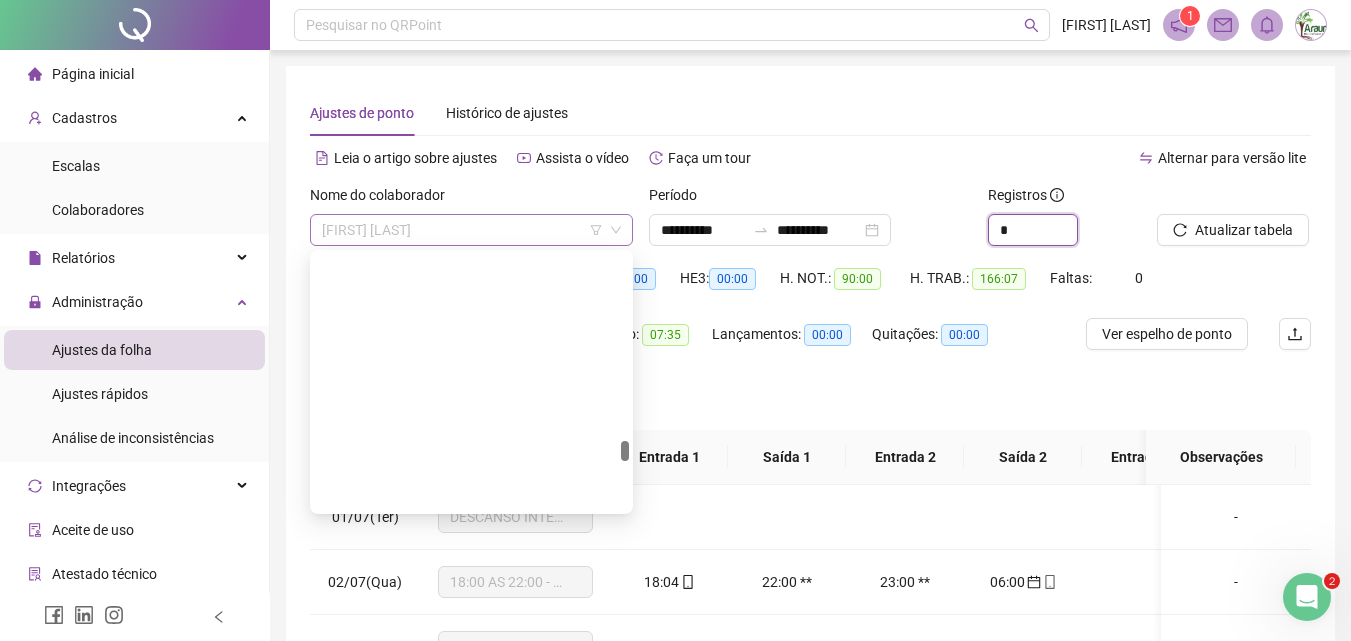 scroll, scrollTop: 3936, scrollLeft: 0, axis: vertical 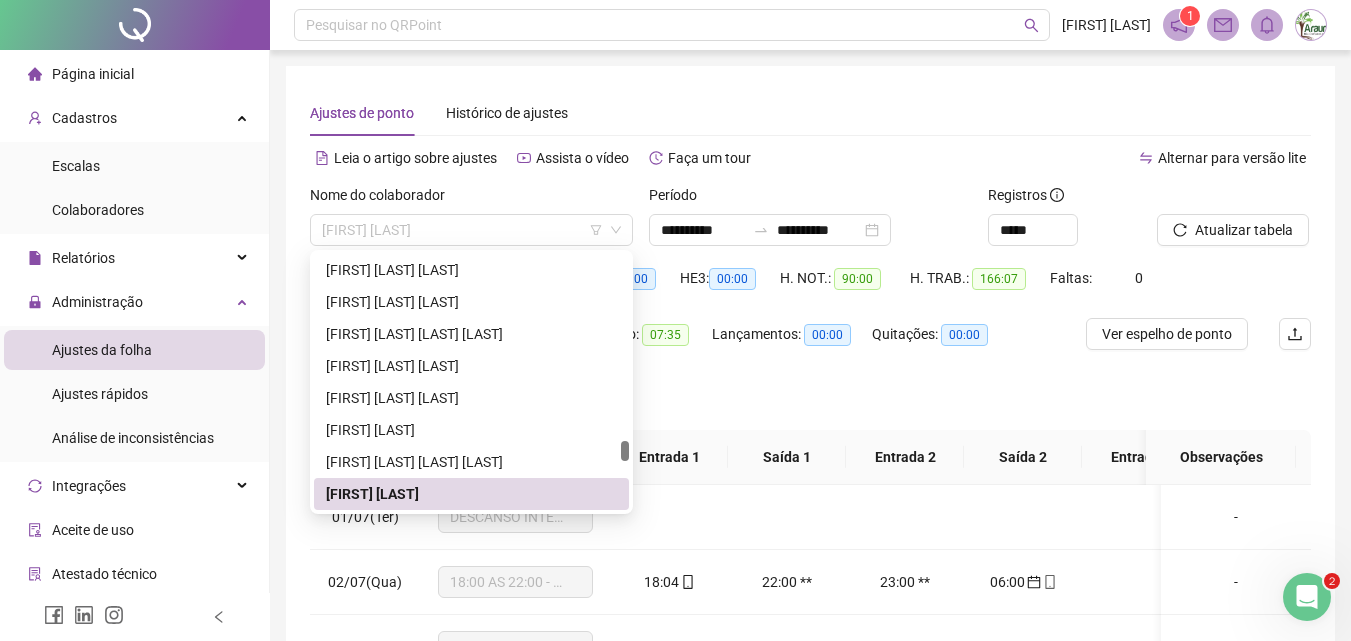 type on "*" 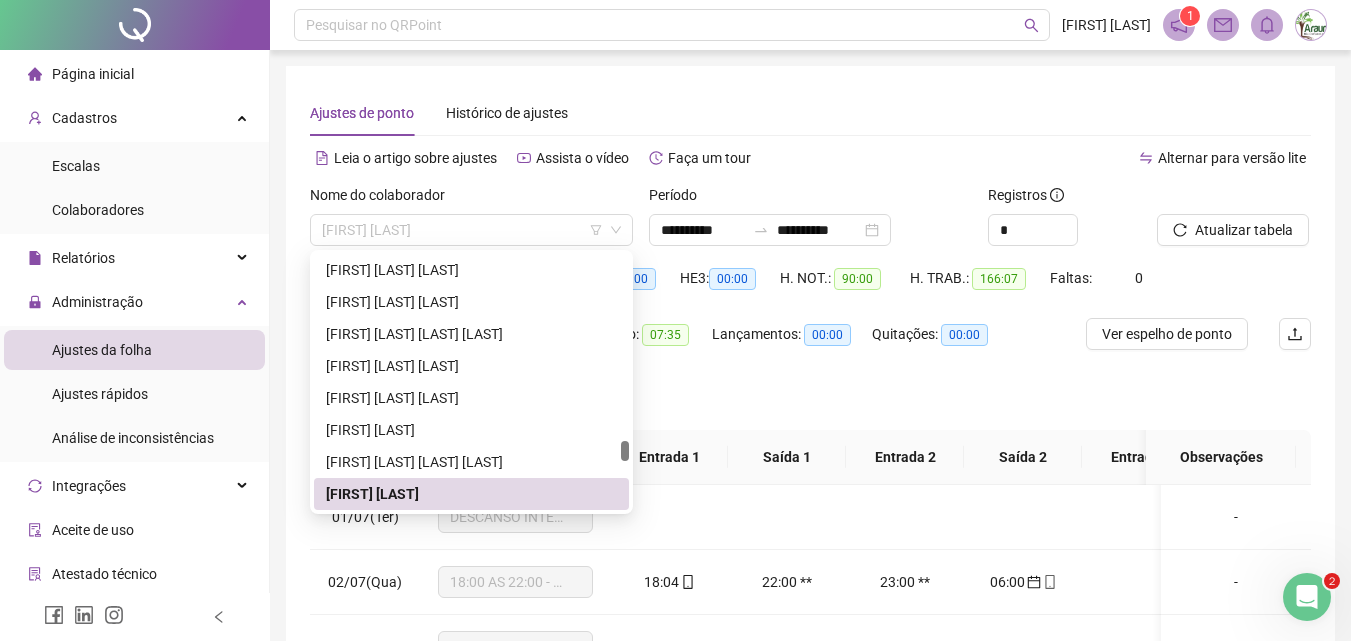 drag, startPoint x: 1002, startPoint y: 294, endPoint x: 882, endPoint y: 275, distance: 121.49486 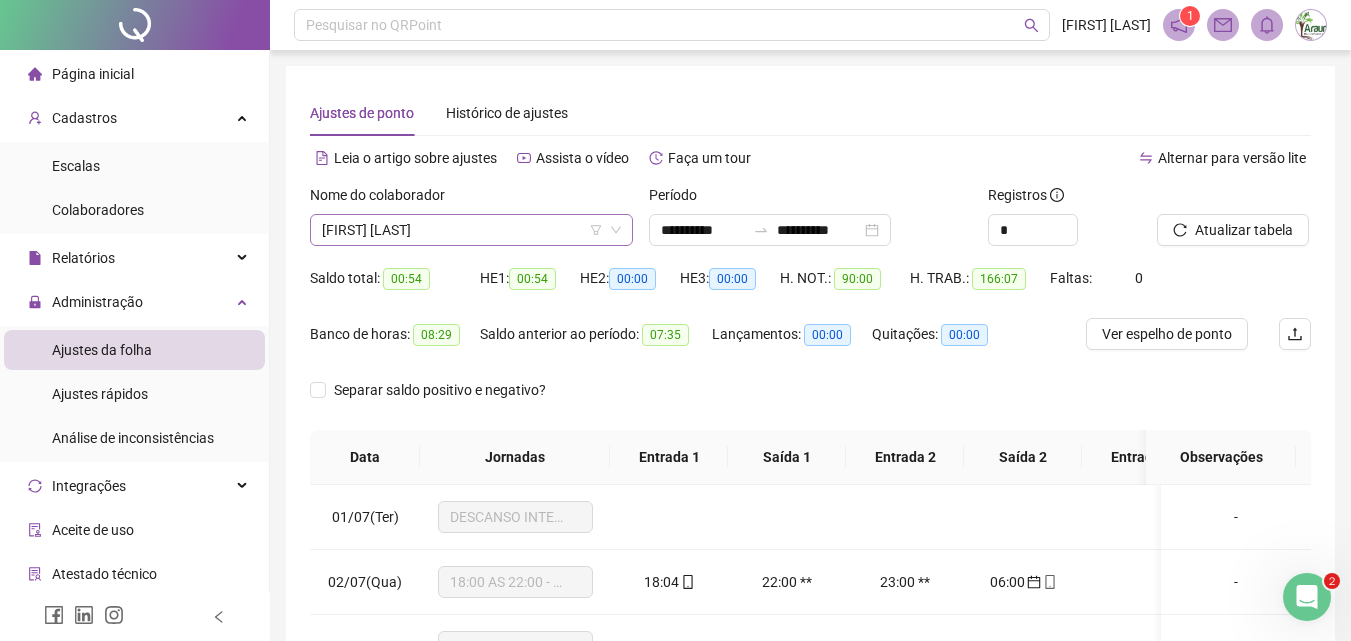 click on "[FIRST] [LAST]" at bounding box center [471, 230] 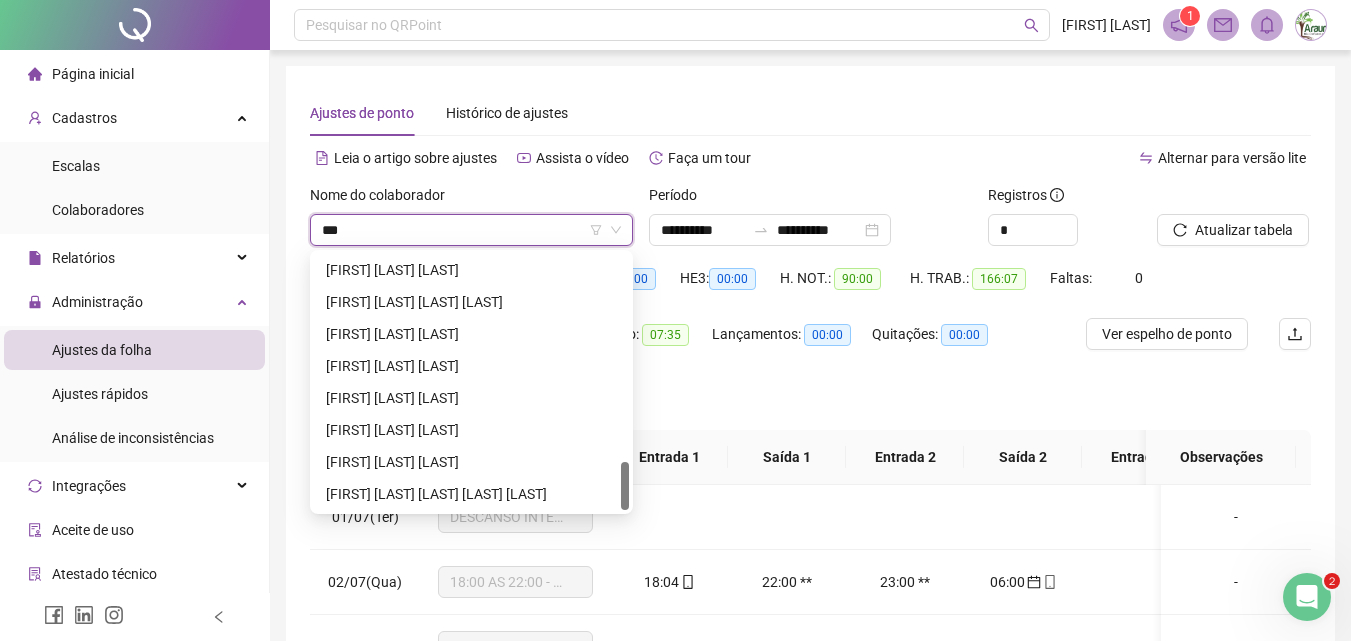 scroll, scrollTop: 0, scrollLeft: 0, axis: both 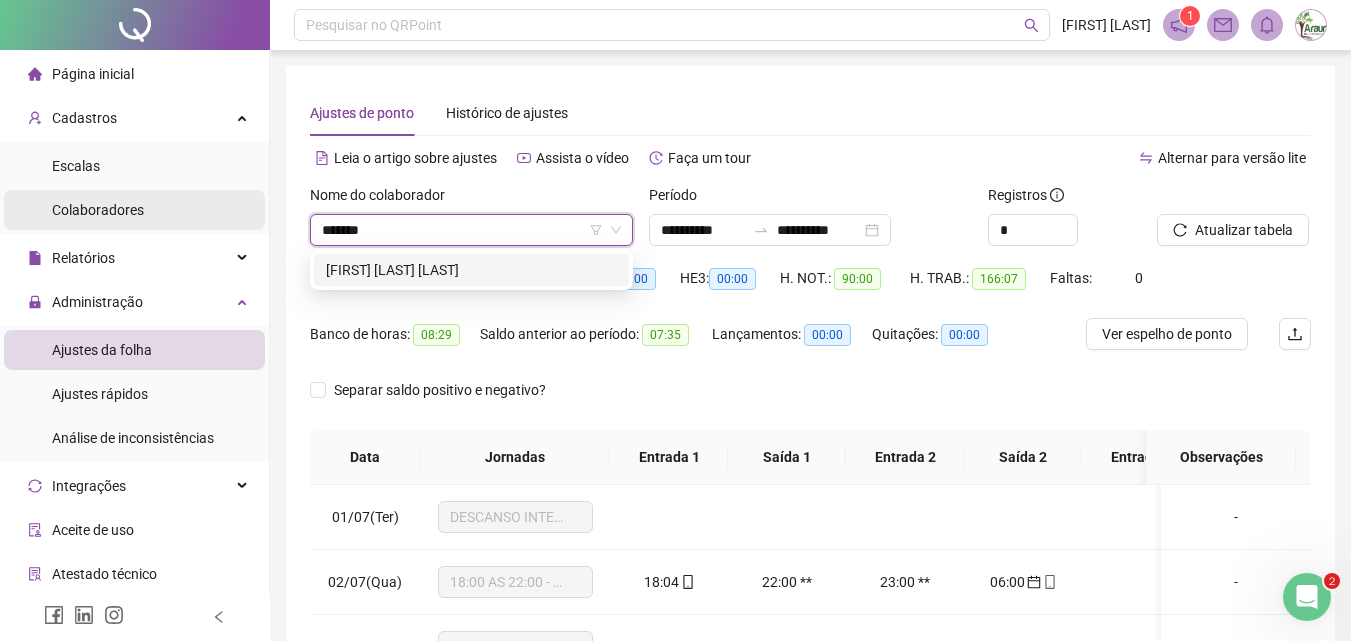 type on "*******" 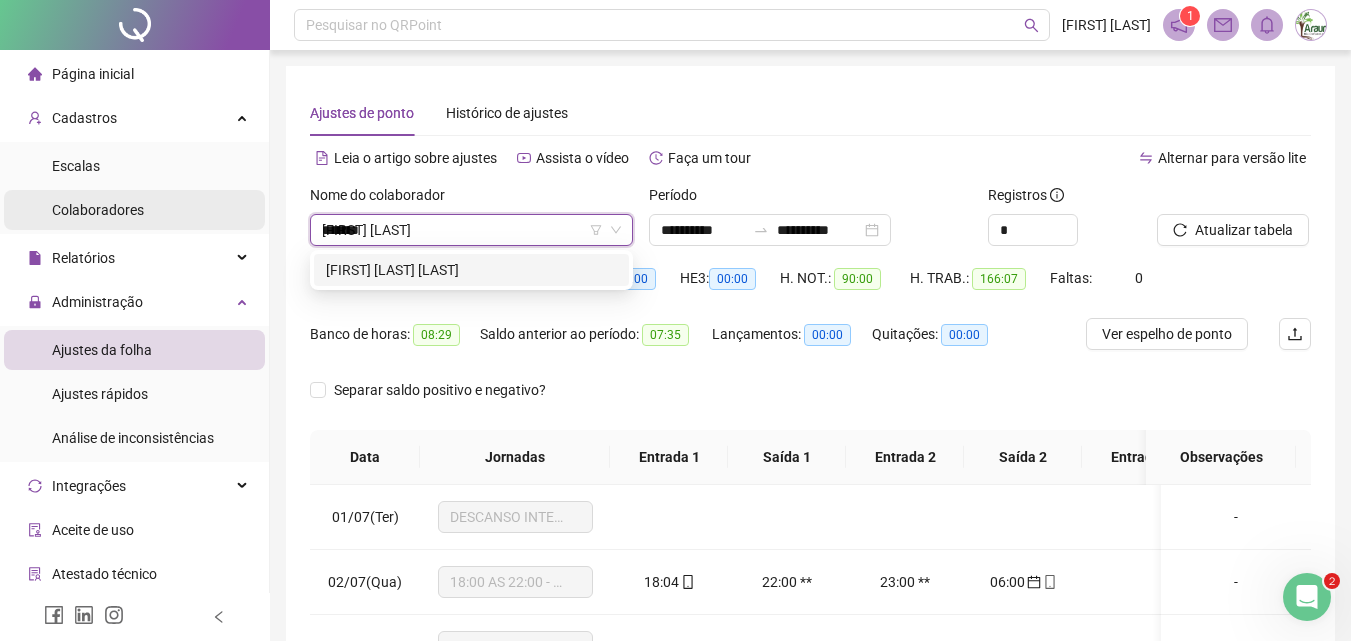 type 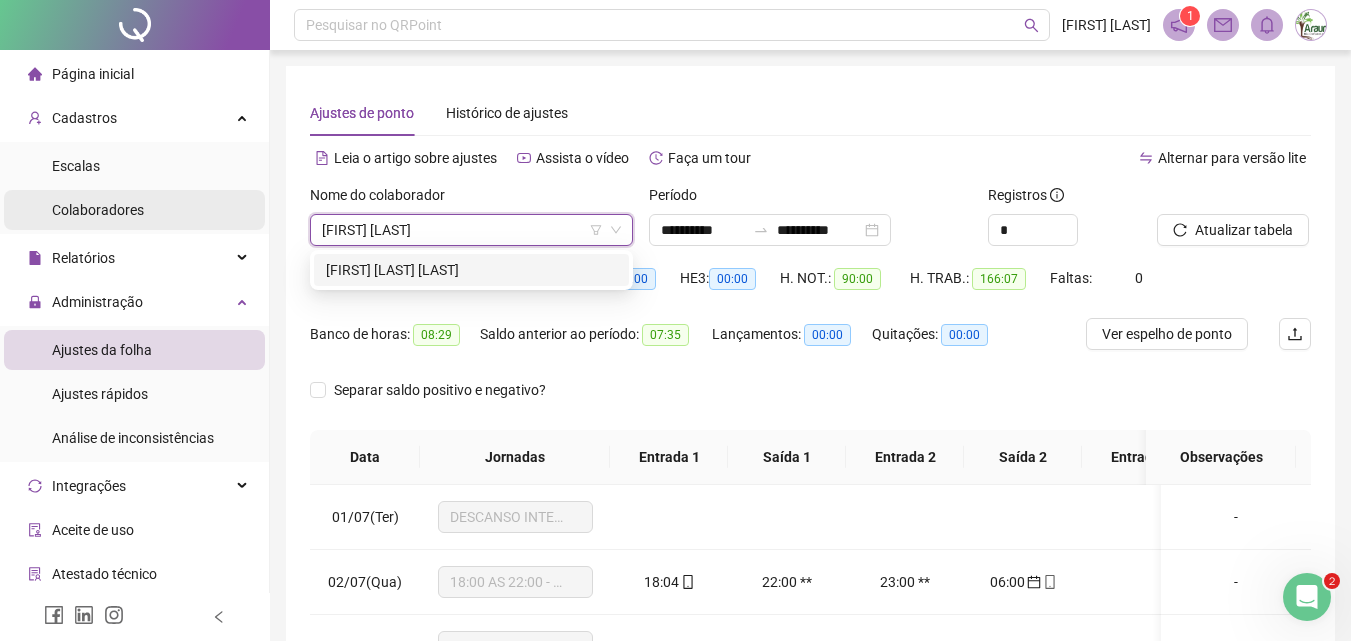 click on "Colaboradores" at bounding box center [98, 210] 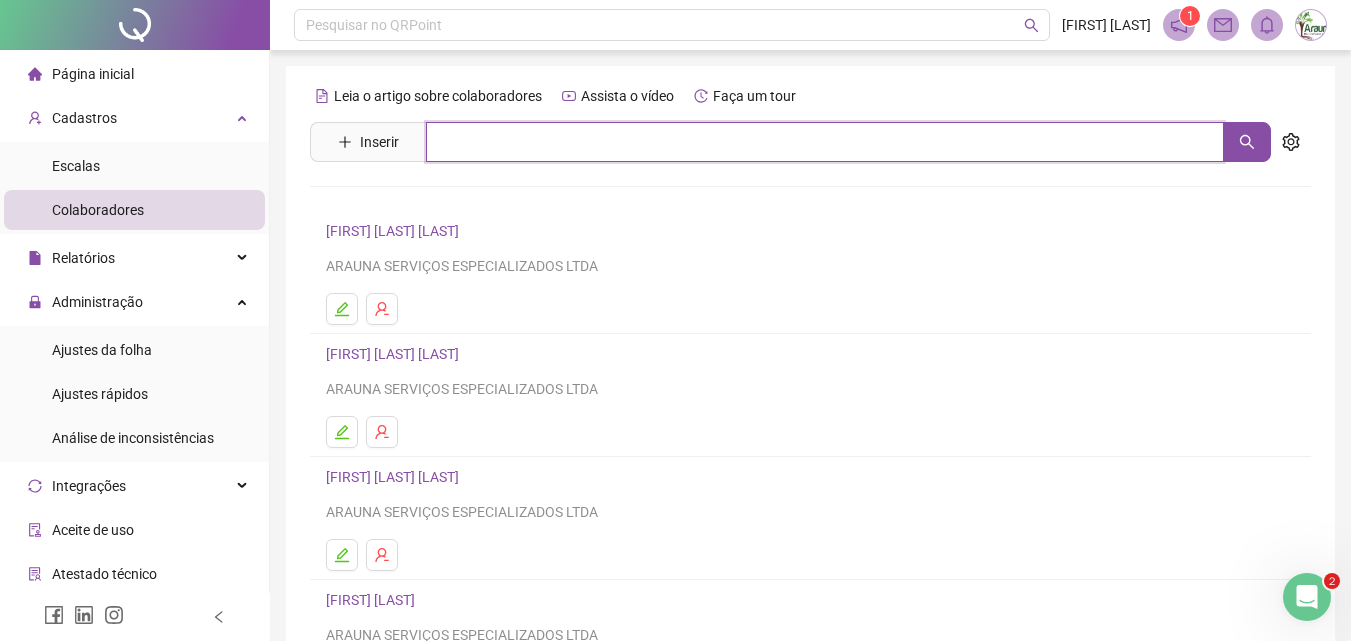click at bounding box center [825, 142] 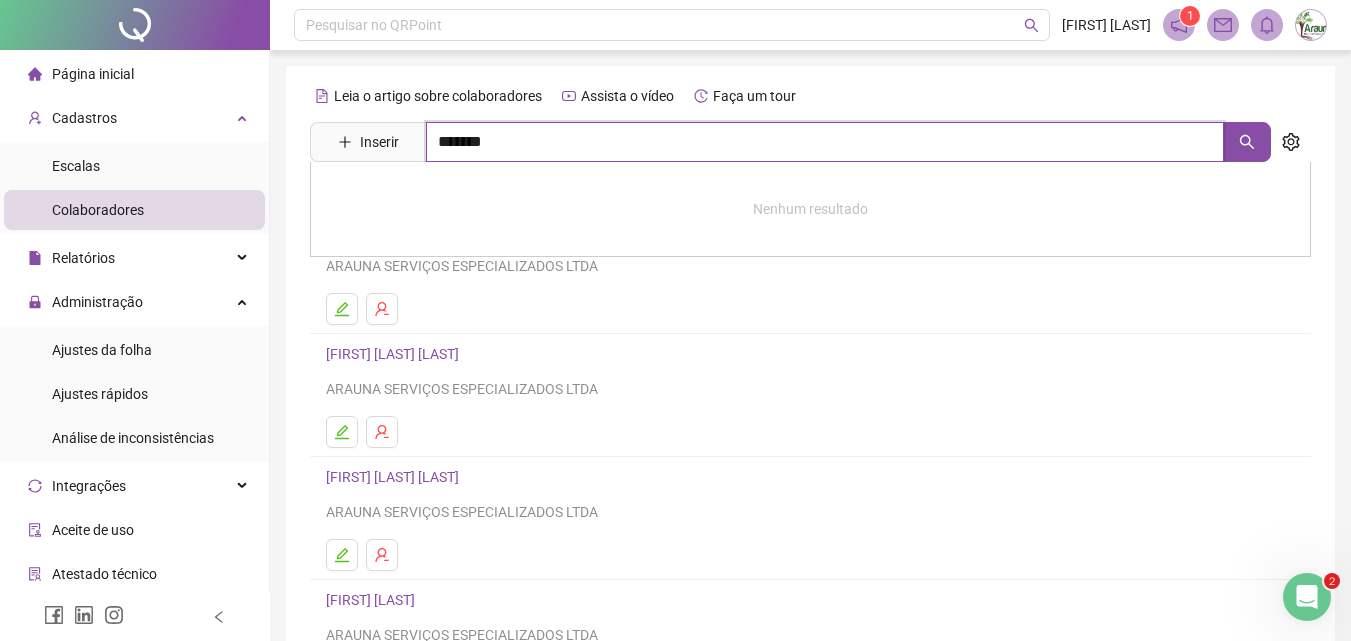 type on "*******" 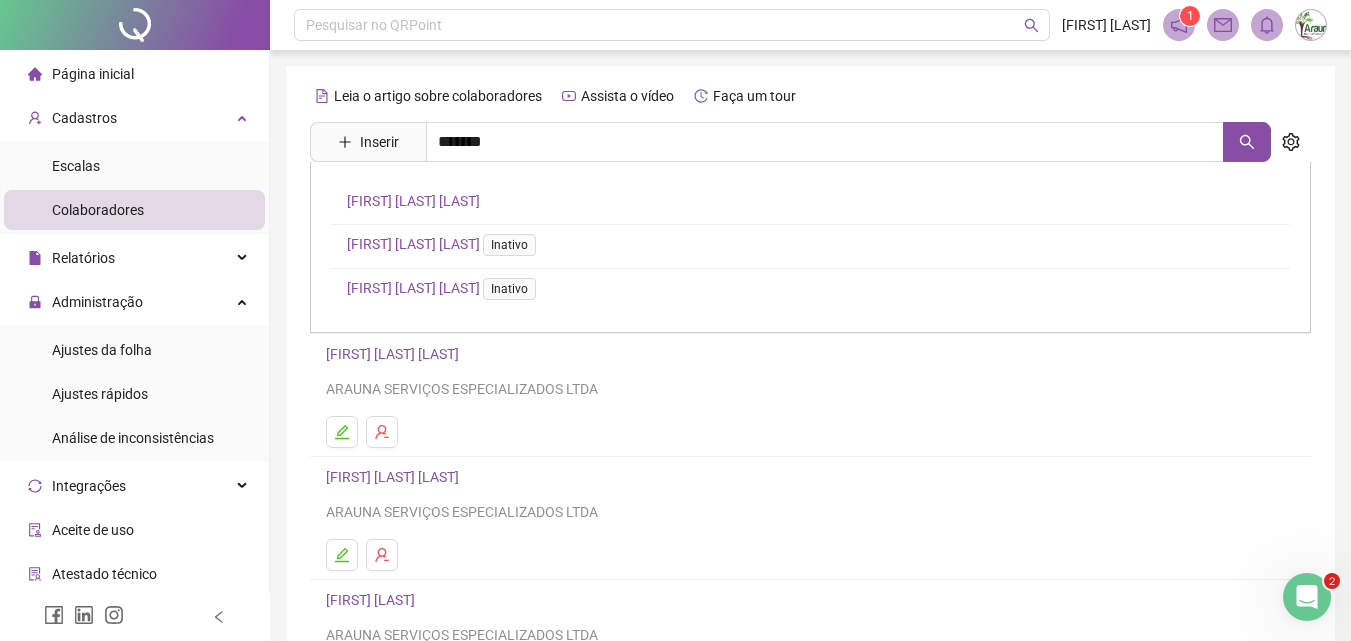 click on "[FIRST] [LAST] [LAST]   Inativo" at bounding box center [445, 288] 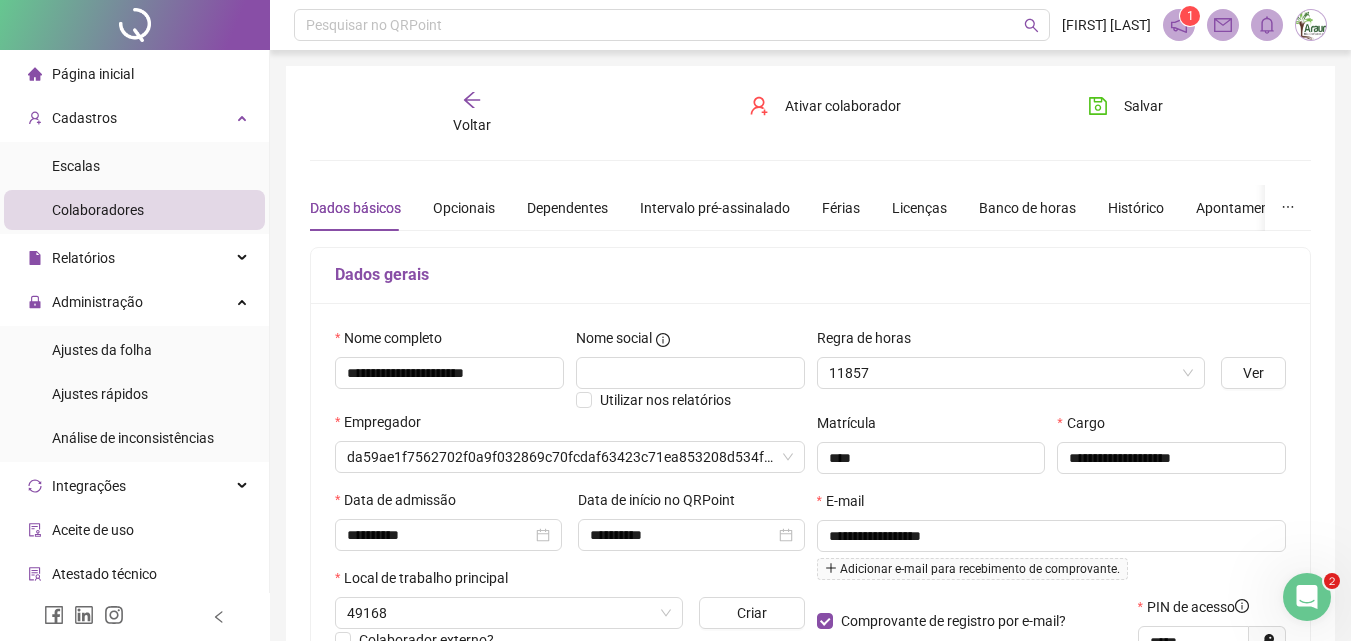 type on "**********" 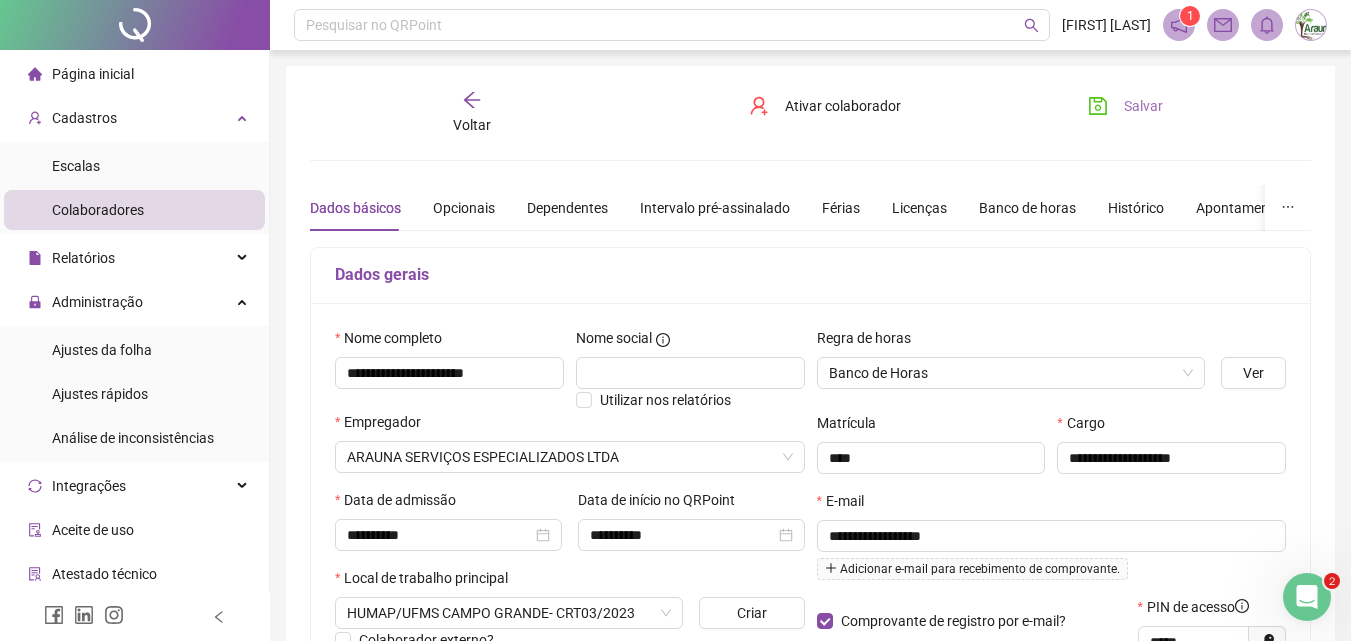 click on "Salvar" at bounding box center [1143, 106] 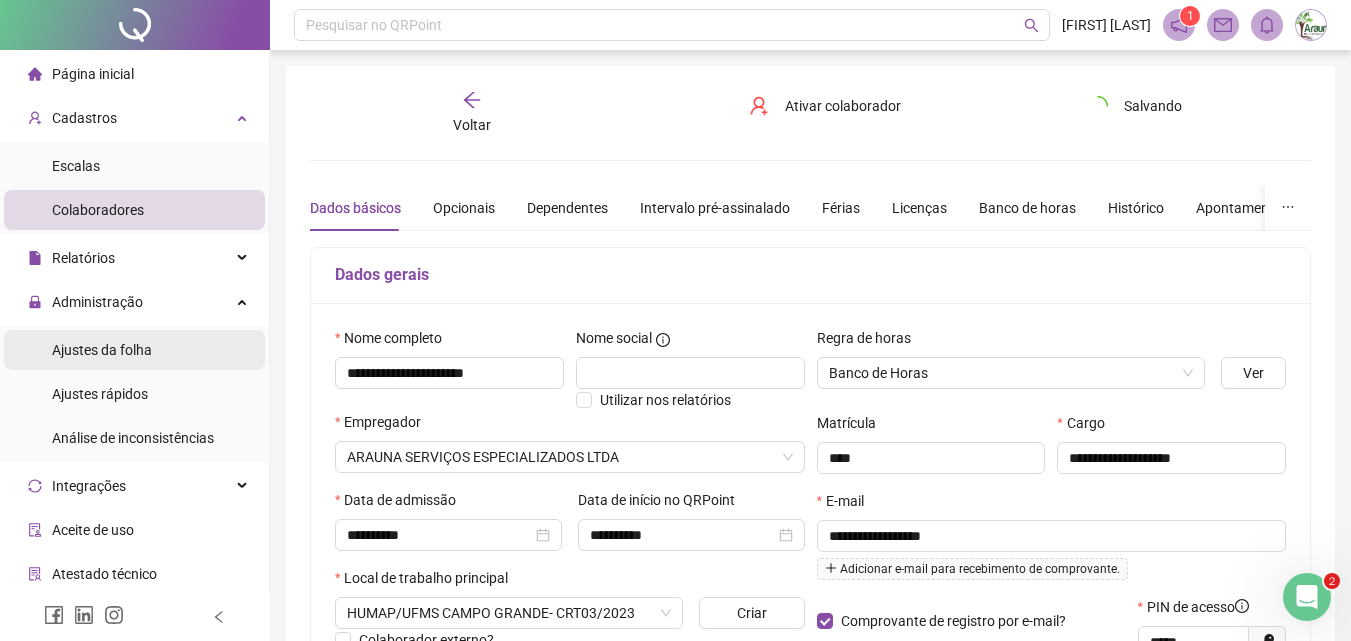 click on "Ajustes da folha" at bounding box center (102, 350) 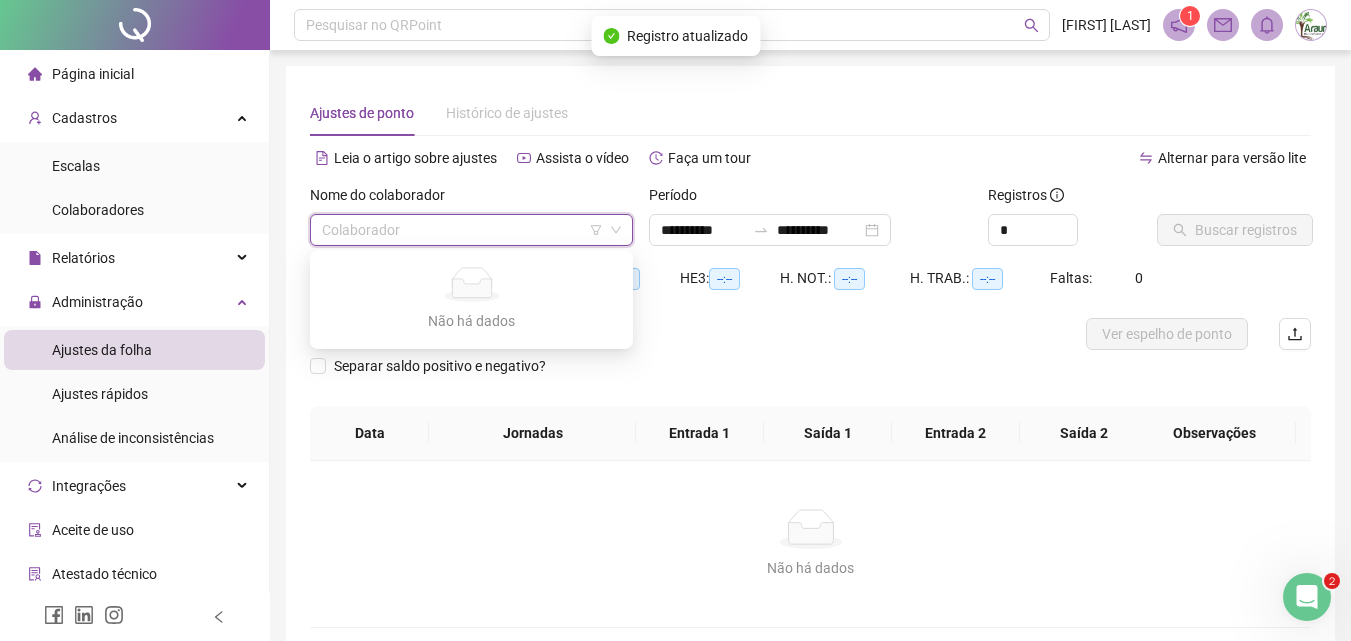 click at bounding box center (462, 230) 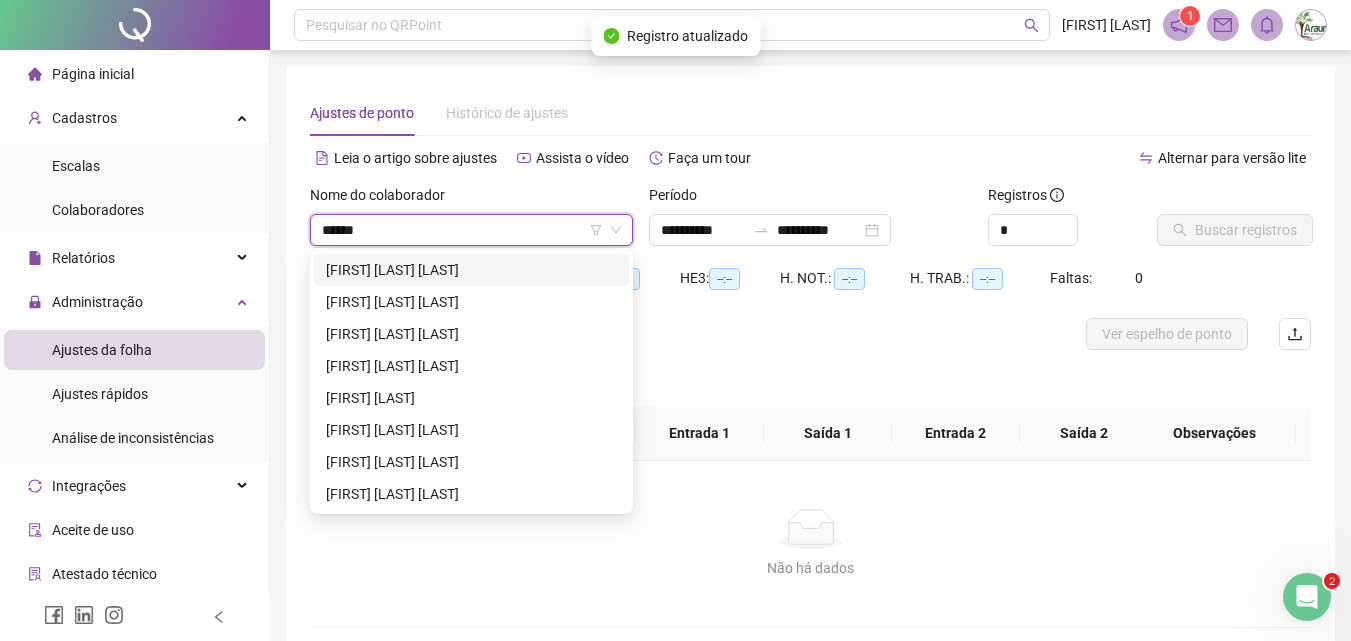 type on "*******" 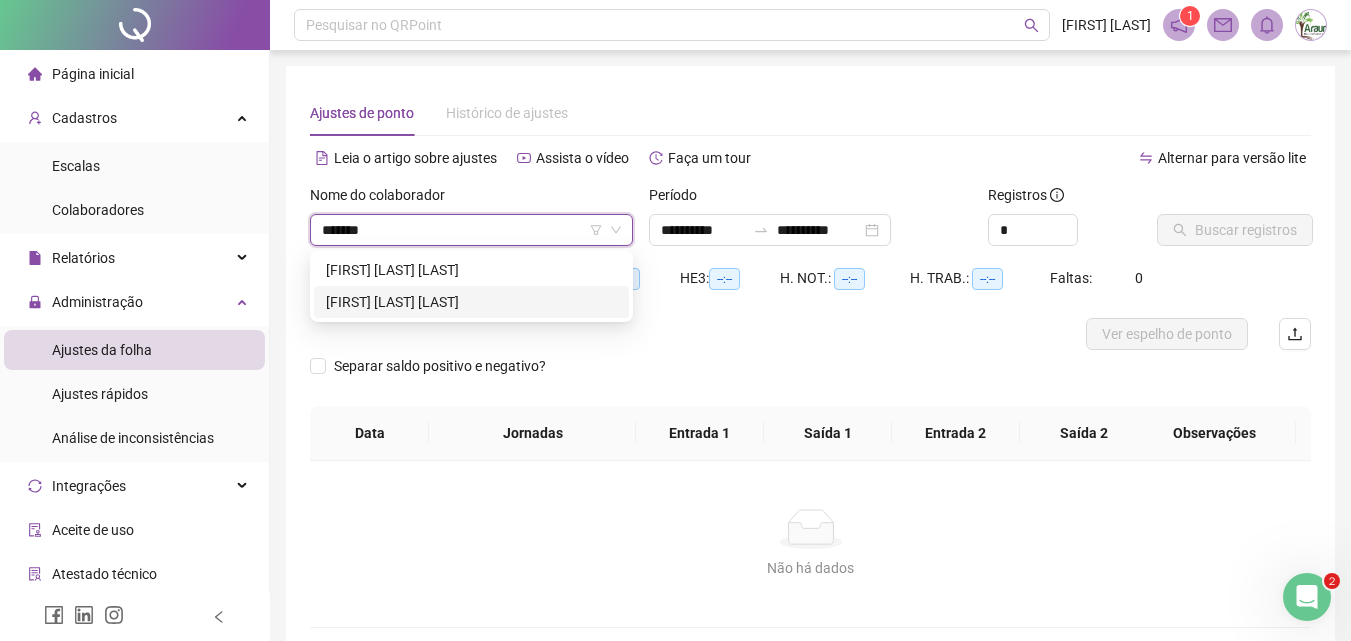 click on "[FIRST] [LAST] [LAST]" at bounding box center (471, 302) 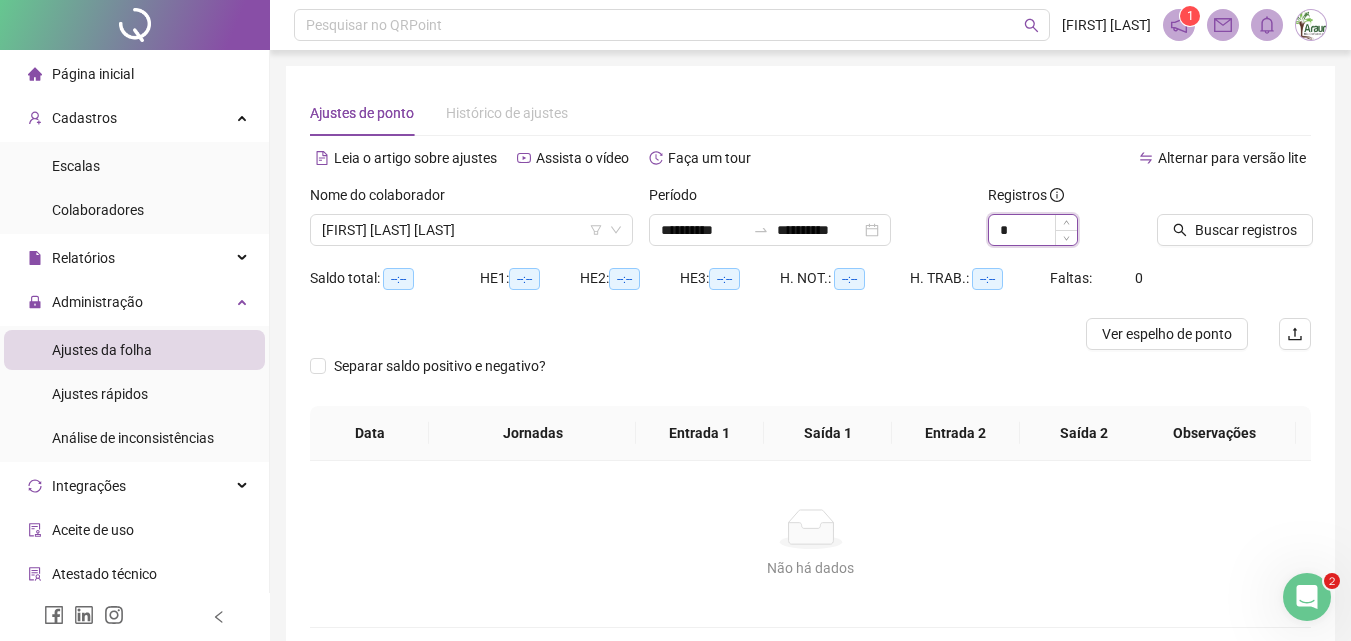click on "*" at bounding box center (1033, 230) 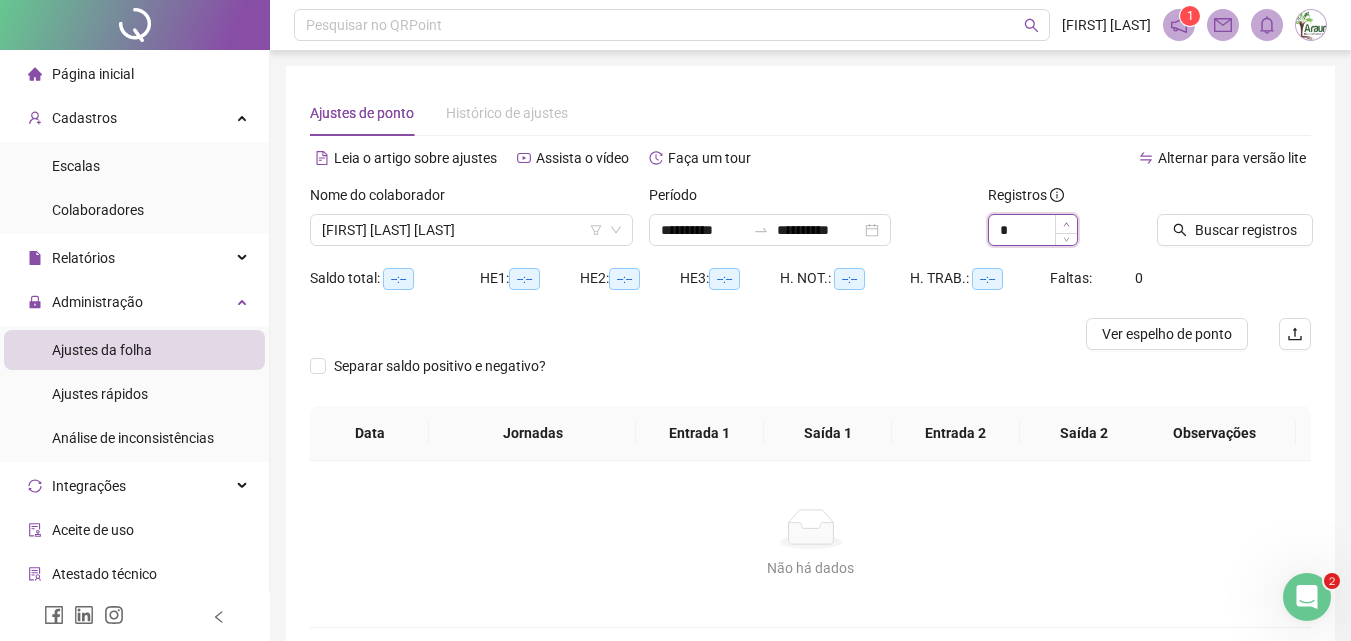 type on "*" 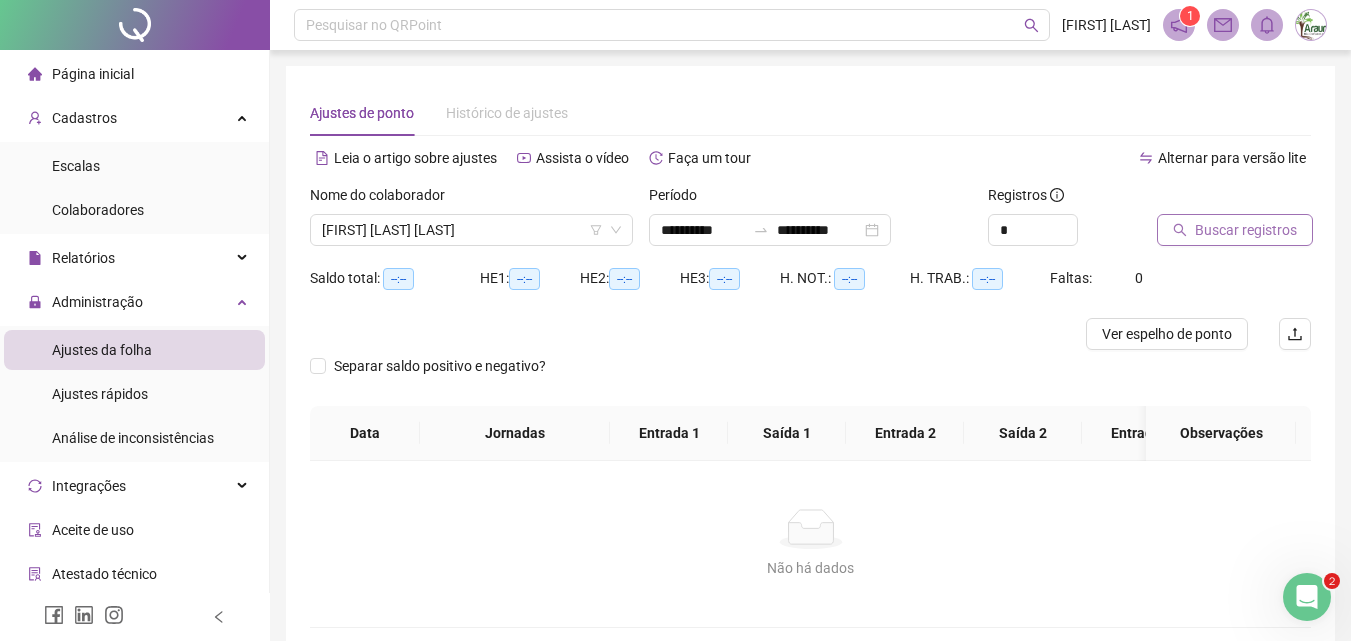 click on "Buscar registros" at bounding box center (1235, 230) 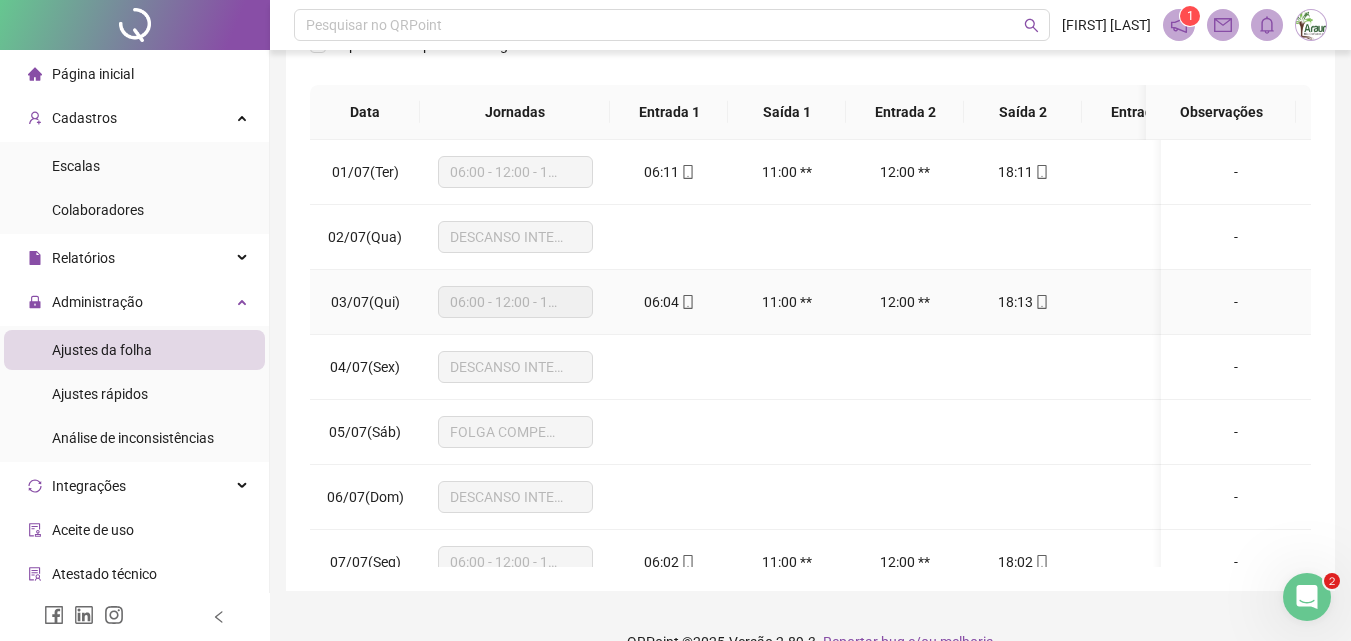 scroll, scrollTop: 381, scrollLeft: 0, axis: vertical 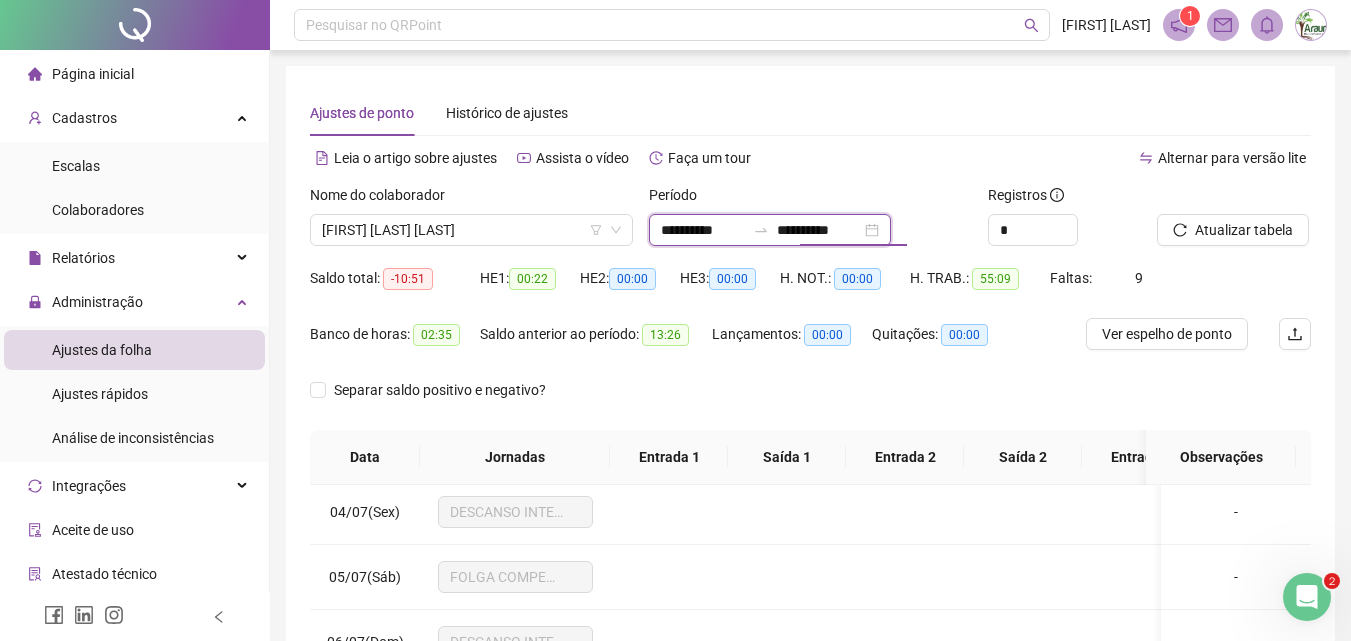click on "**********" at bounding box center (819, 230) 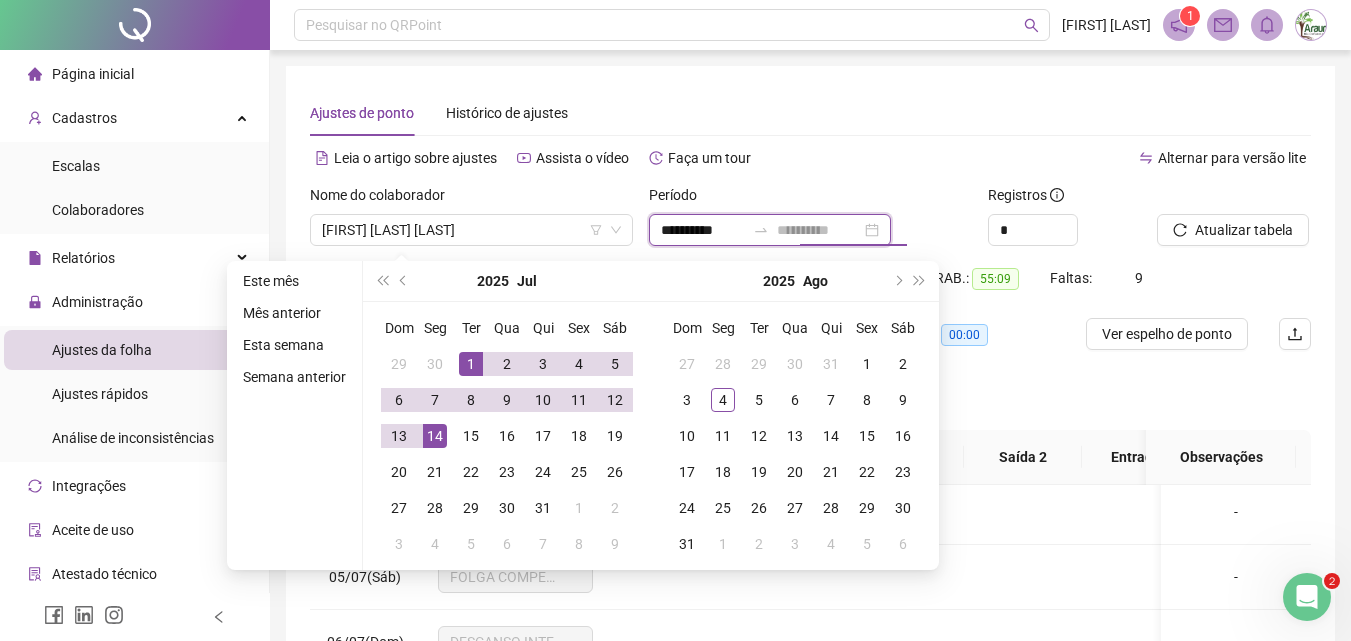 type on "**********" 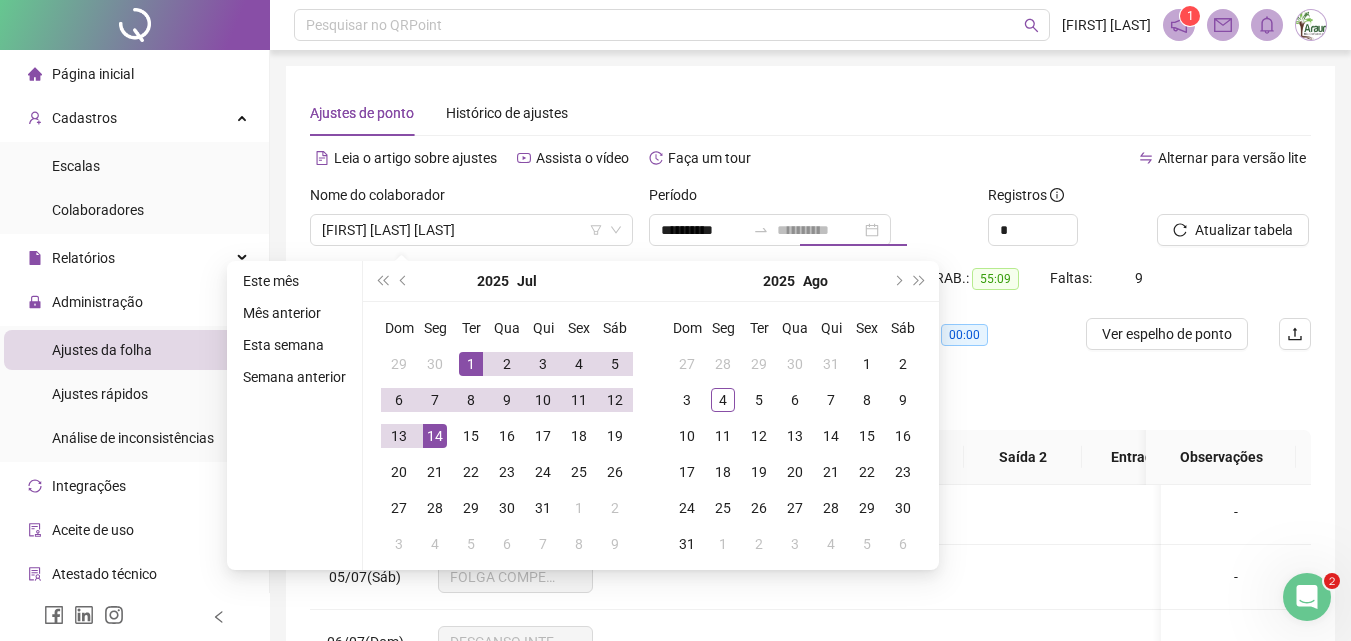 click on "14" at bounding box center (435, 436) 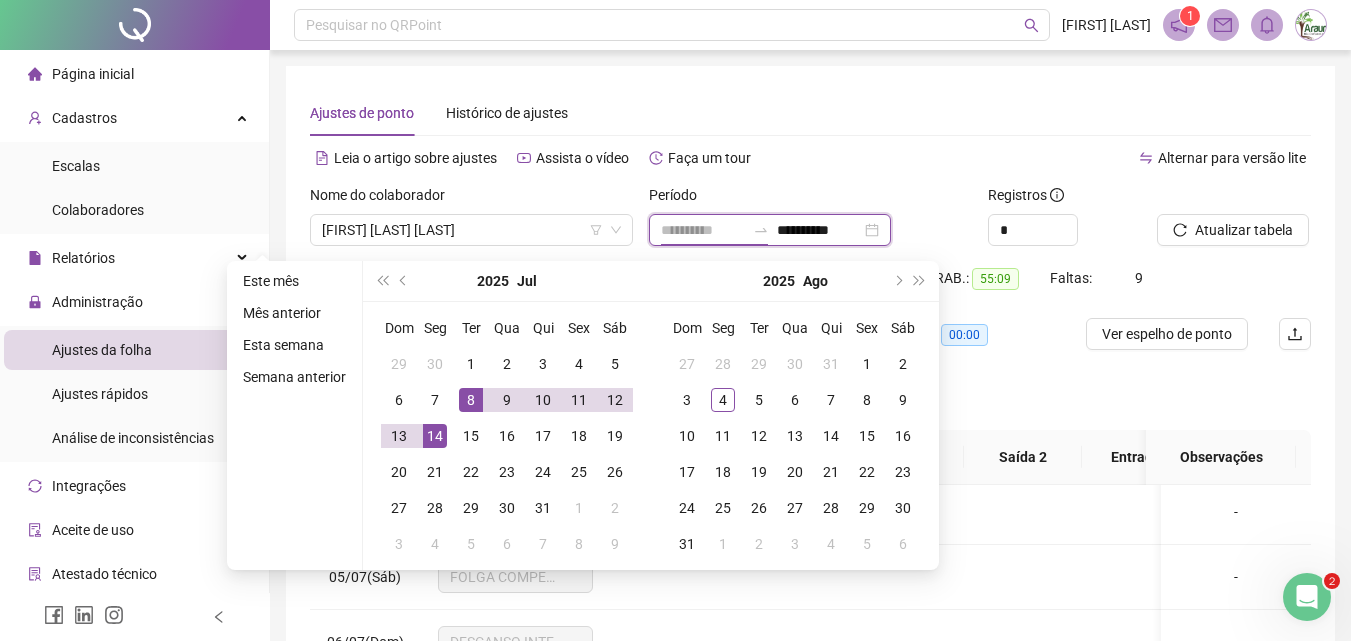 type on "**********" 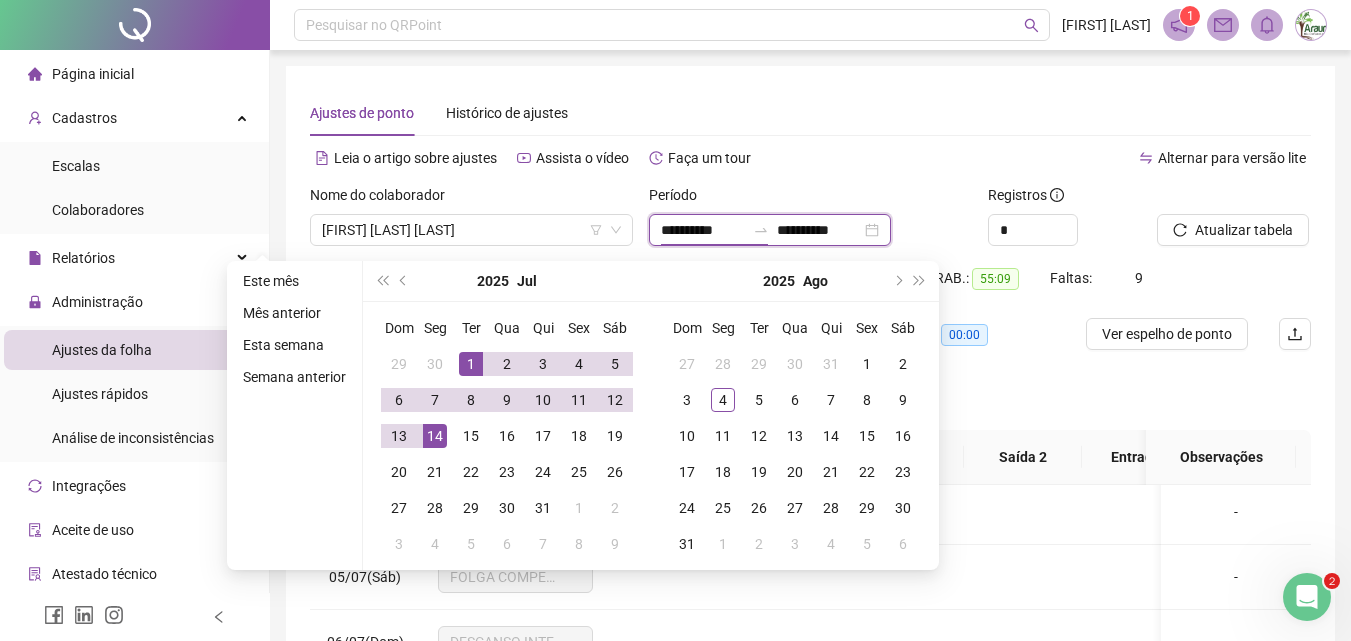 click on "**********" at bounding box center [819, 230] 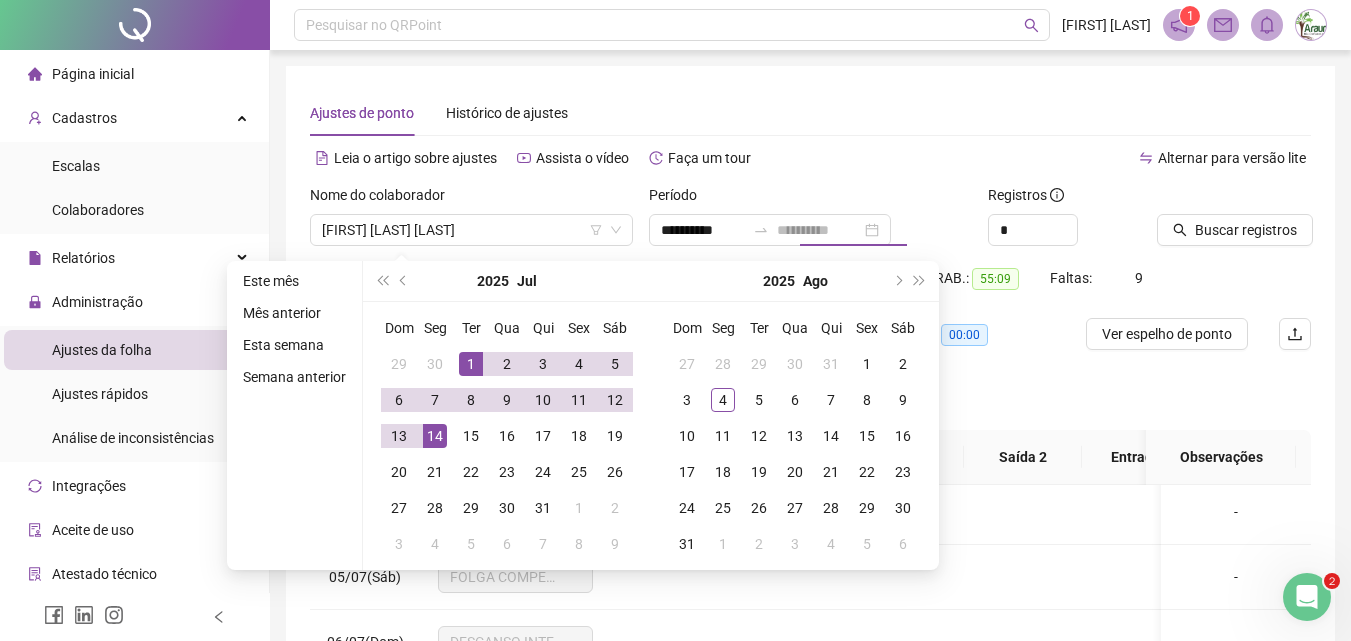 click on "14" at bounding box center (435, 436) 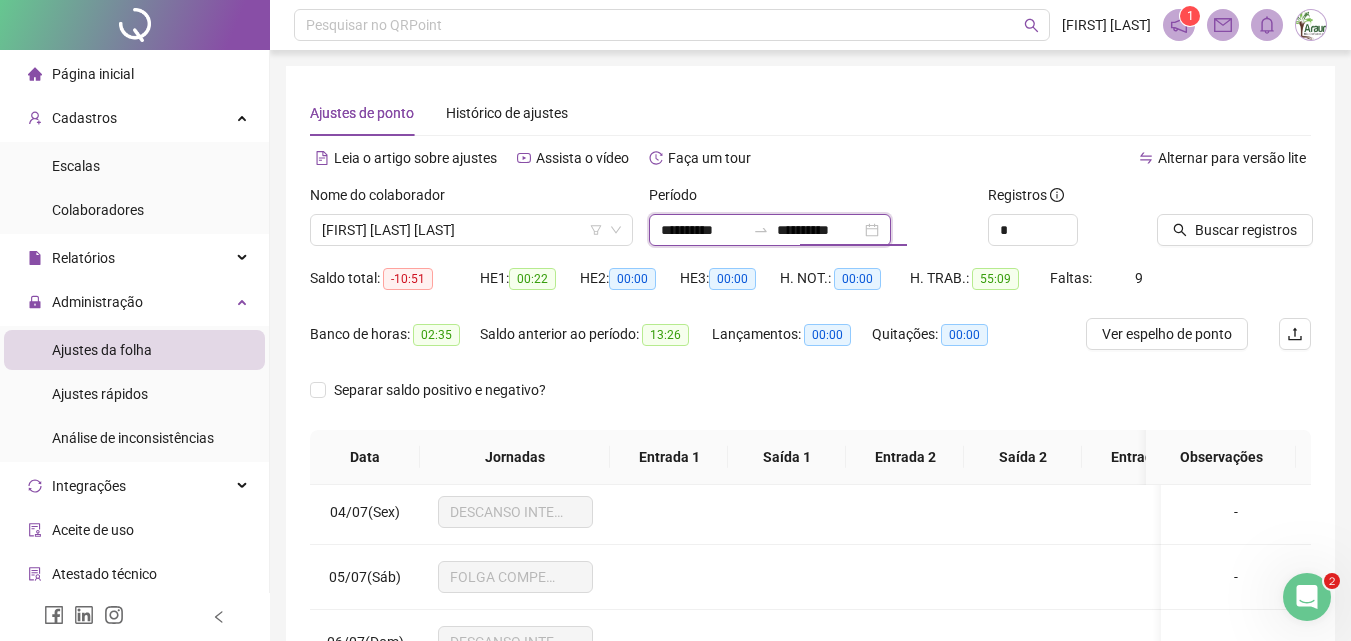 click on "**********" at bounding box center [819, 230] 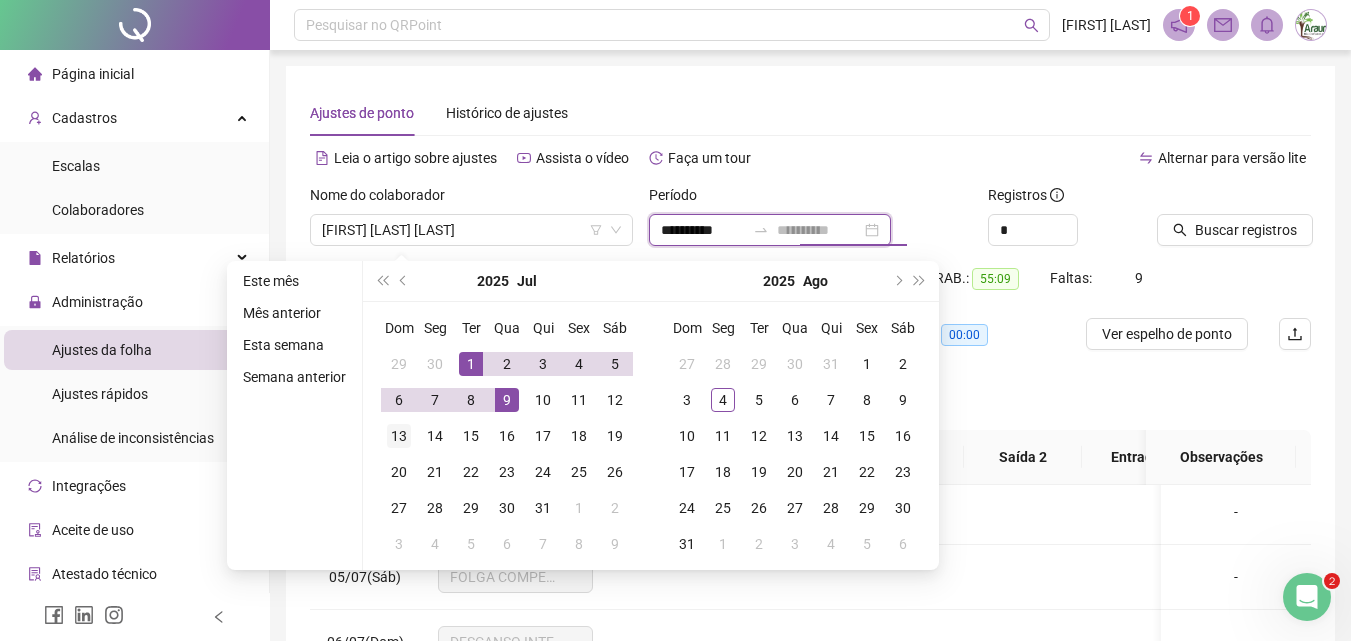 type on "**********" 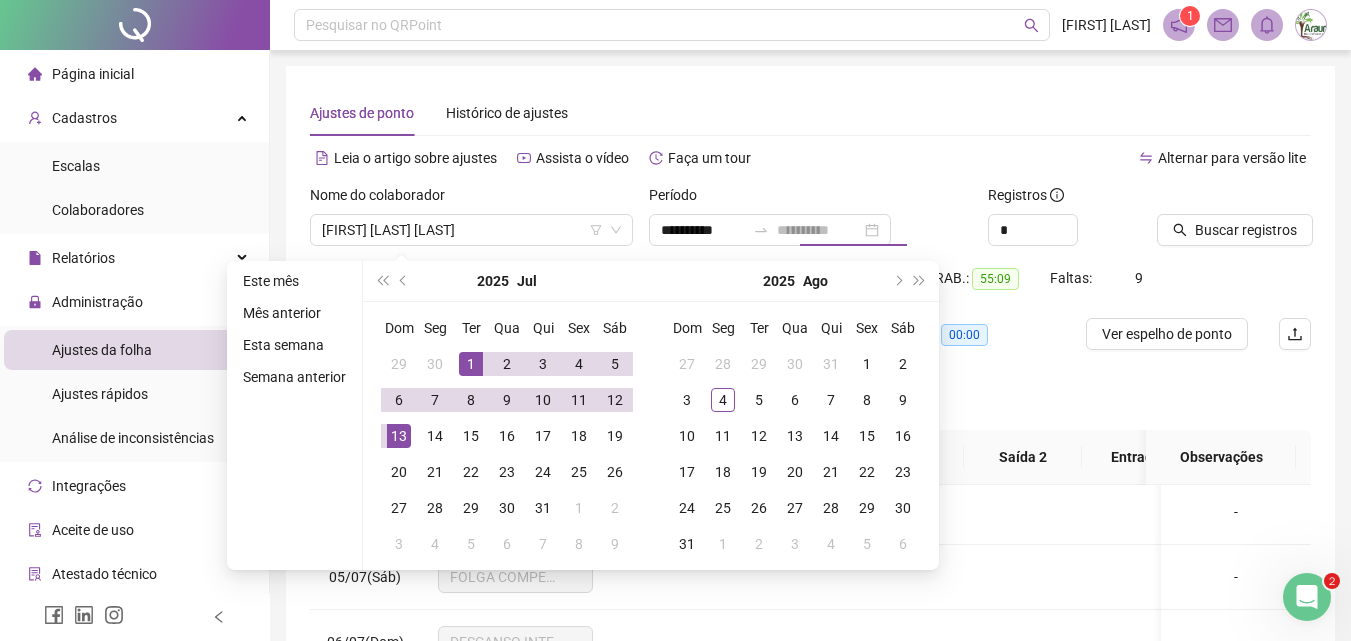 click on "13" at bounding box center (399, 436) 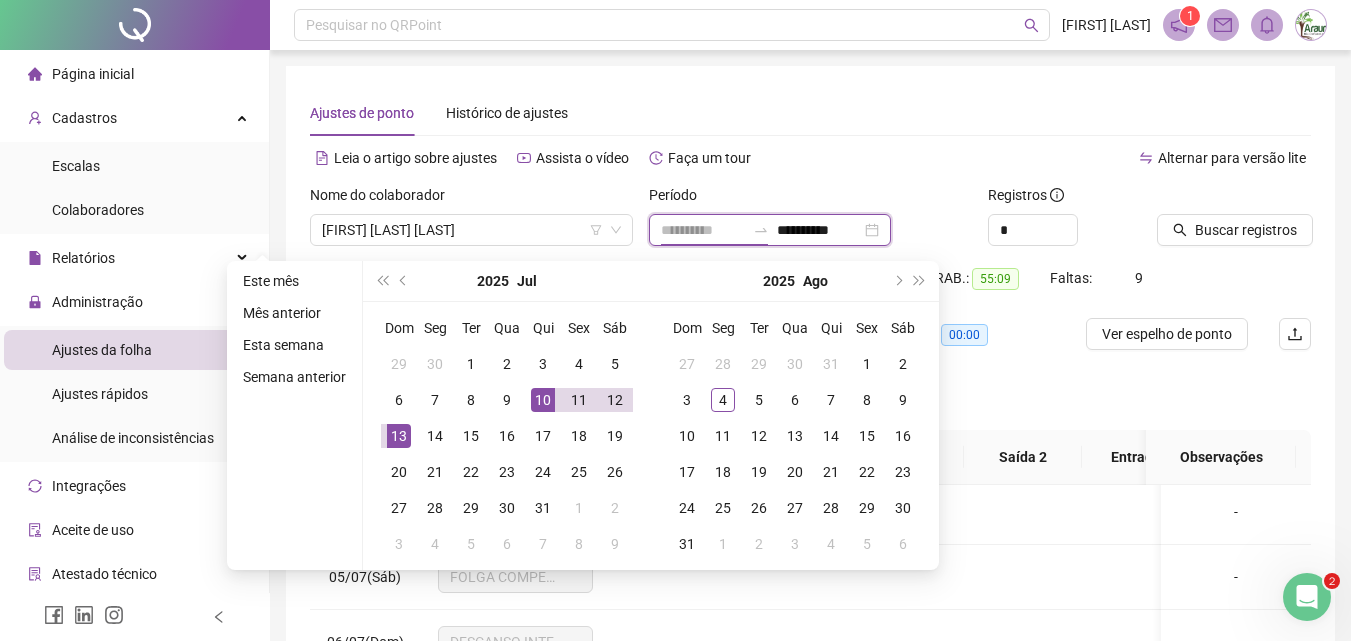 type on "**********" 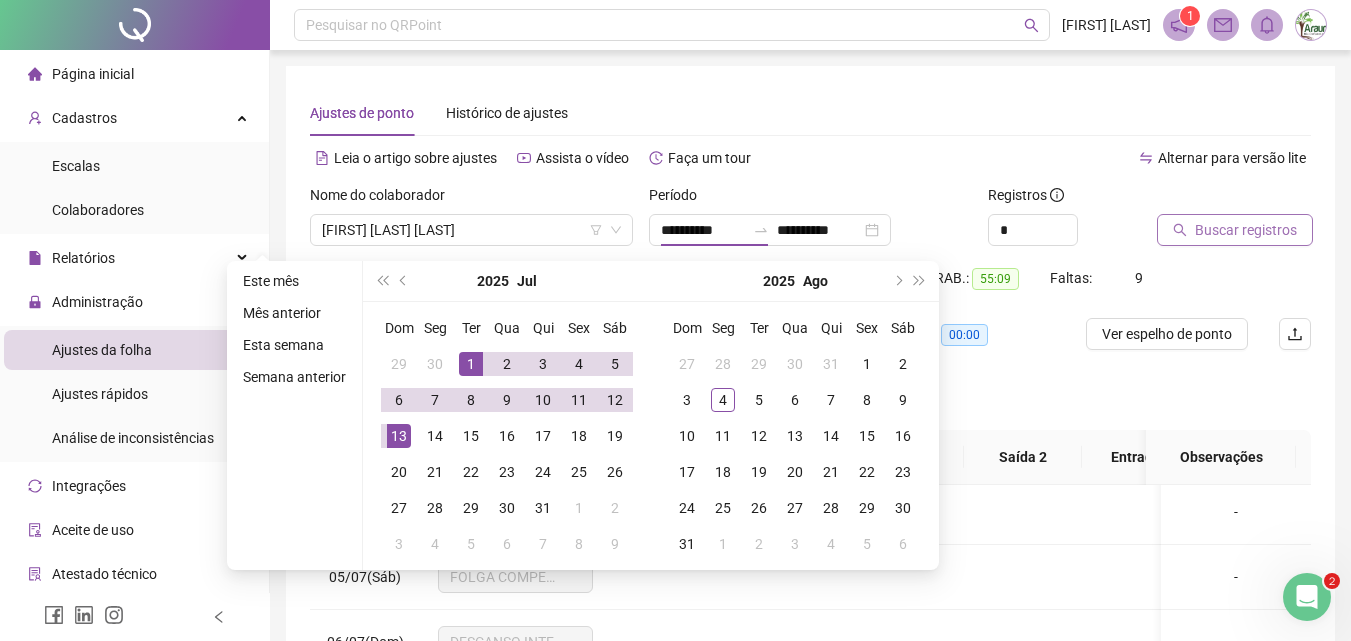 click on "Buscar registros" at bounding box center (1235, 230) 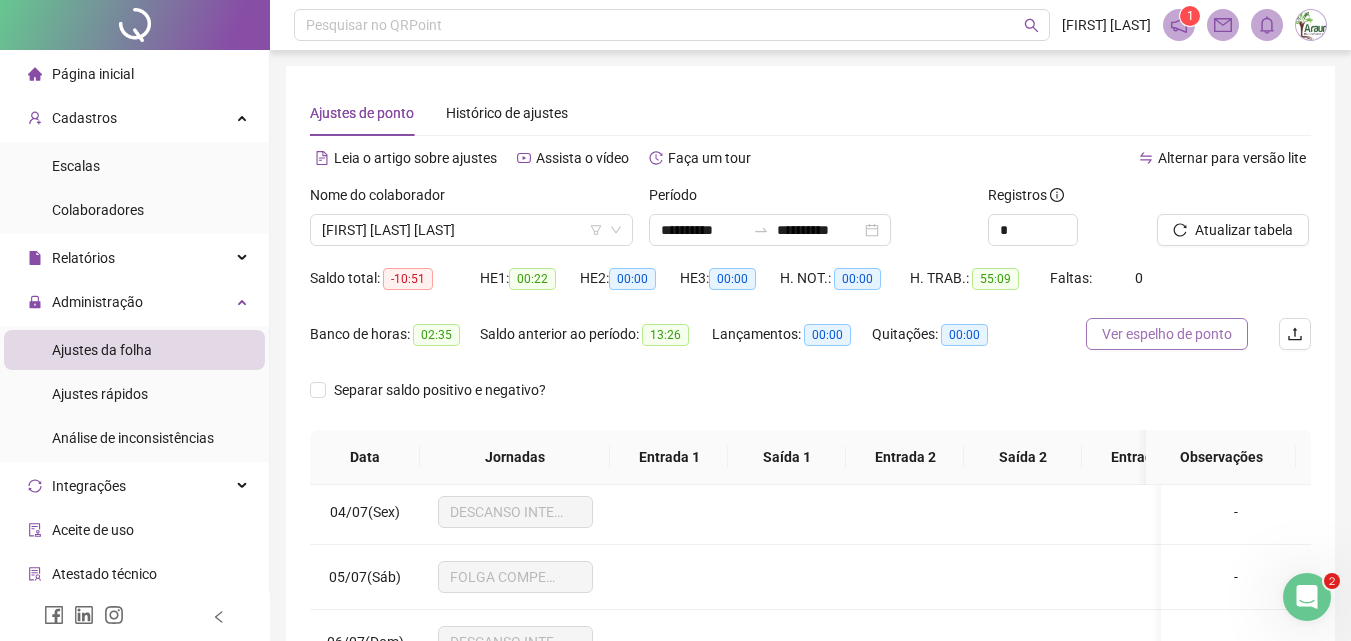 click on "Ver espelho de ponto" at bounding box center [1167, 334] 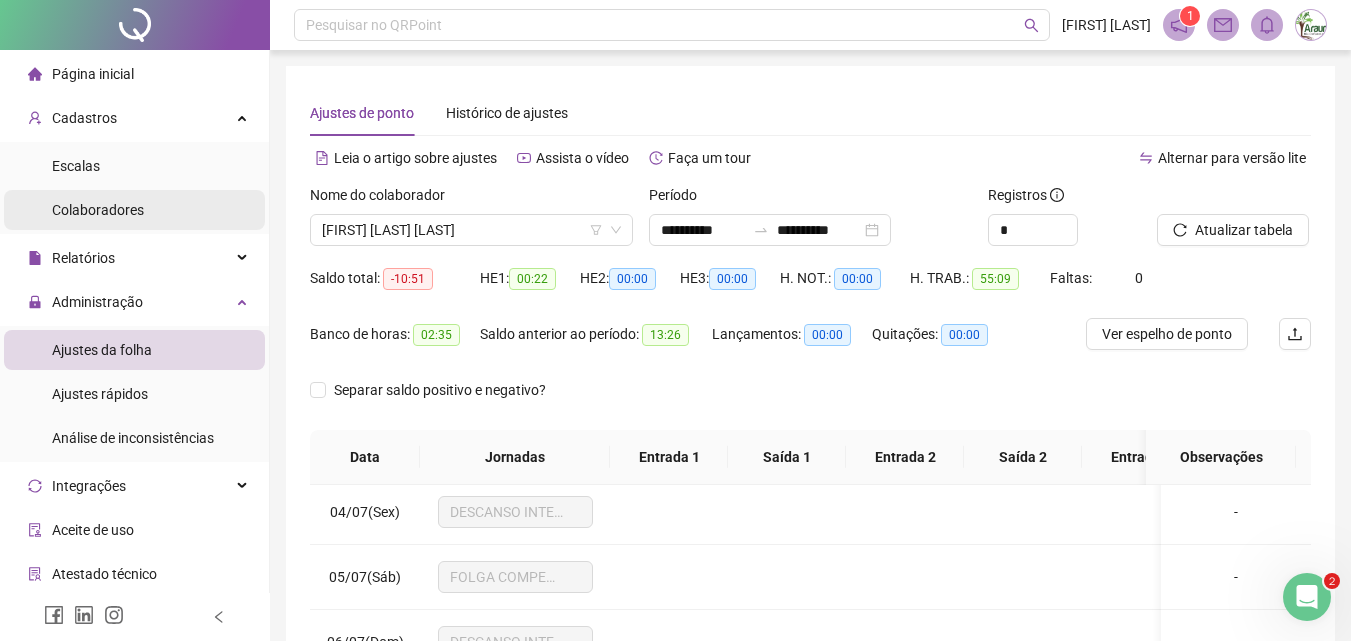 click on "Colaboradores" at bounding box center (98, 210) 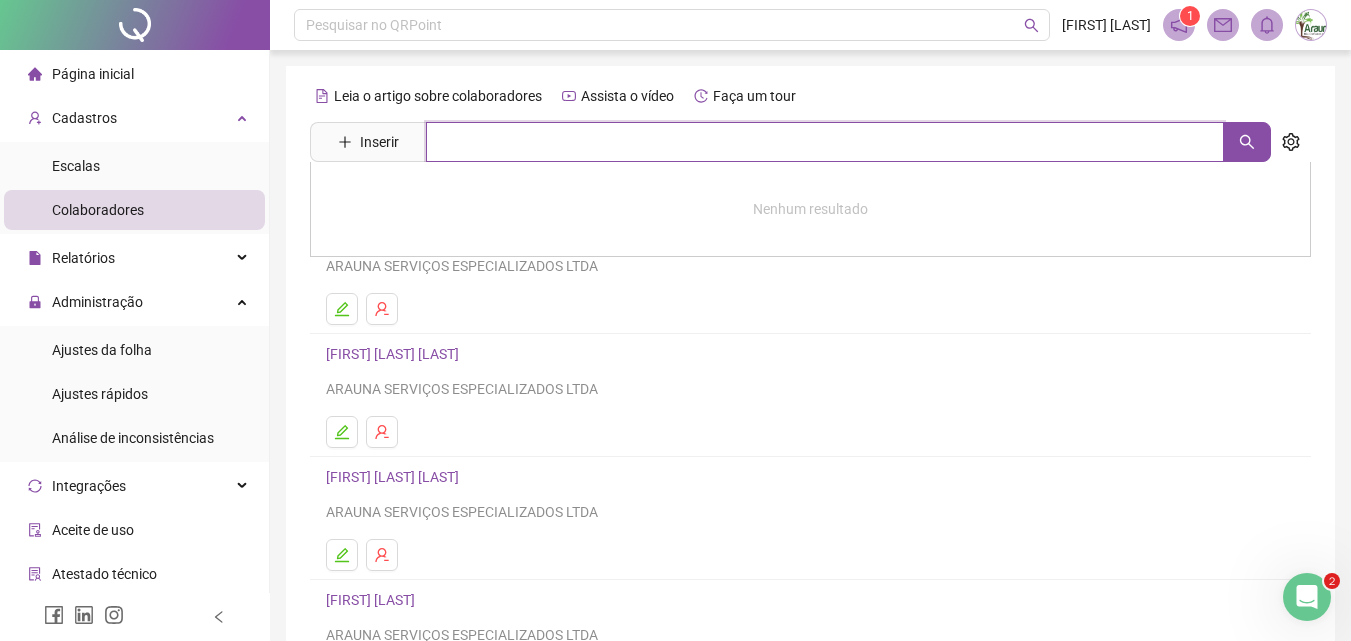 click at bounding box center [825, 142] 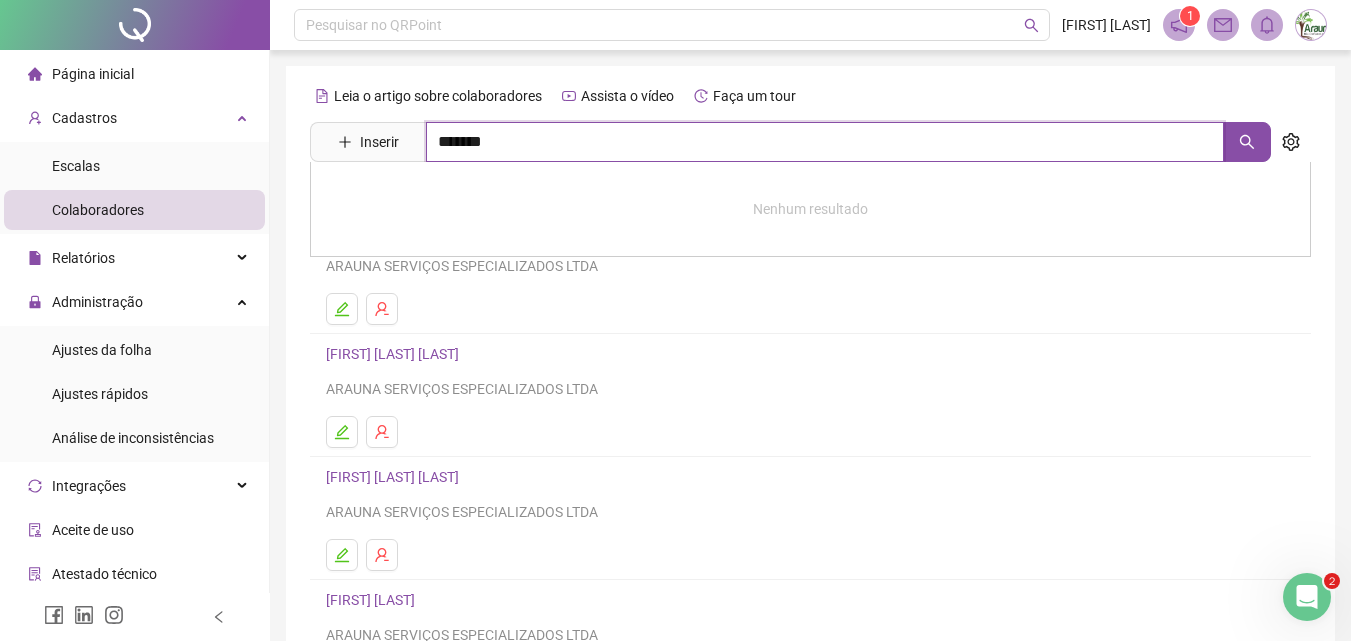 type on "*******" 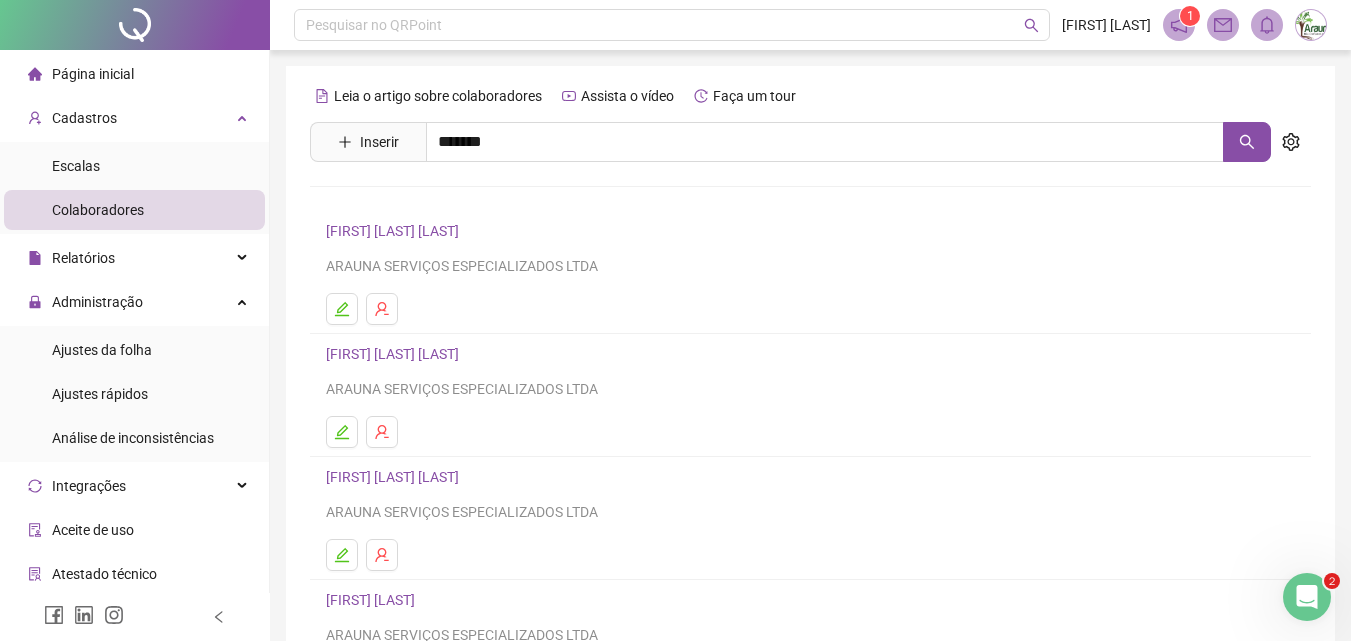 click on "[FIRST] [LAST] [LAST]" at bounding box center (413, 288) 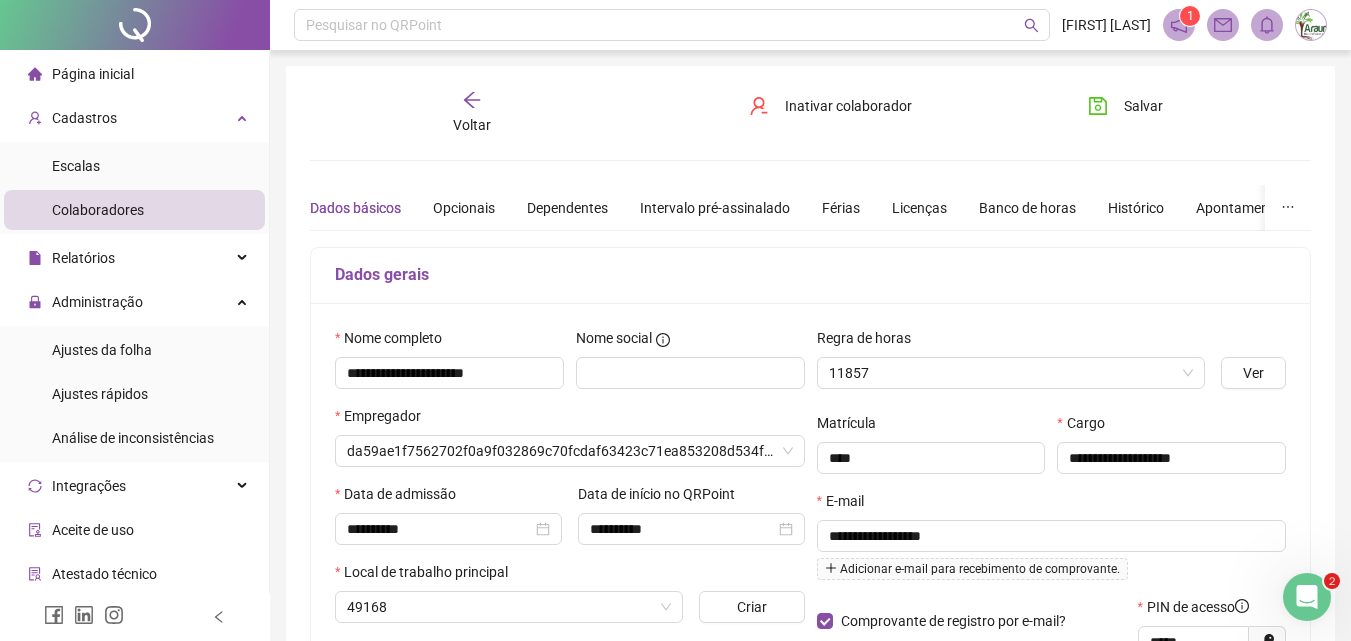 type on "**********" 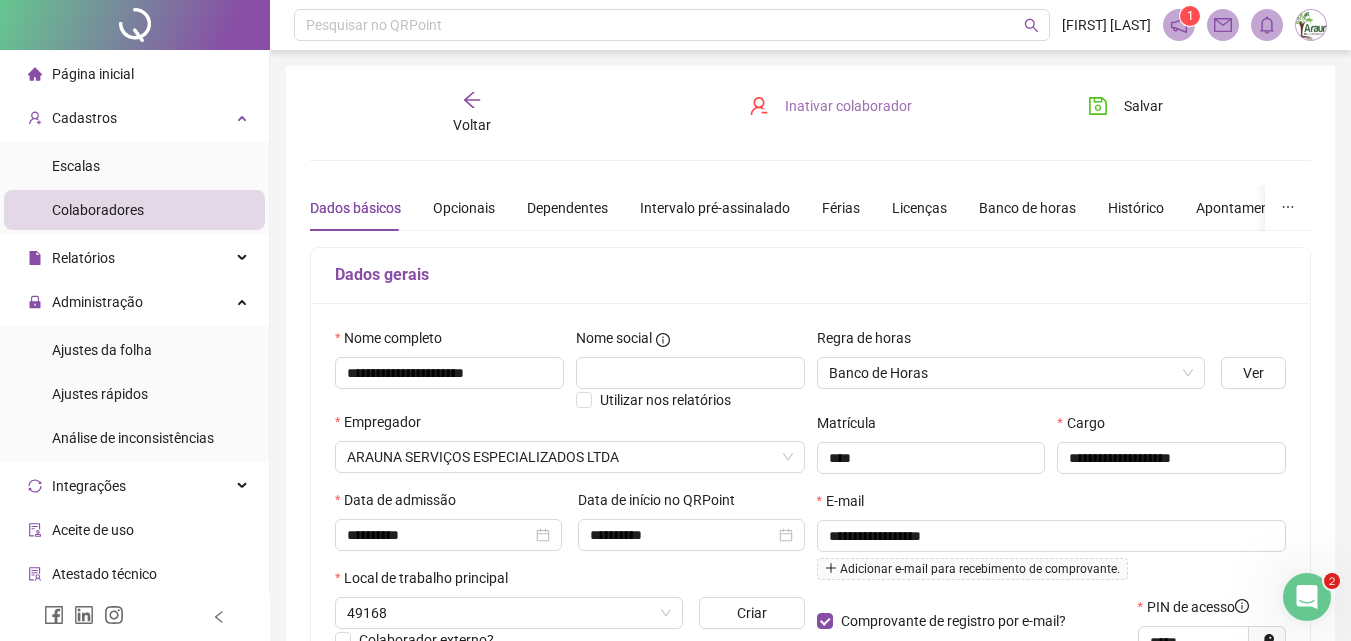 click on "Inativar colaborador" at bounding box center (848, 106) 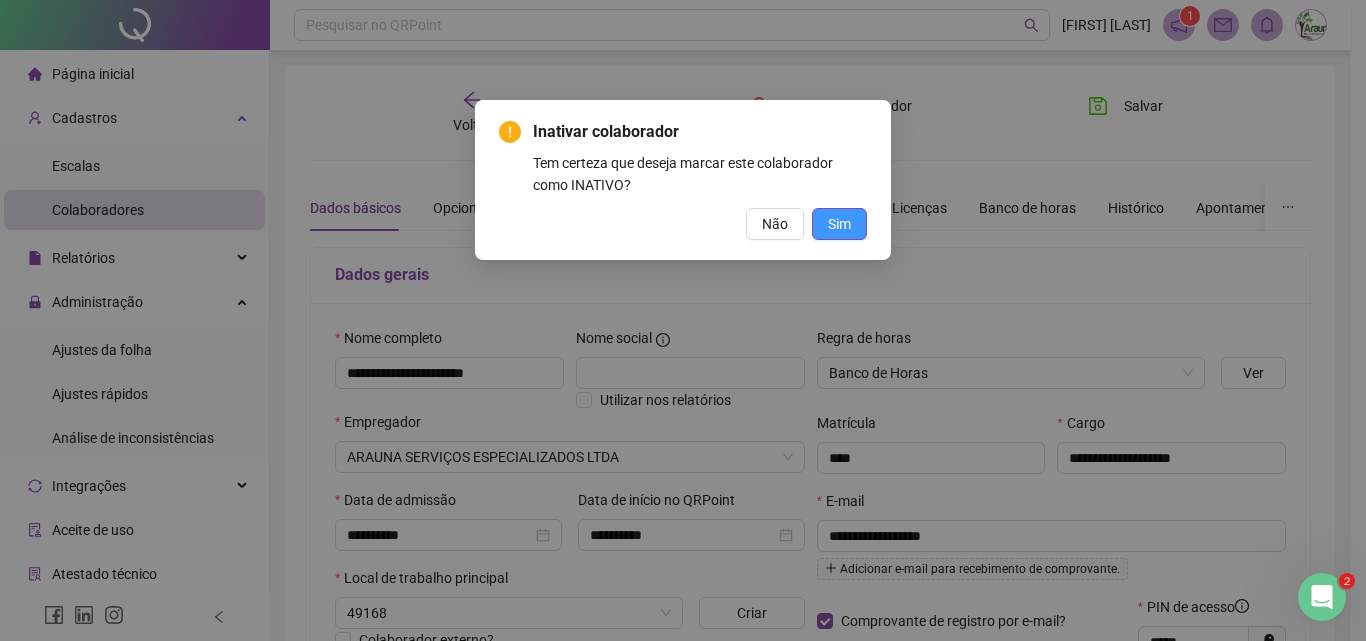 click on "Sim" at bounding box center (839, 224) 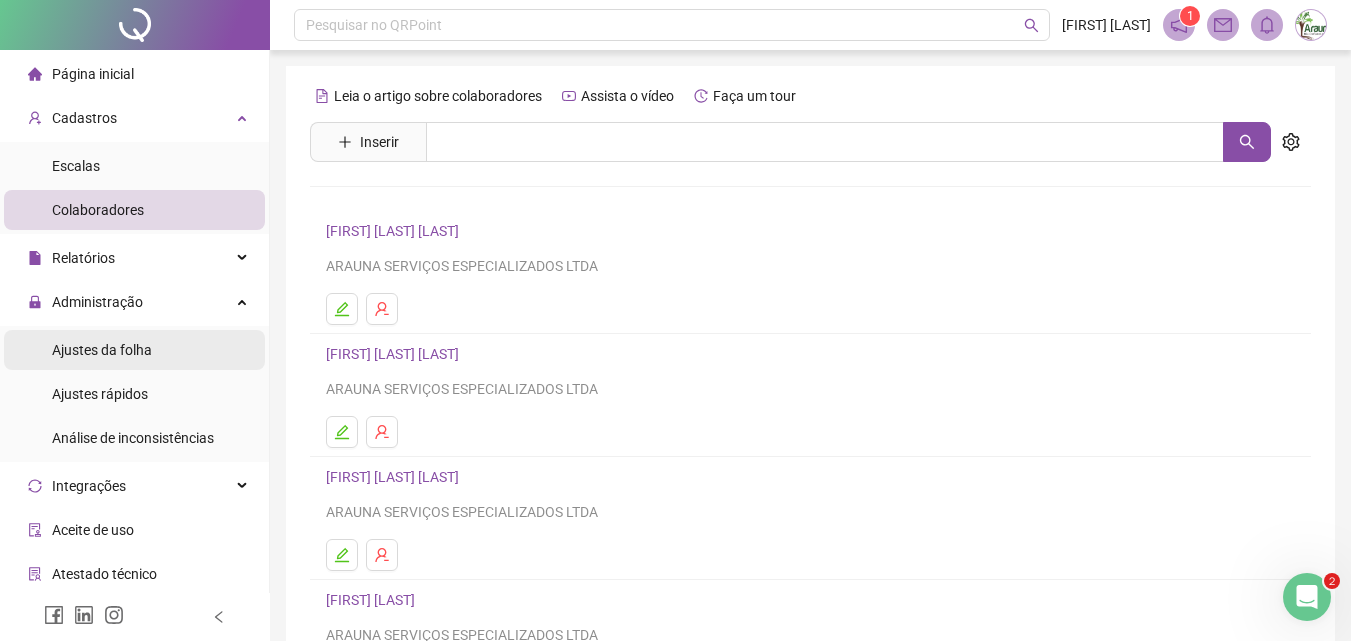 click on "Ajustes da folha" at bounding box center (102, 350) 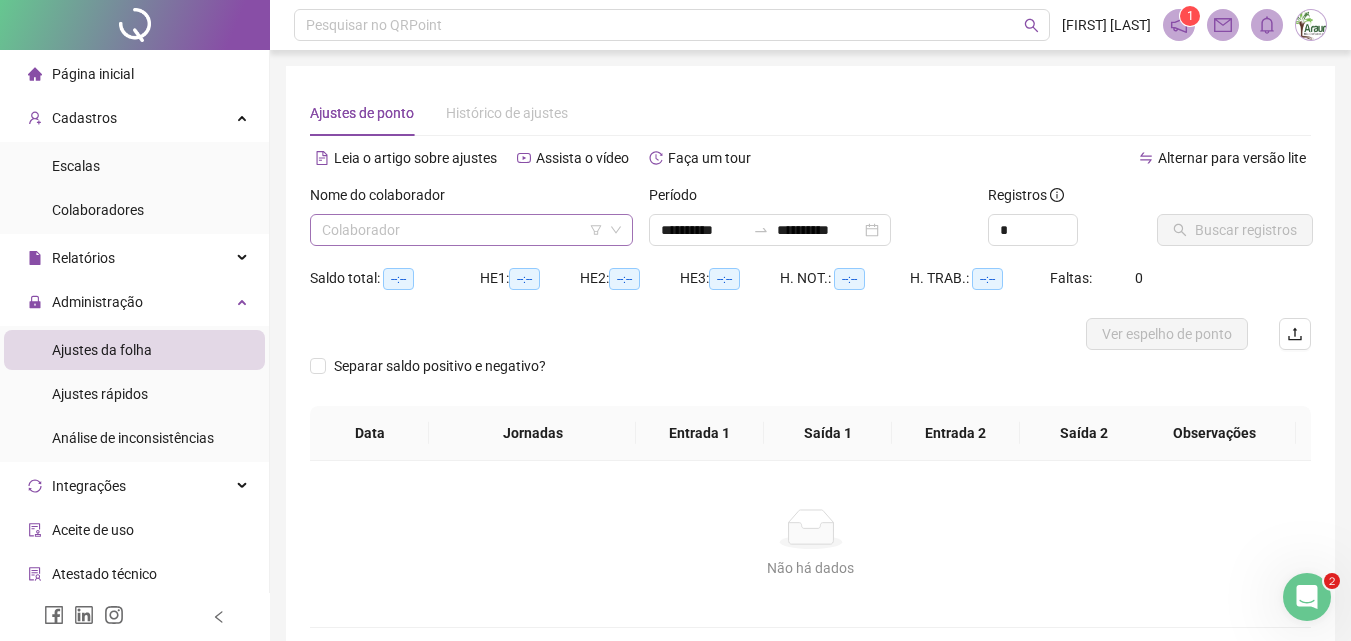 click at bounding box center [462, 230] 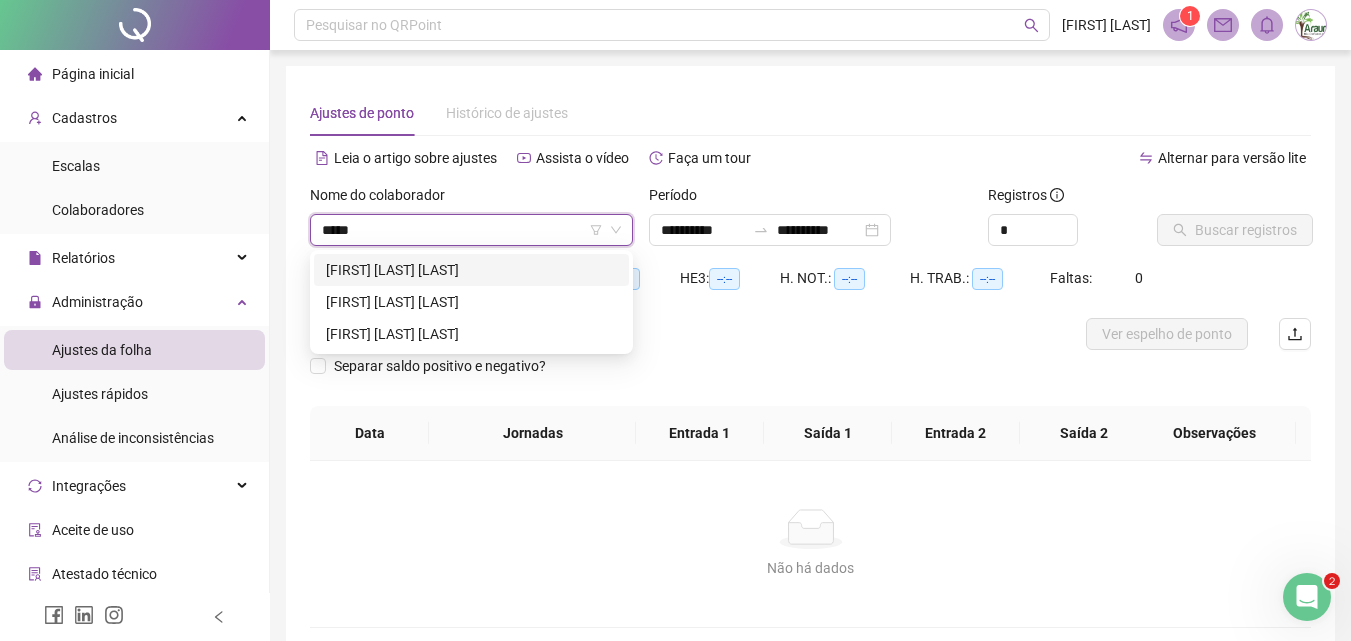 type on "******" 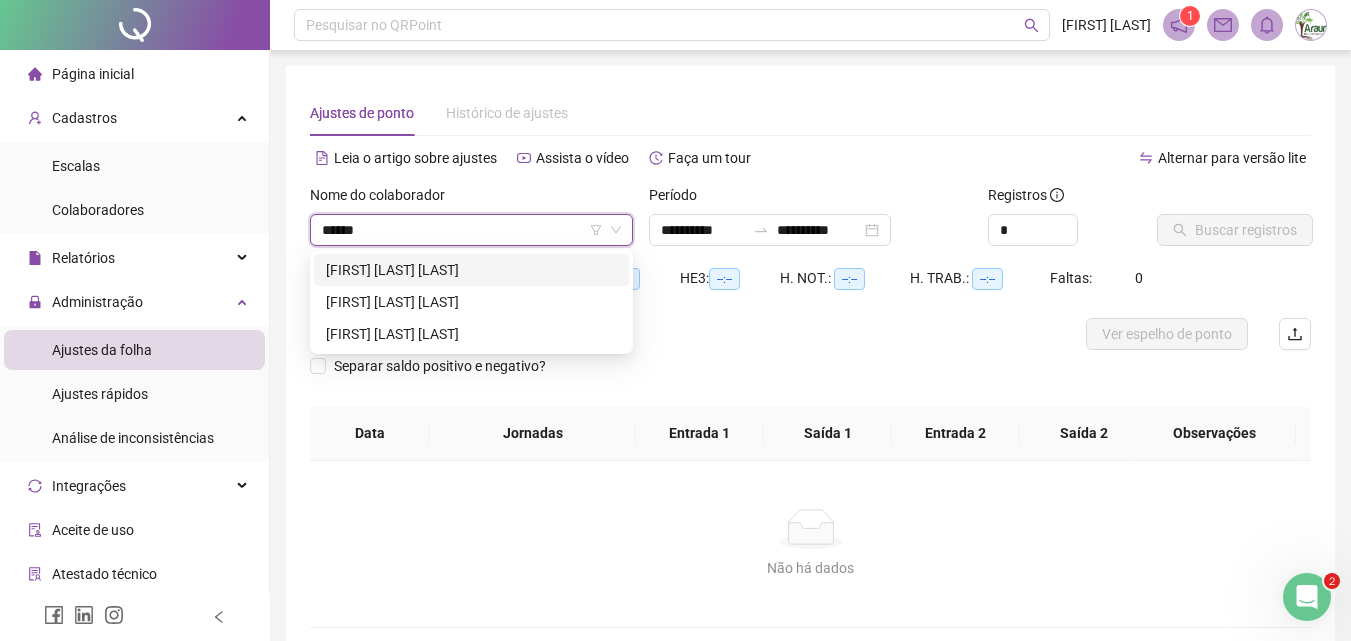 click on "[FIRST] [LAST] [LAST]" at bounding box center [471, 270] 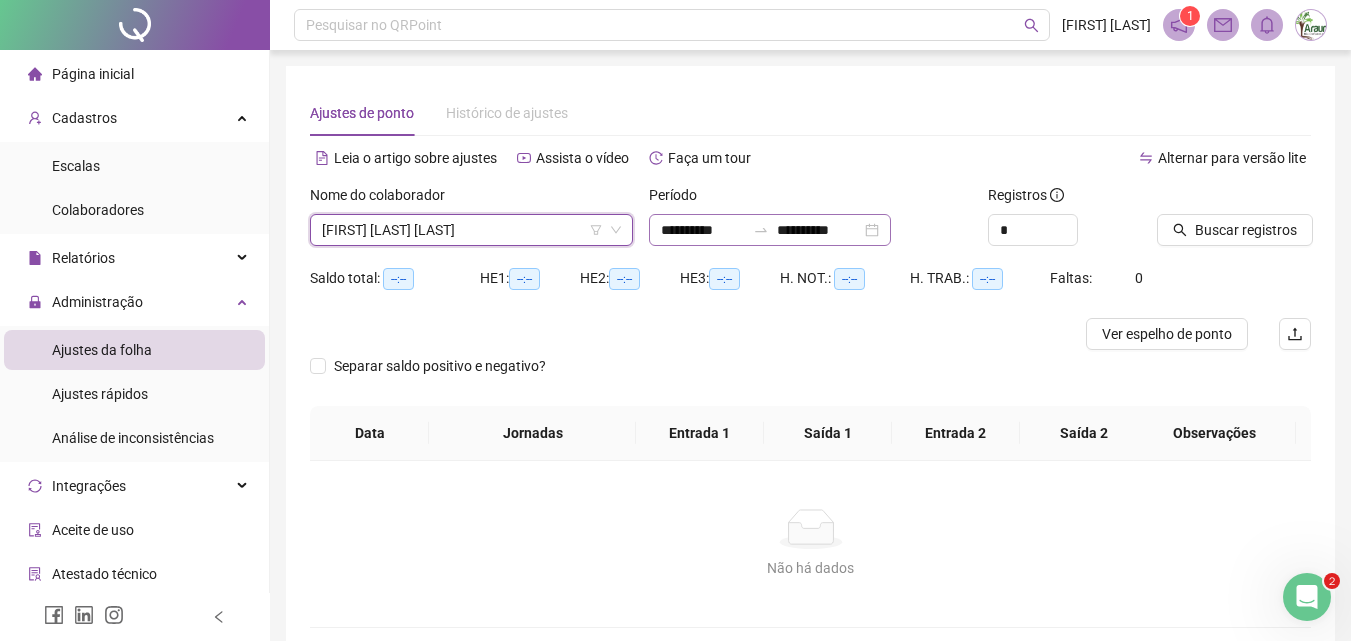 click on "**********" at bounding box center [770, 230] 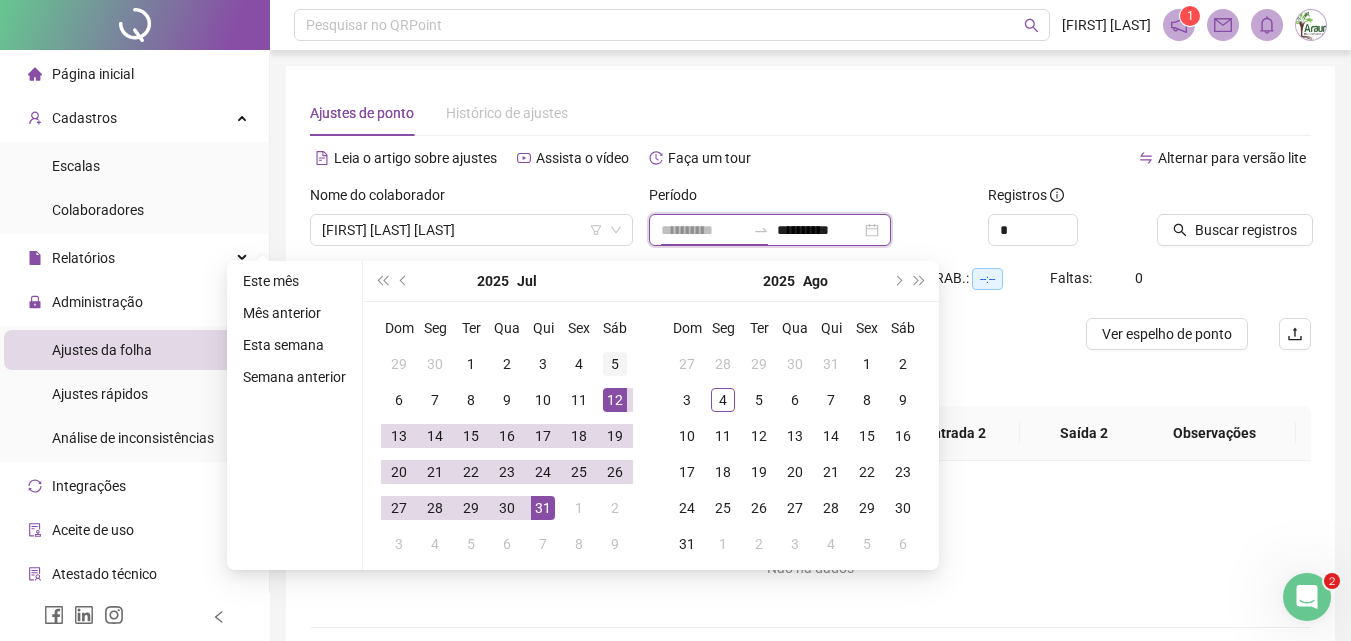 type on "**********" 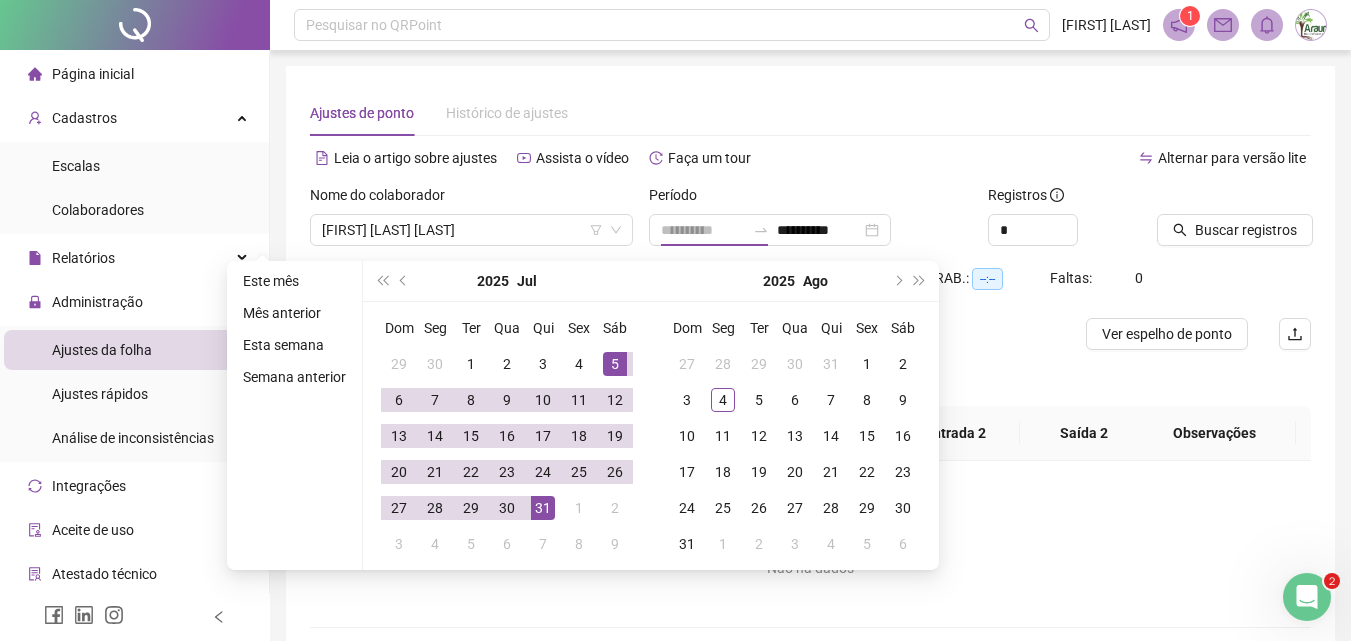 click on "5" at bounding box center (615, 364) 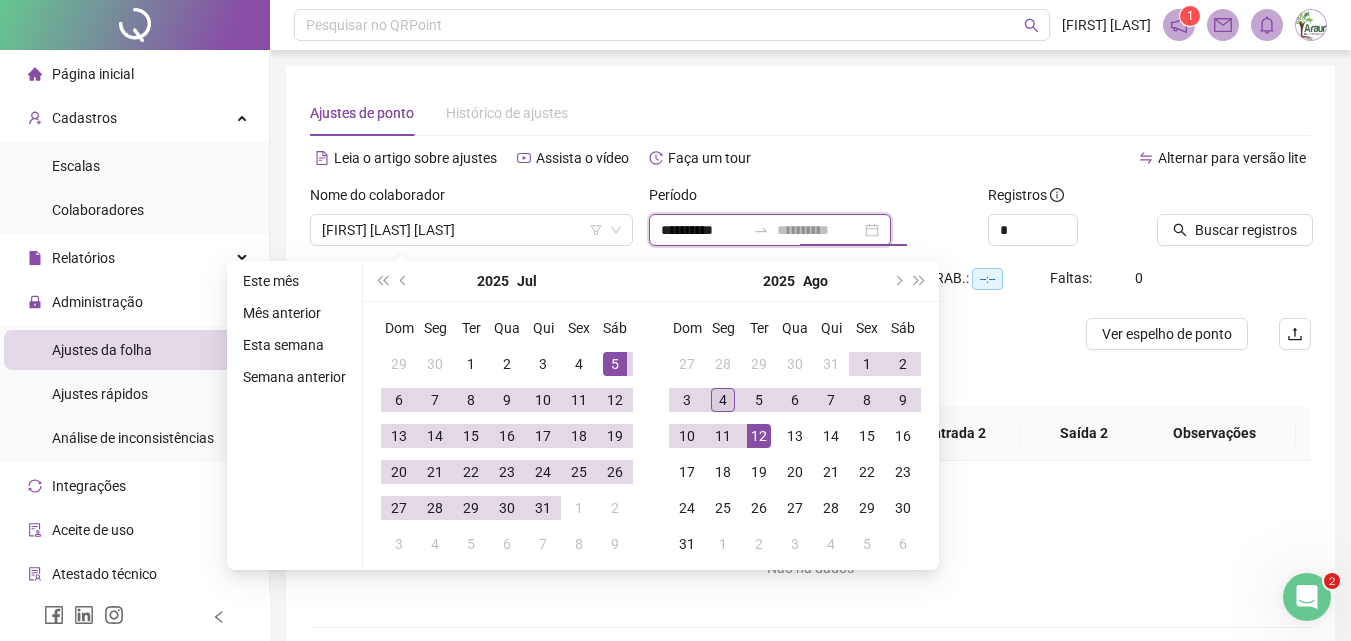 type on "**********" 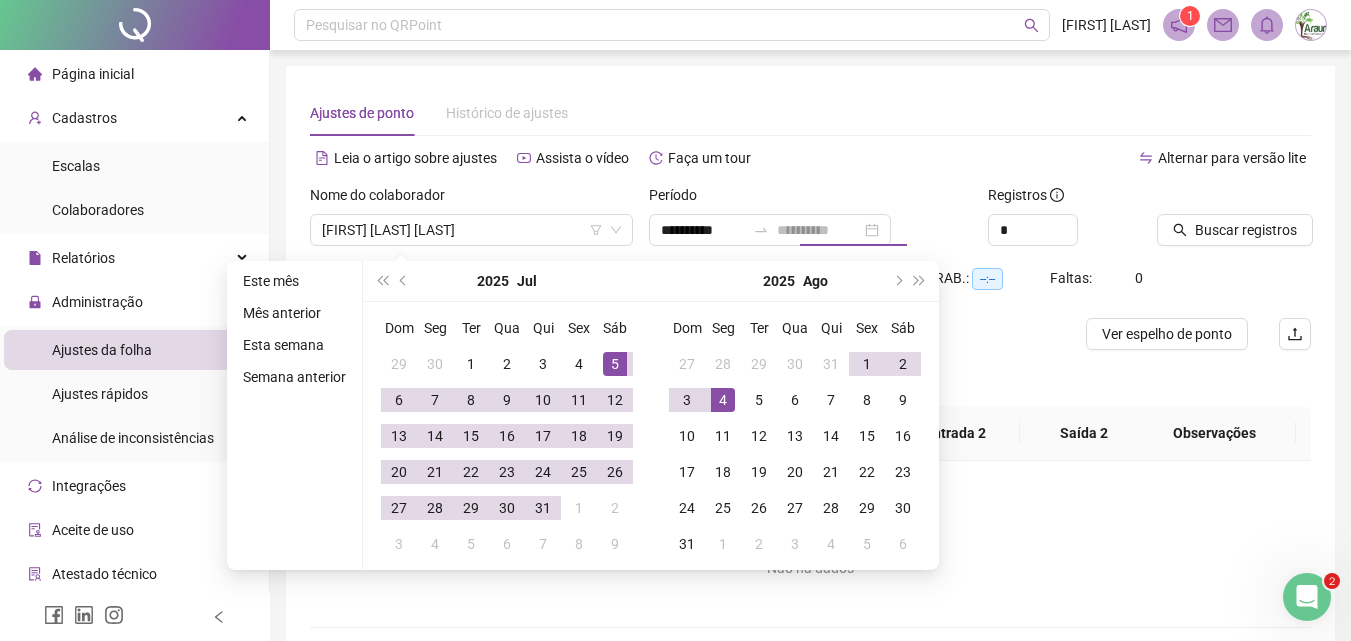 click on "4" at bounding box center (723, 400) 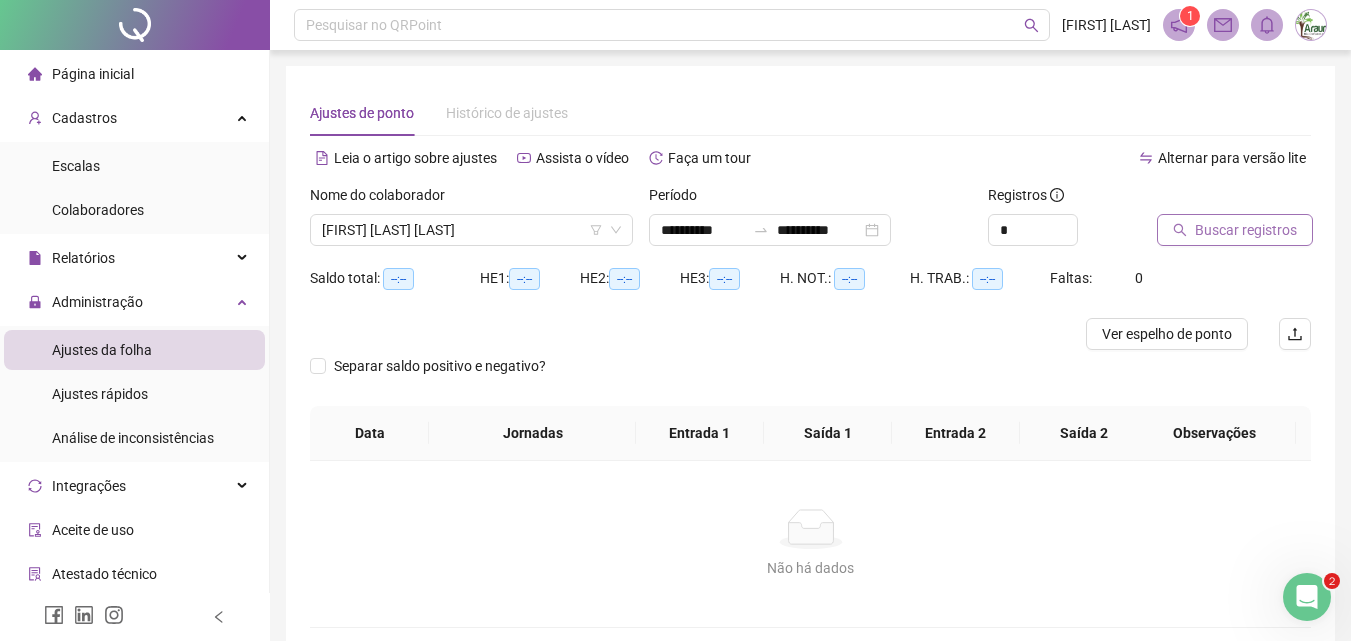 click on "Buscar registros" at bounding box center (1246, 230) 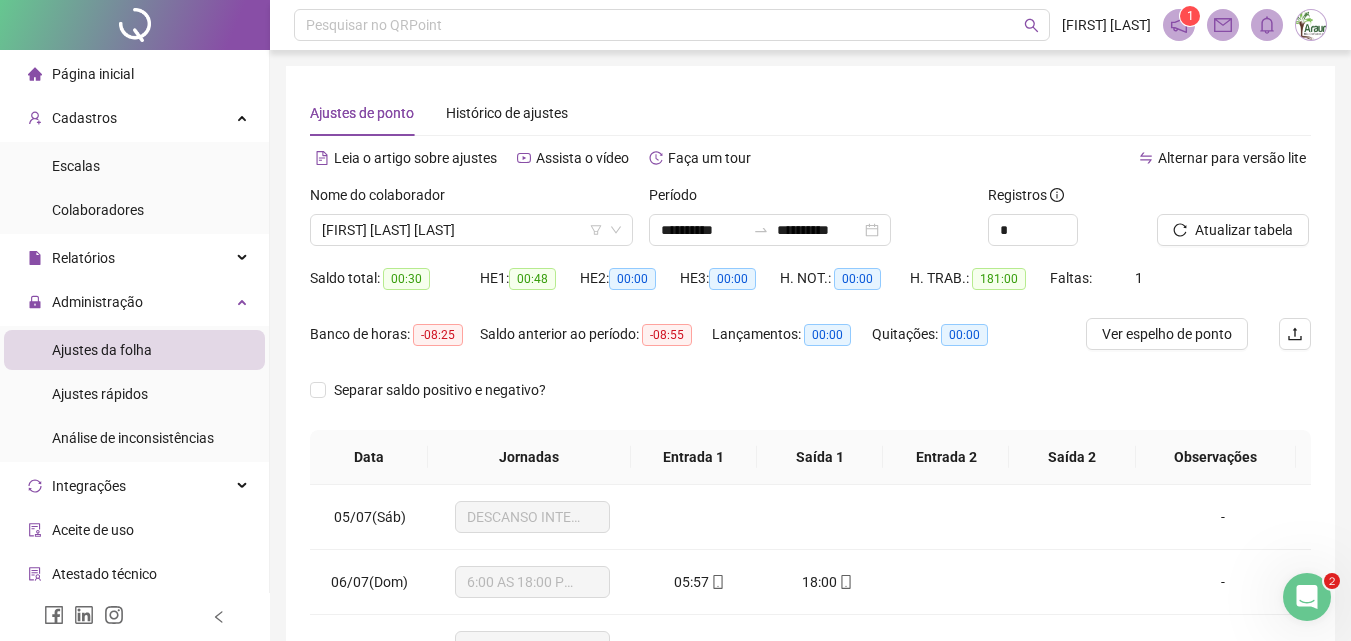 scroll, scrollTop: 381, scrollLeft: 0, axis: vertical 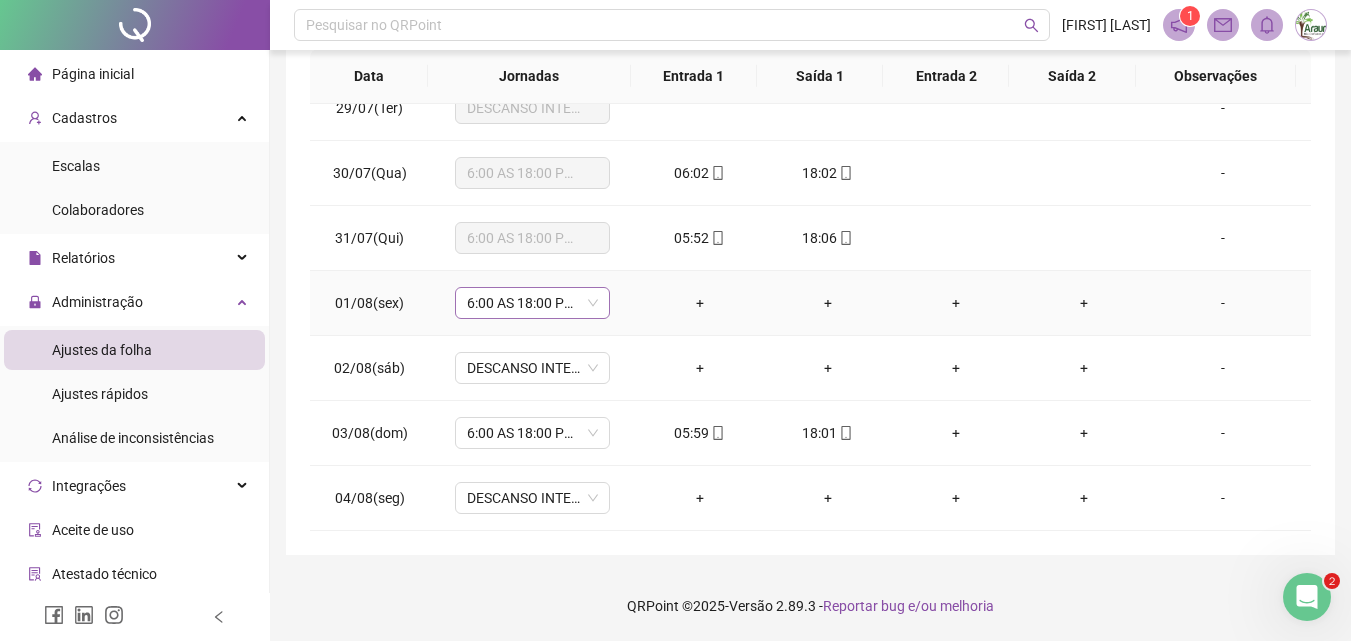 click on "6:00 AS 18:00 PORTEIRO HU" at bounding box center (532, 303) 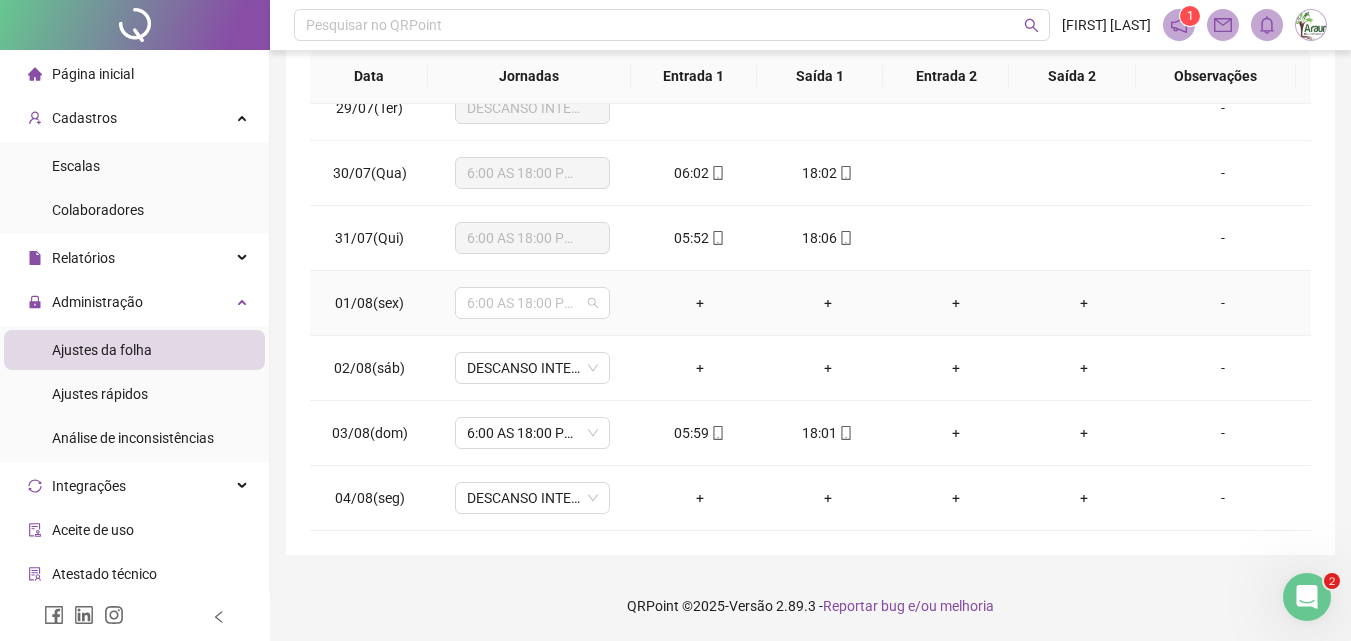 type on "*" 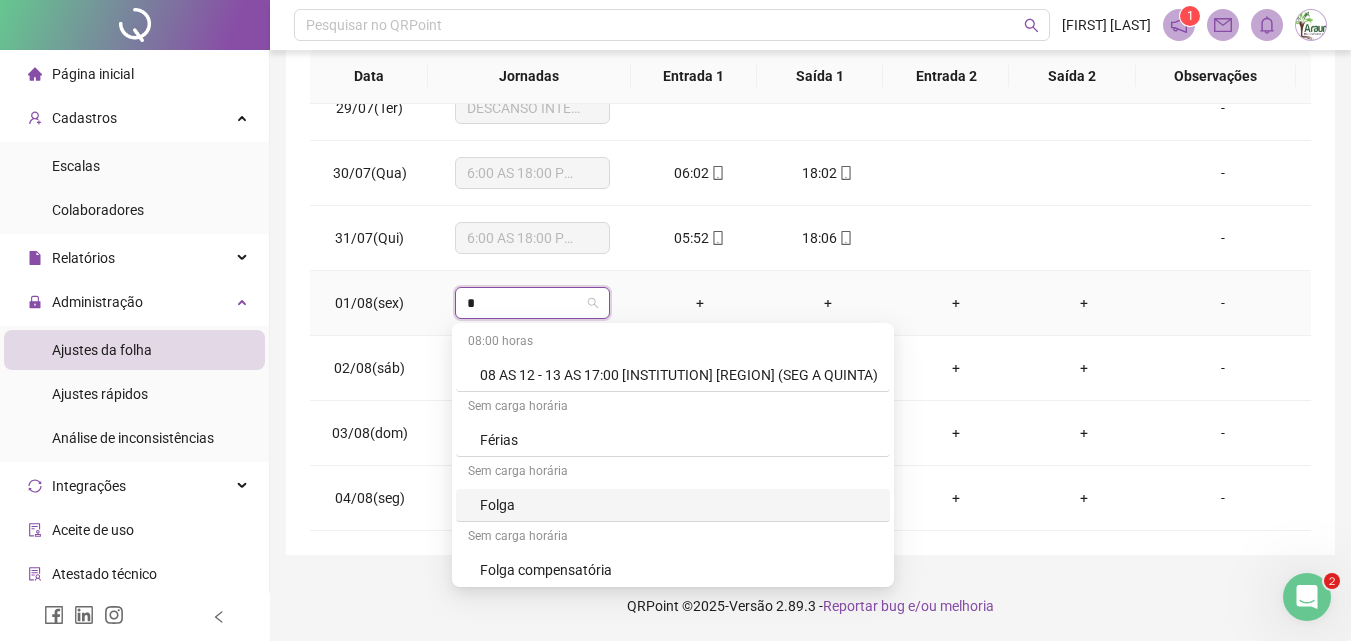 click on "Folga" at bounding box center [679, 505] 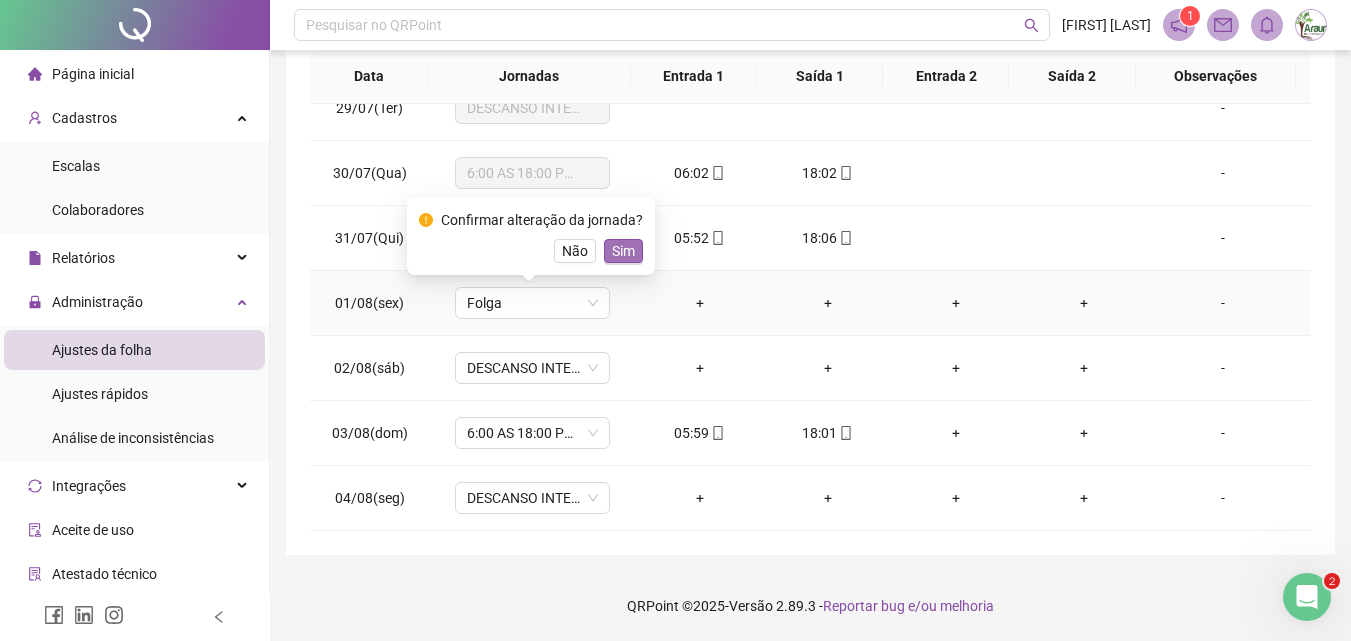 click on "Sim" at bounding box center [623, 251] 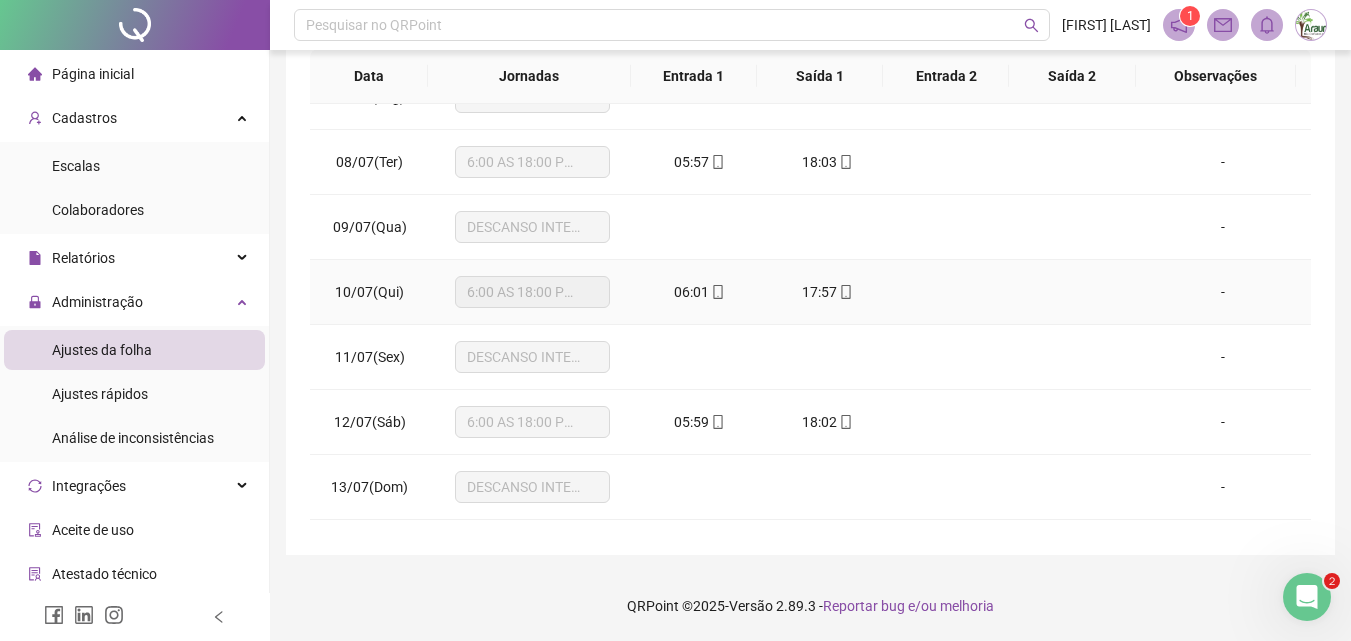 scroll, scrollTop: 0, scrollLeft: 0, axis: both 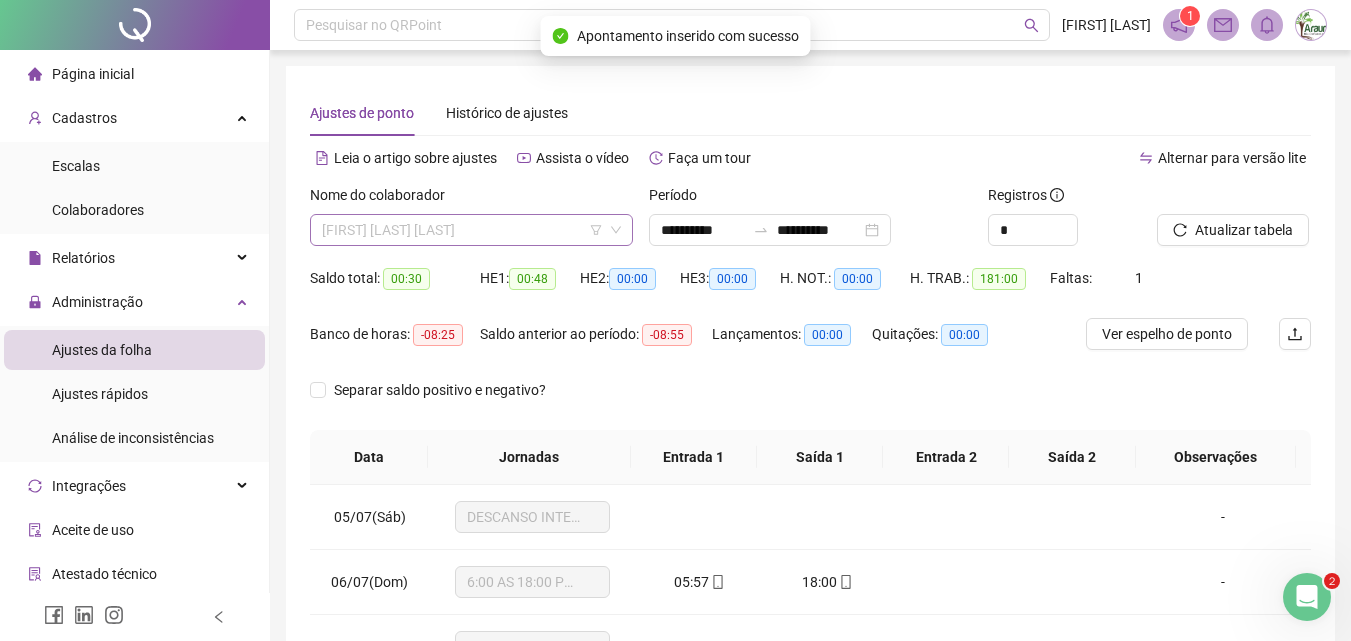 click on "[FIRST] [LAST] [LAST]" at bounding box center [471, 230] 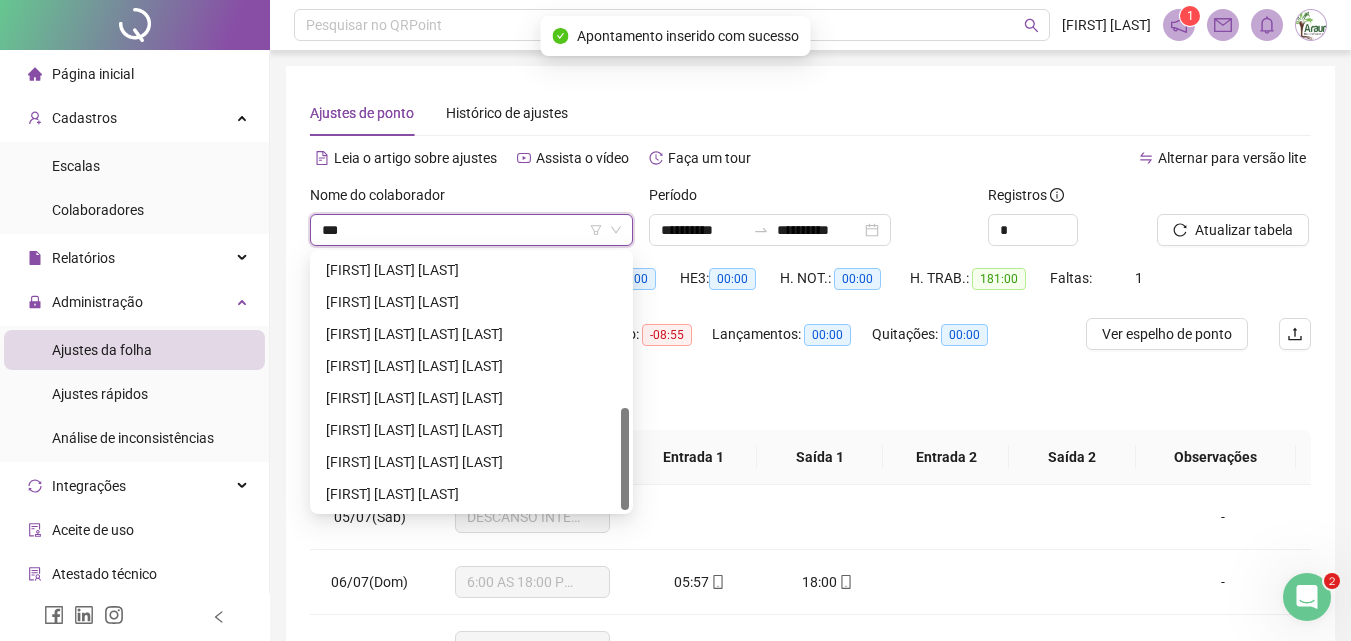 scroll, scrollTop: 0, scrollLeft: 0, axis: both 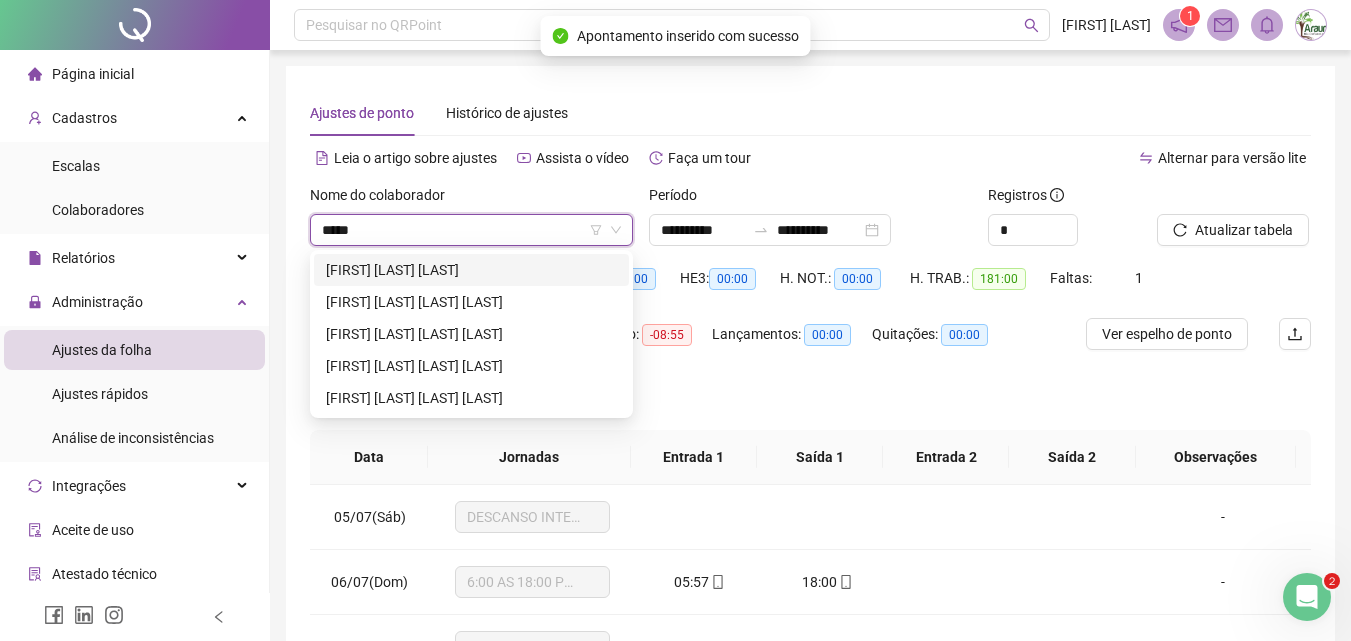type on "******" 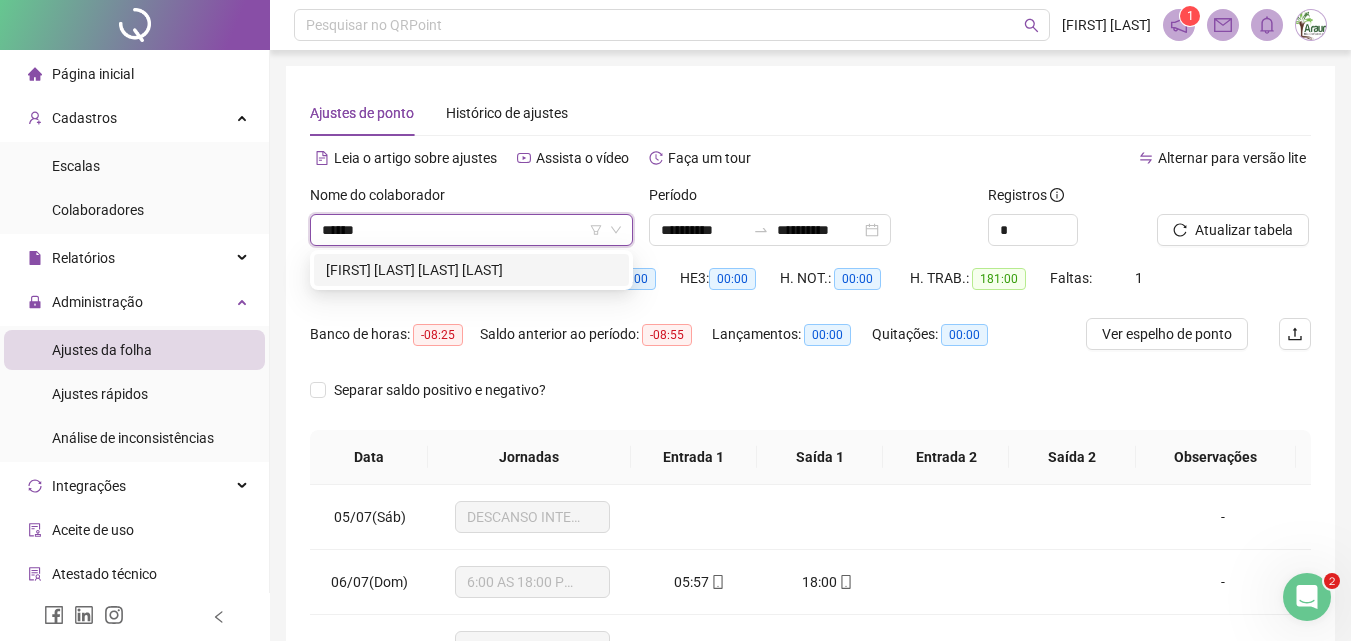 click on "[FIRST] [LAST] [LAST] [LAST]" at bounding box center (471, 270) 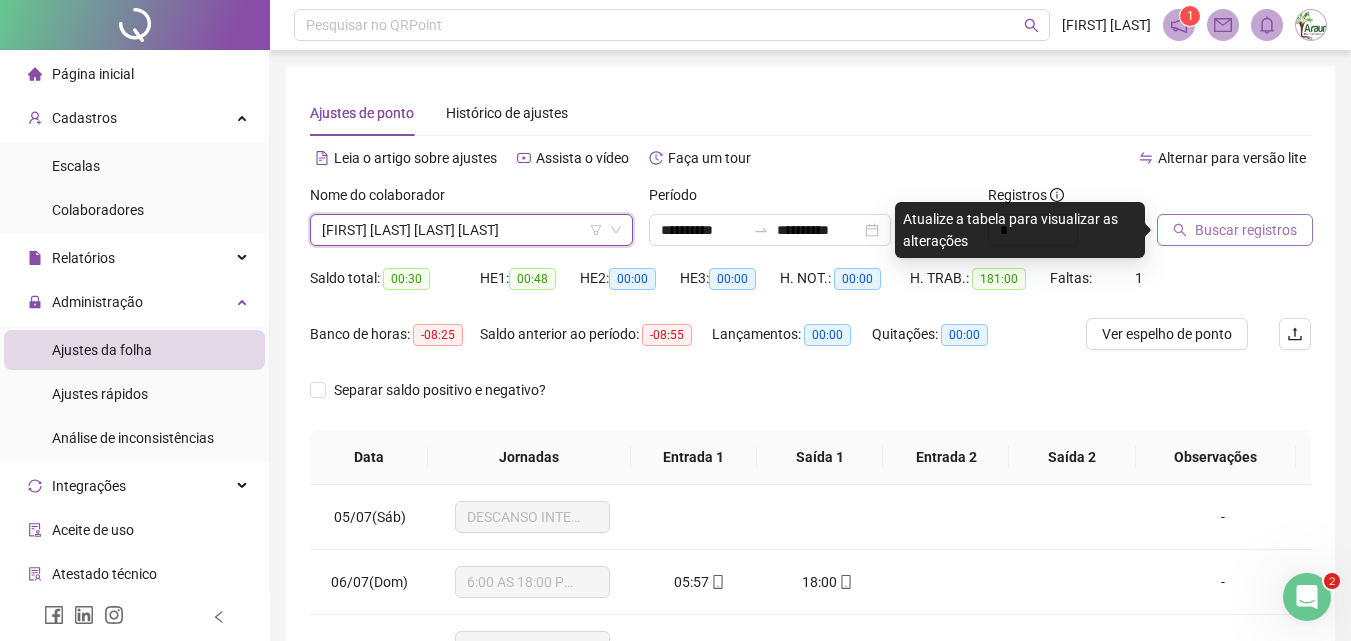 click on "Buscar registros" at bounding box center [1246, 230] 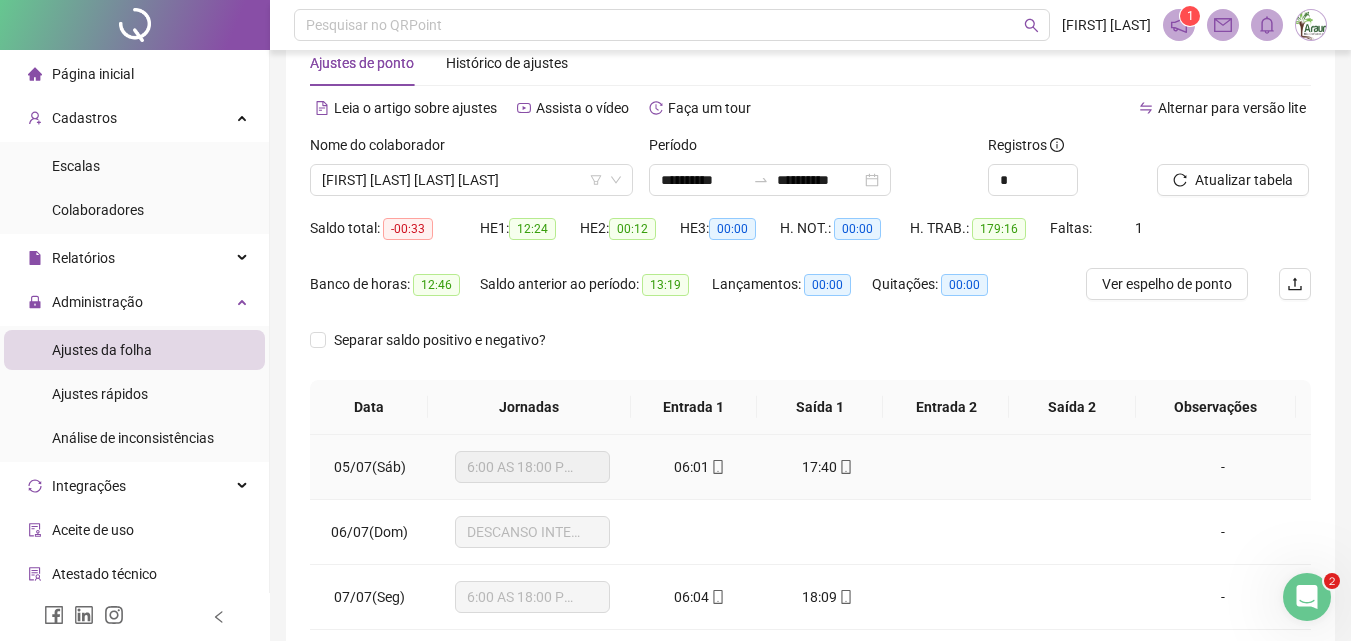scroll, scrollTop: 381, scrollLeft: 0, axis: vertical 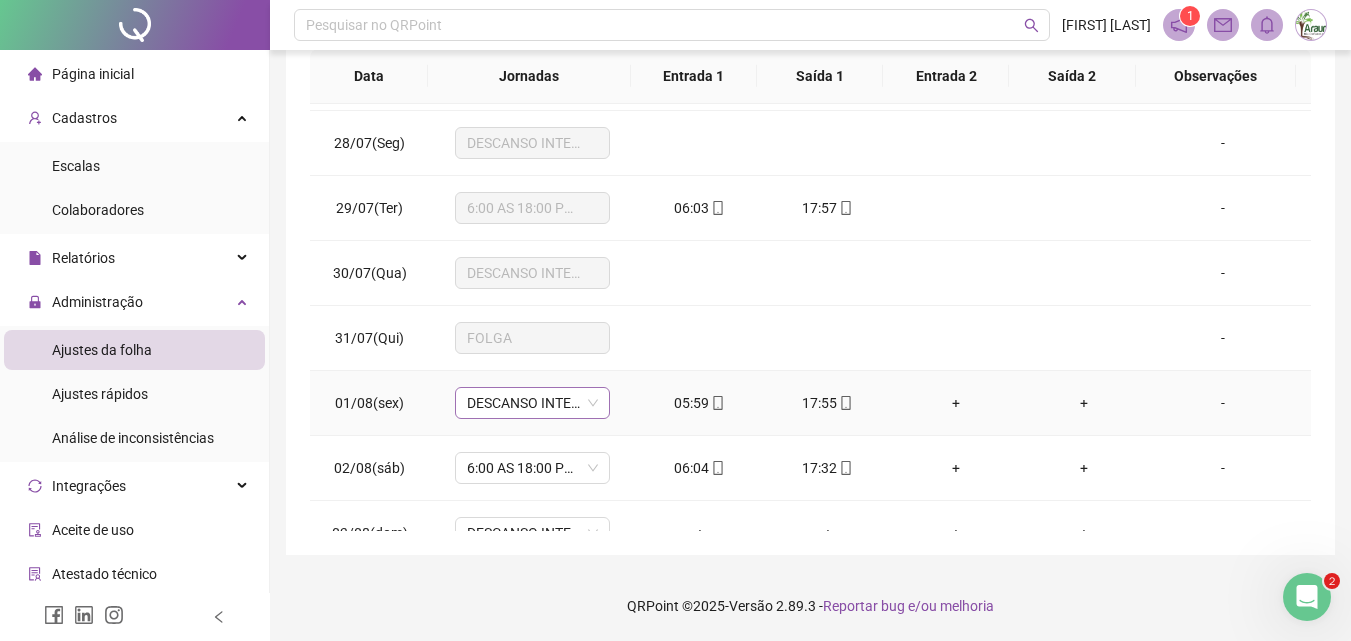 click on "DESCANSO INTER-JORNADA" at bounding box center [532, 403] 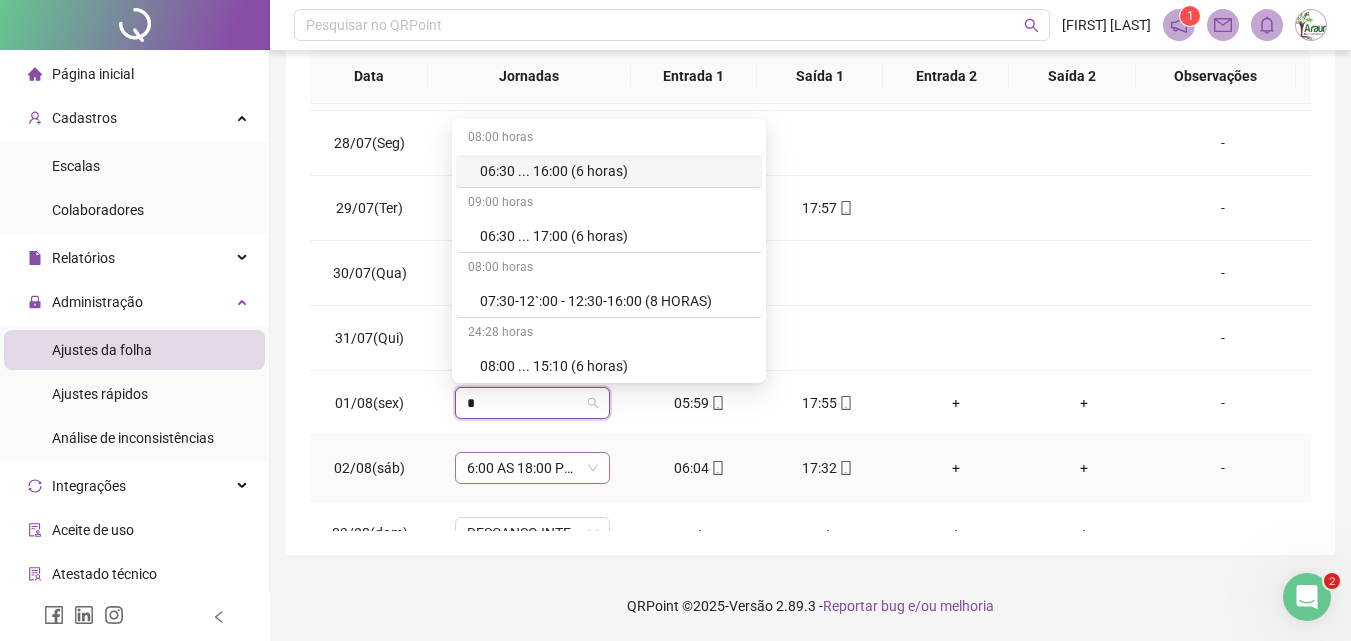 type on "**" 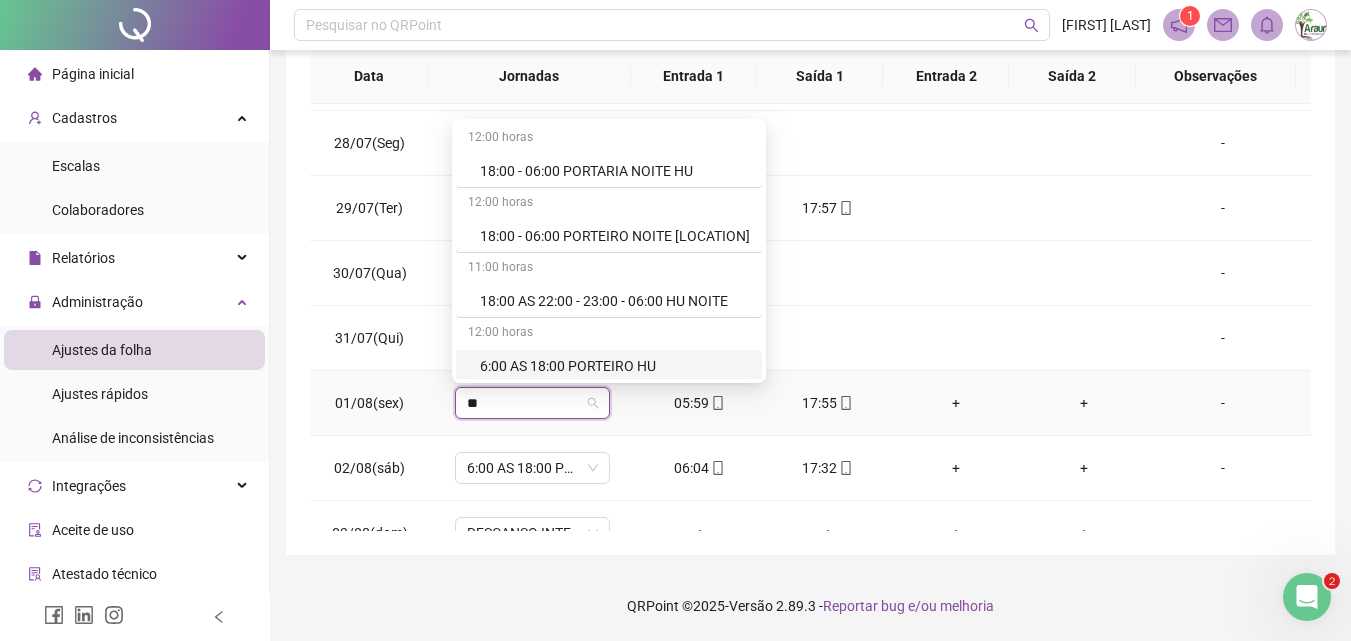 click on "6:00 AS 18:00 PORTEIRO HU" at bounding box center (615, 366) 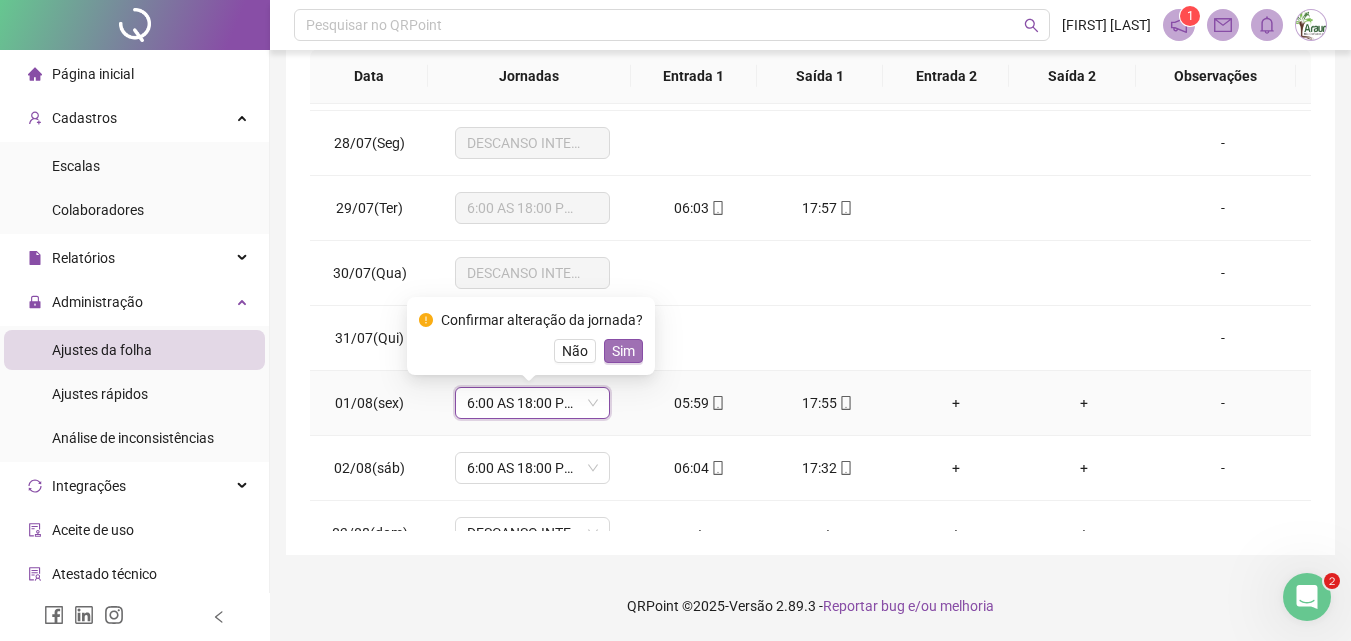 click on "Sim" at bounding box center [623, 351] 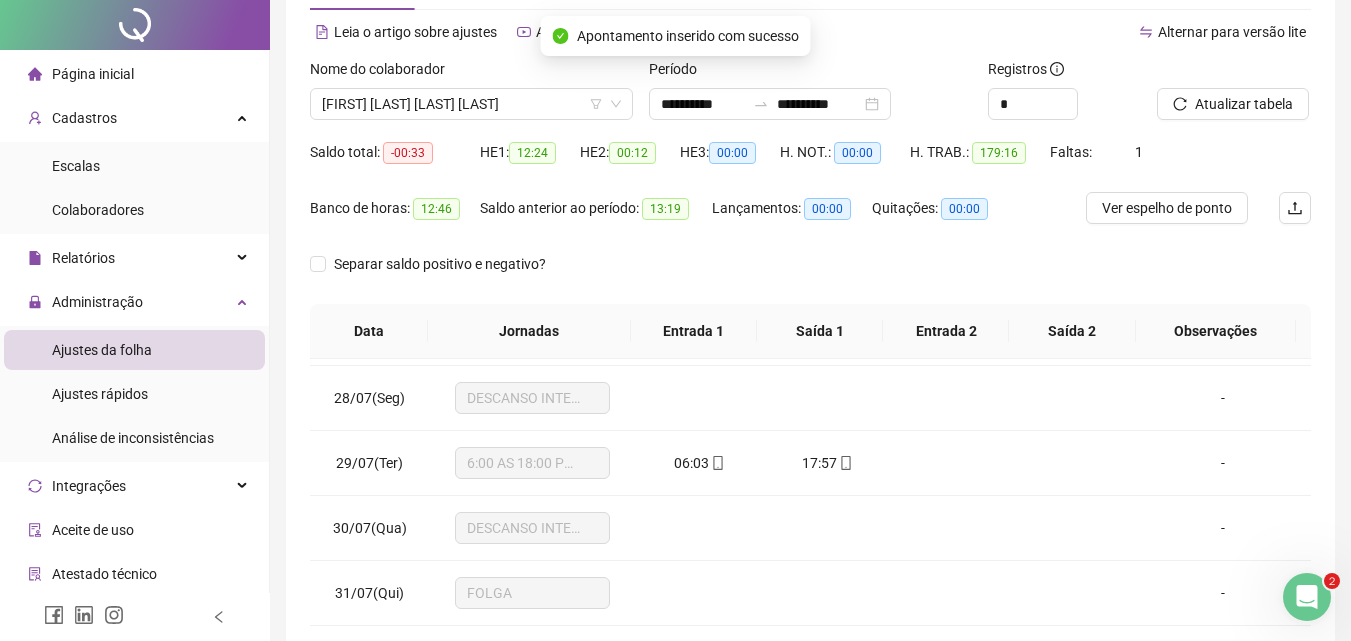 scroll, scrollTop: 0, scrollLeft: 0, axis: both 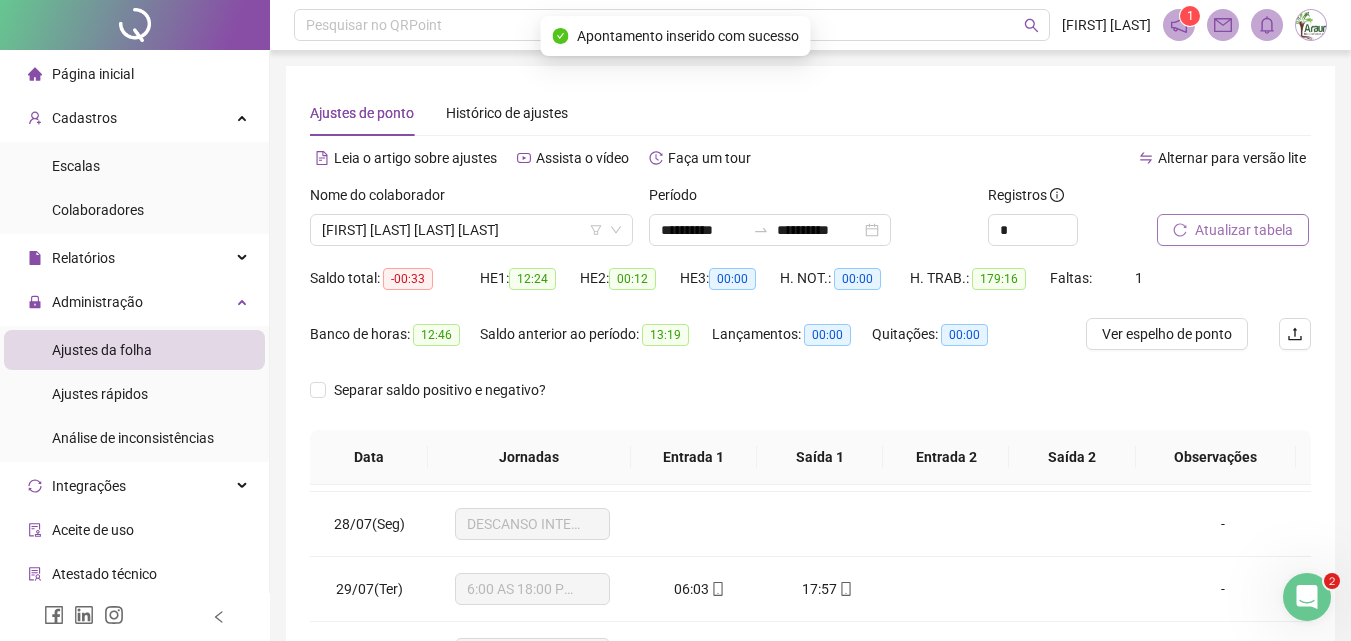 click on "Atualizar tabela" at bounding box center (1244, 230) 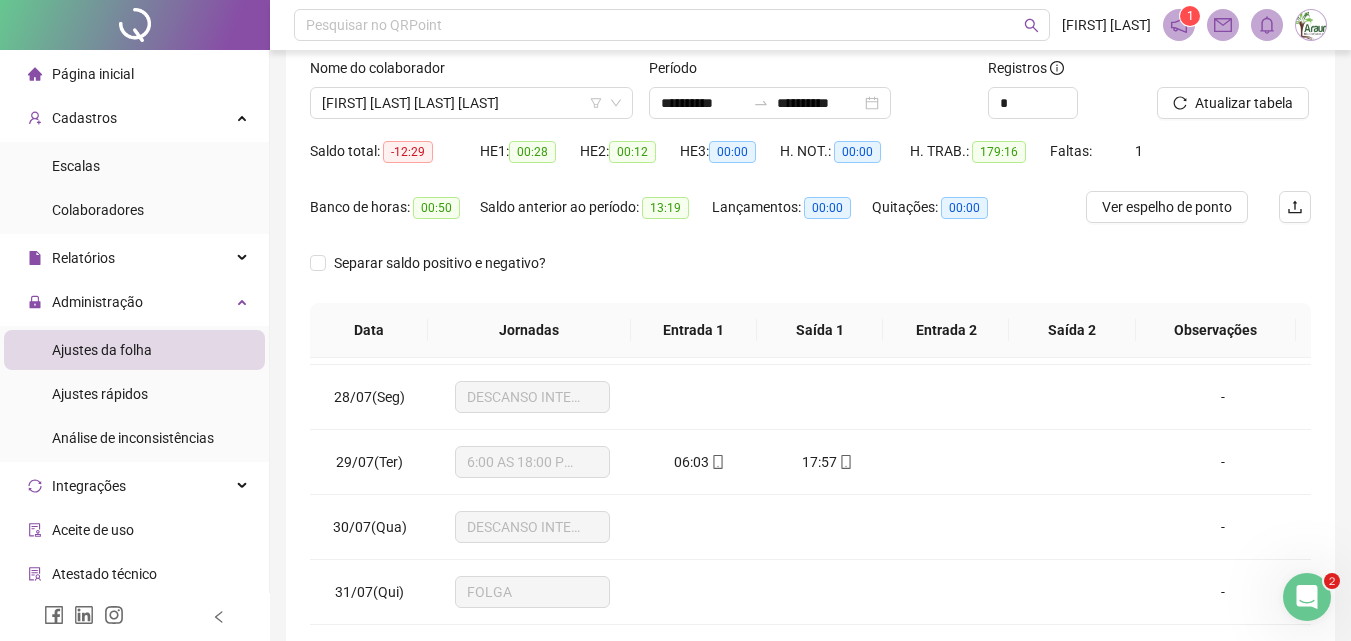 scroll, scrollTop: 381, scrollLeft: 0, axis: vertical 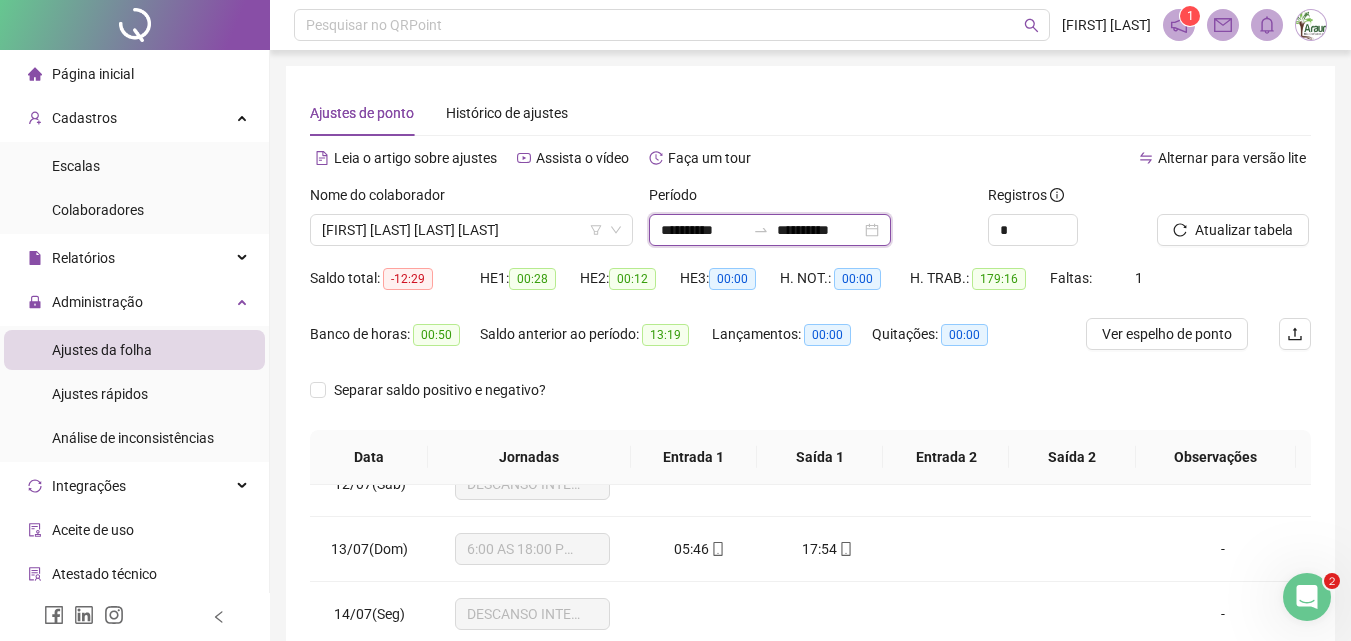 click on "**********" at bounding box center [819, 230] 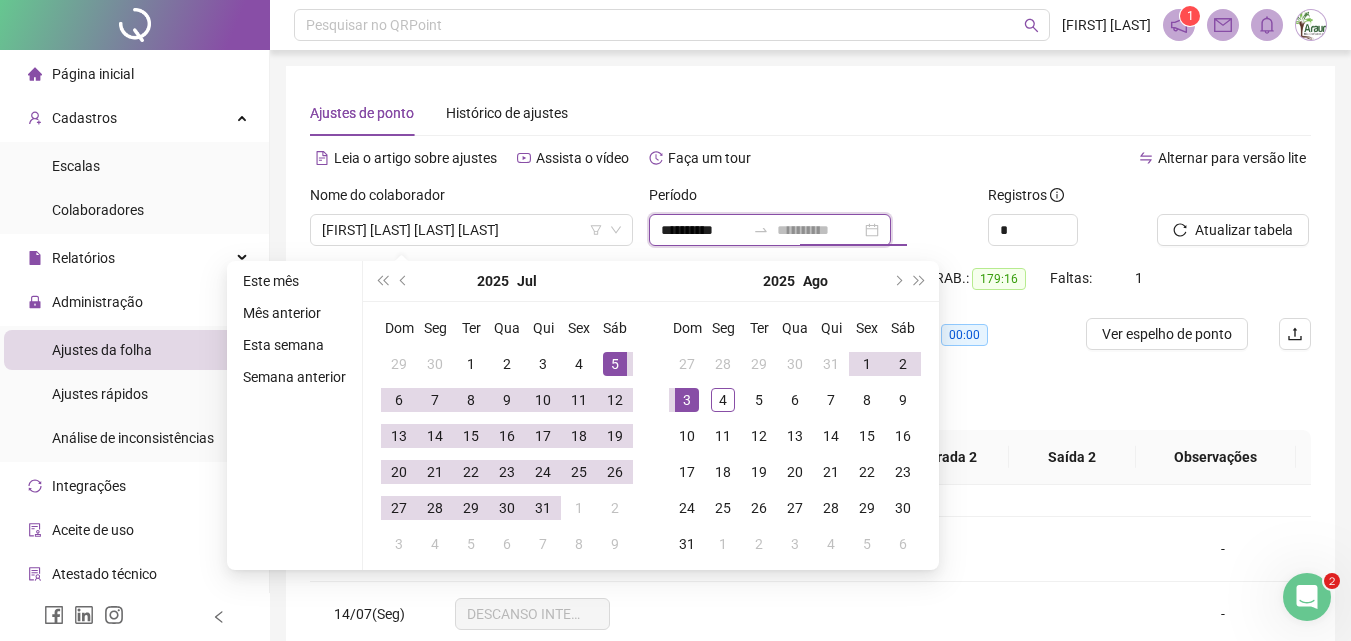type on "**********" 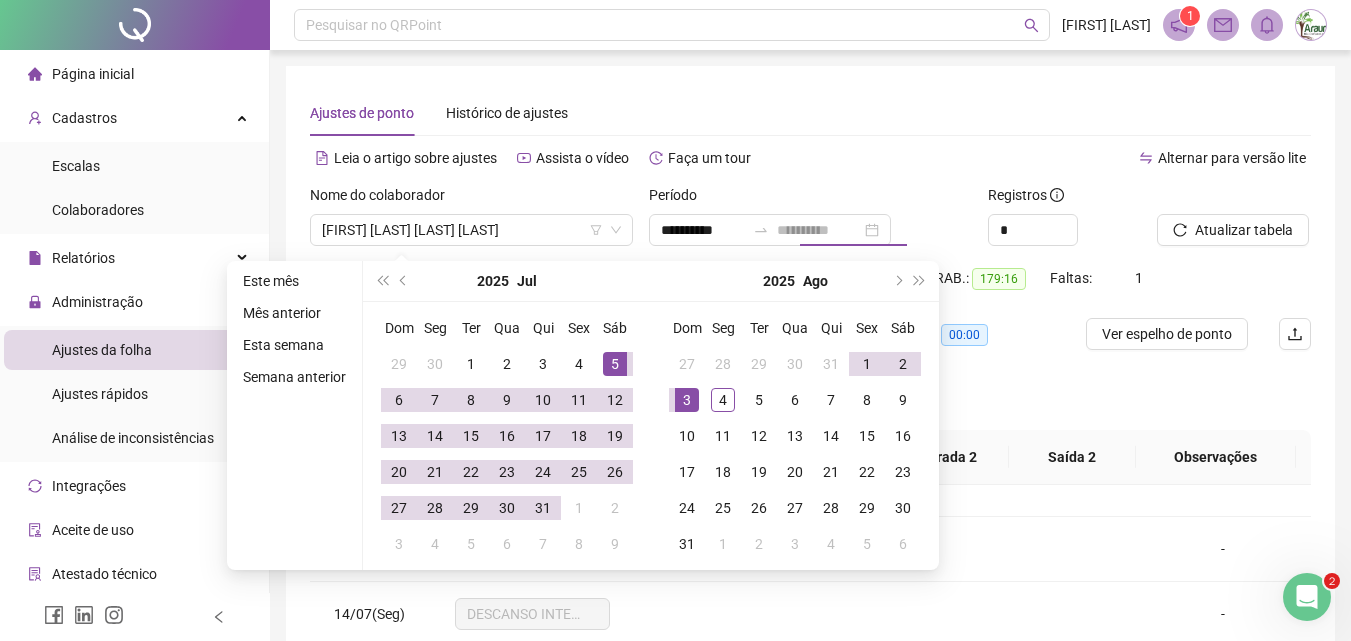 click on "3" at bounding box center (687, 400) 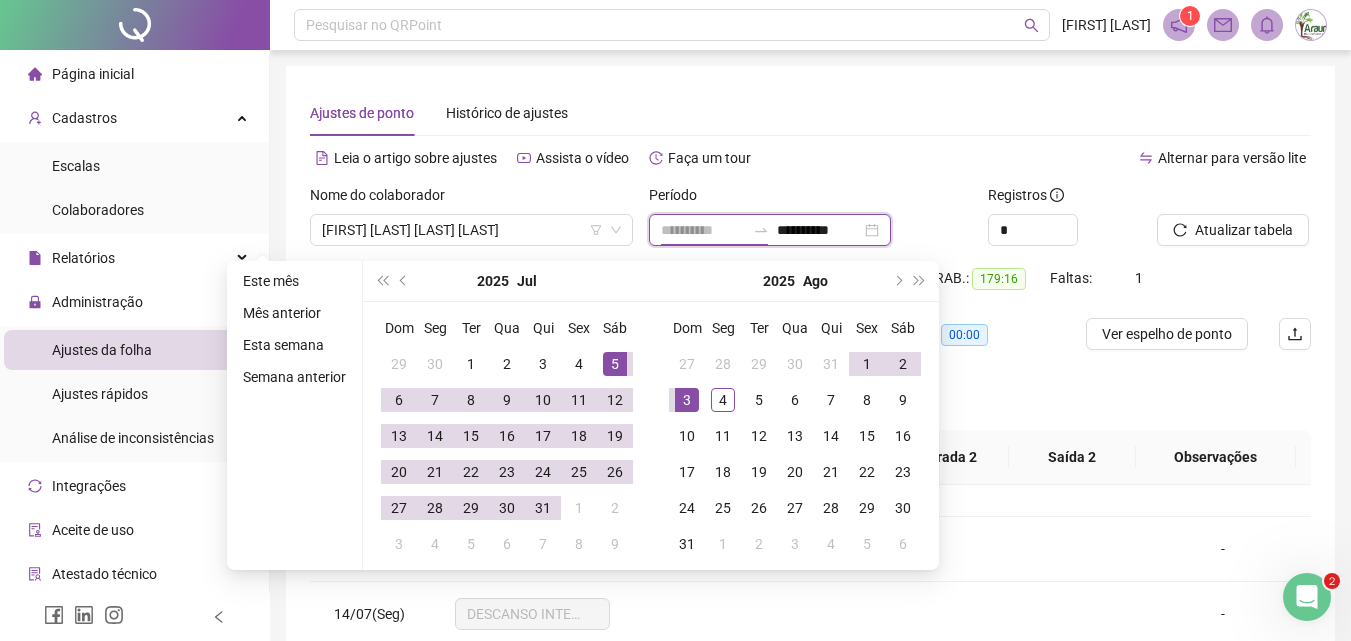 type on "**********" 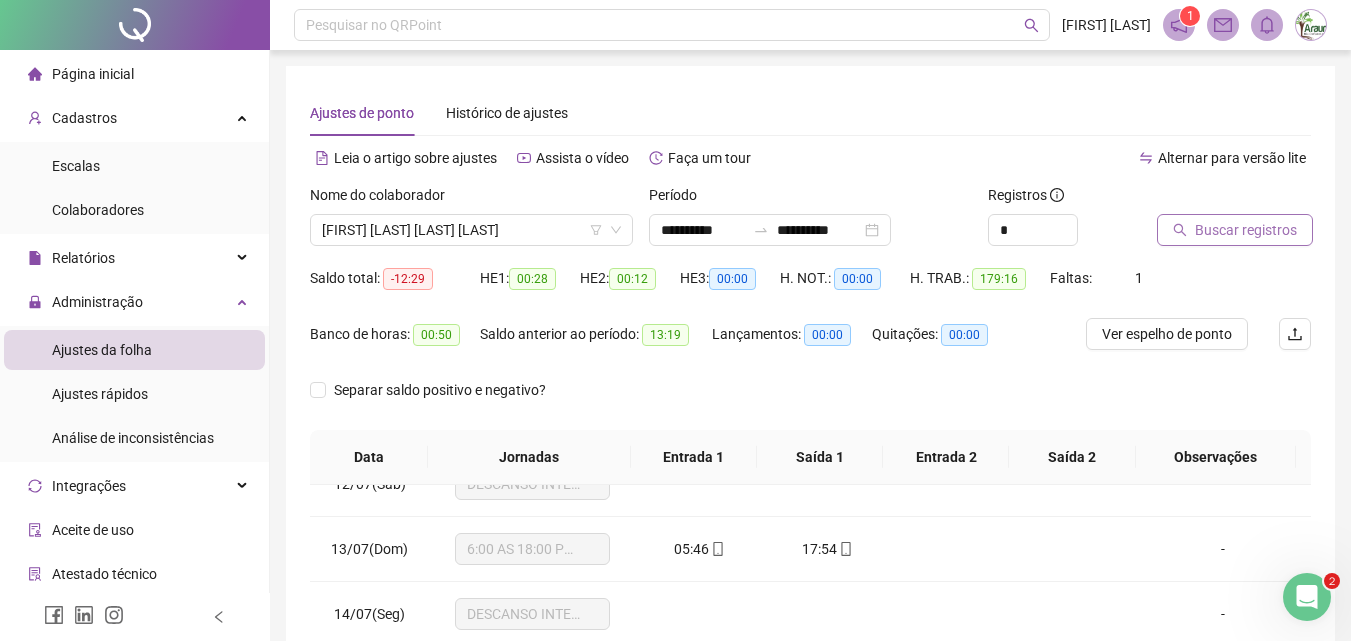 click 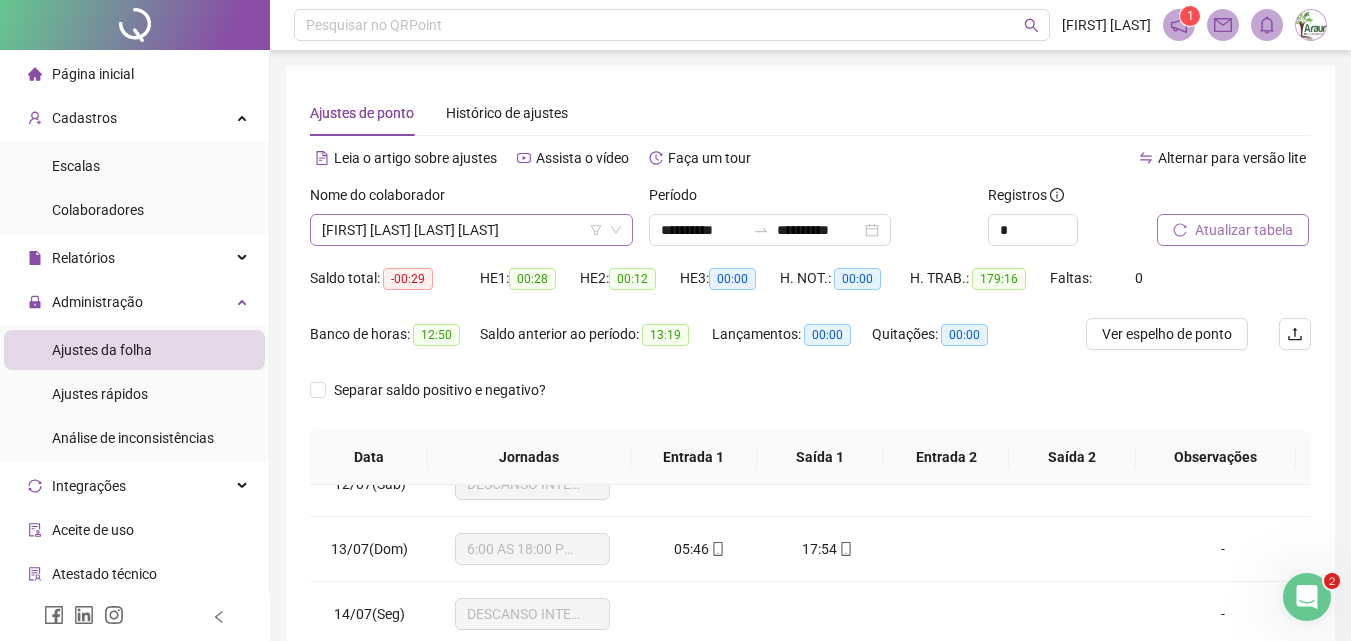 click on "Nome do colaborador [FIRST] [LAST] [LAST]" at bounding box center [471, 223] 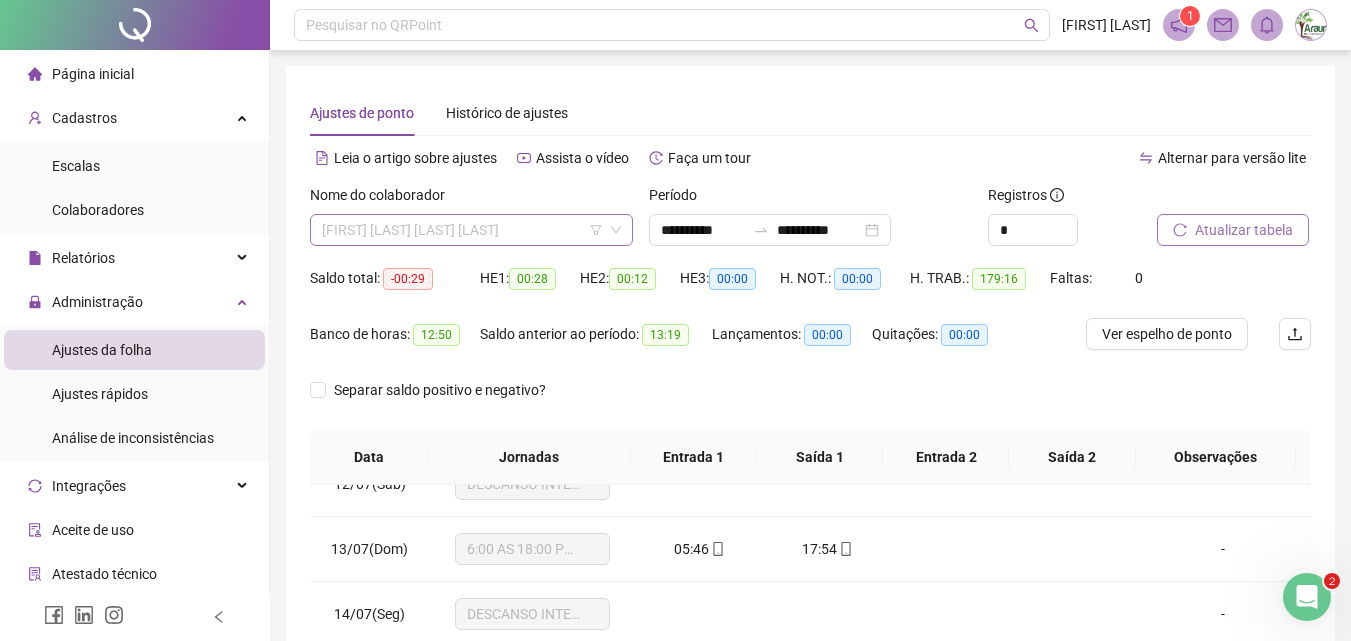 click on "[FIRST] [LAST] [LAST] [LAST]" at bounding box center (471, 230) 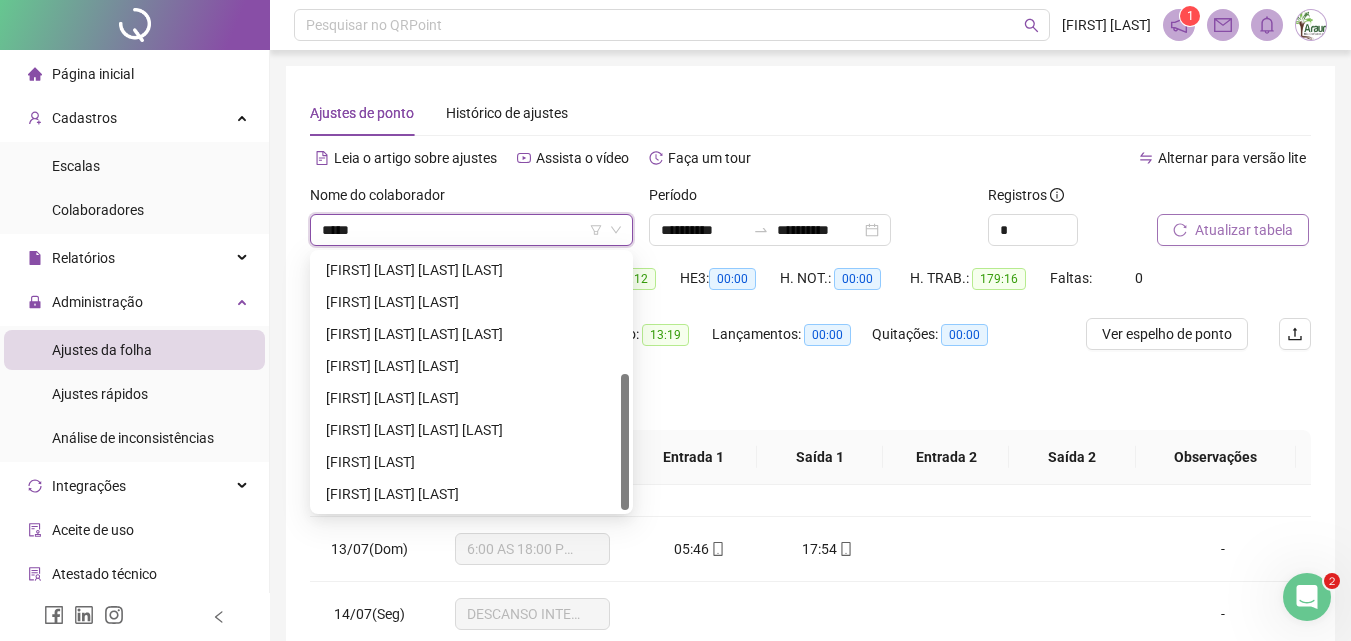 scroll, scrollTop: 0, scrollLeft: 0, axis: both 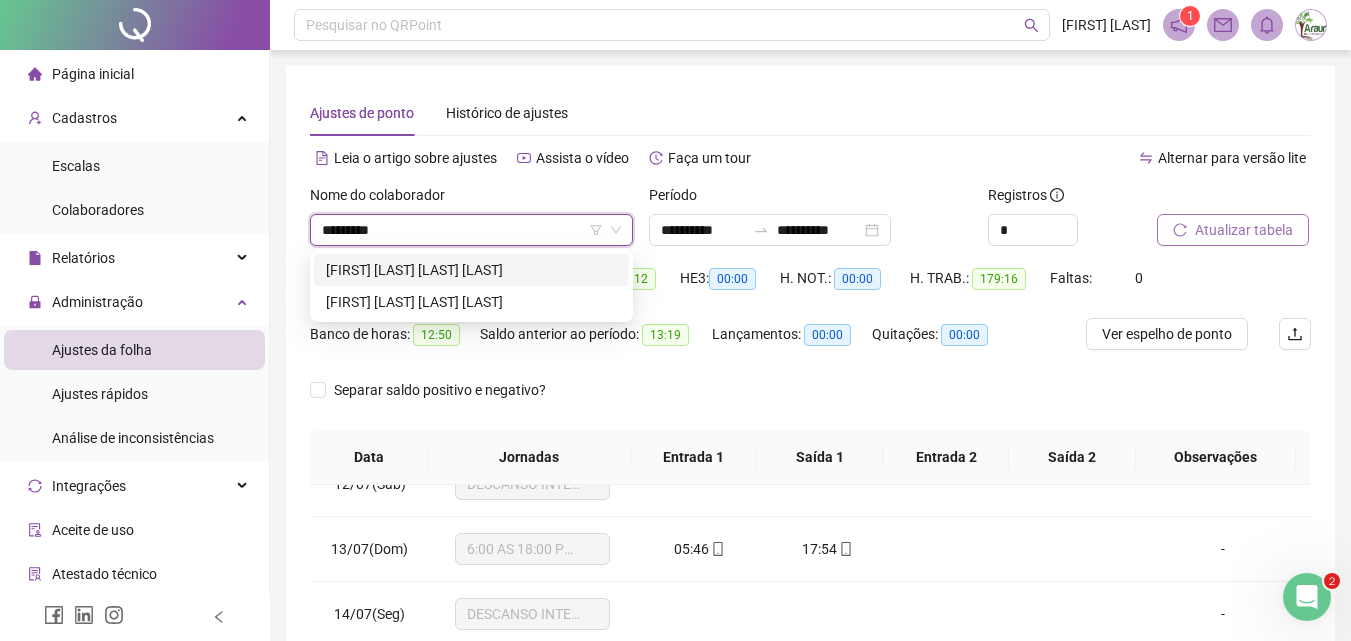 type on "*********" 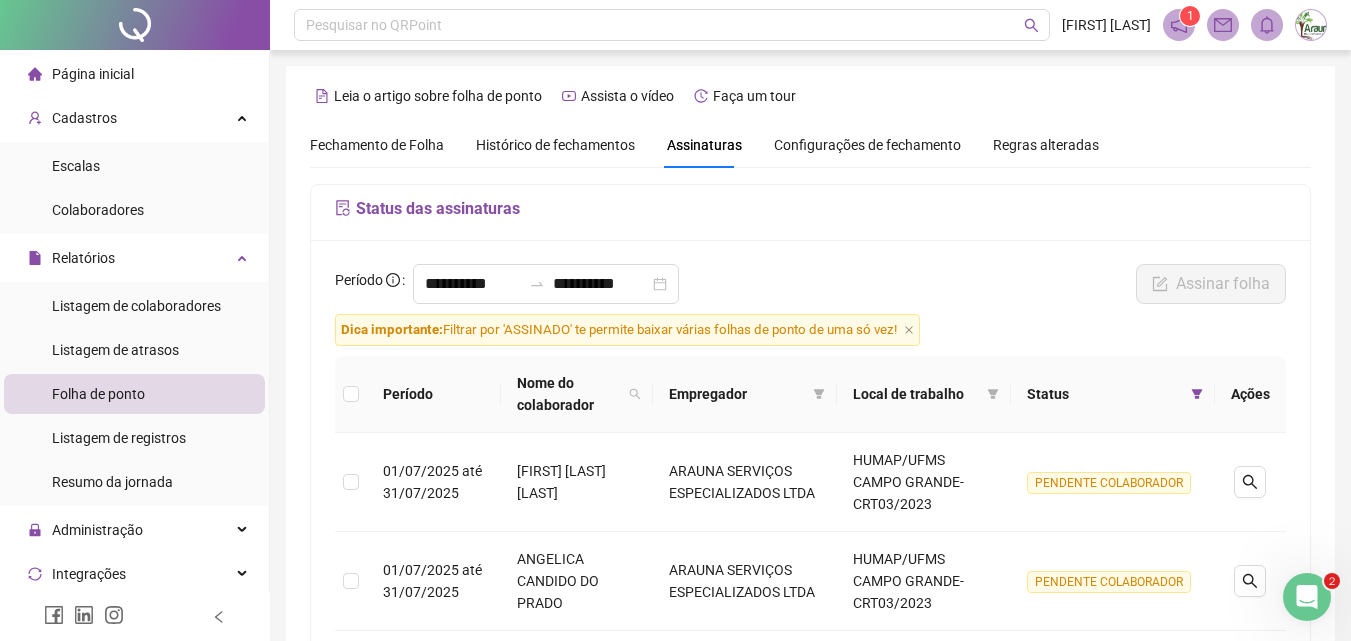 scroll, scrollTop: 0, scrollLeft: 0, axis: both 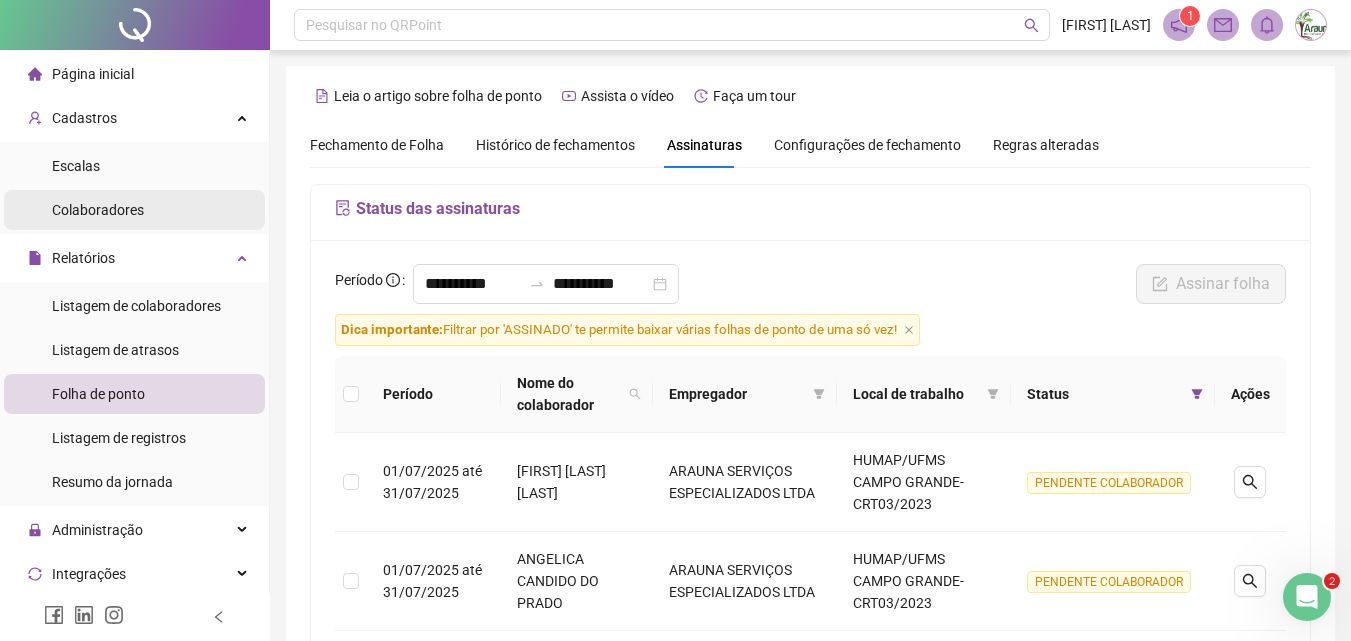 click on "Colaboradores" at bounding box center [98, 210] 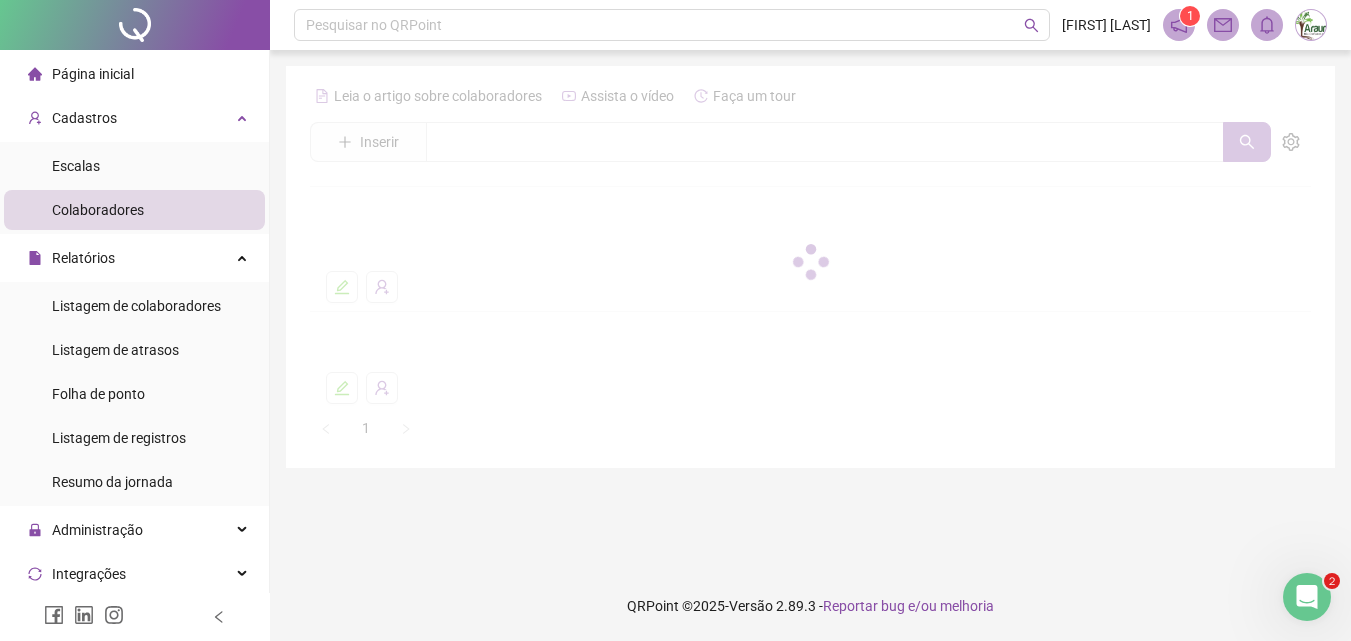 click at bounding box center [810, 262] 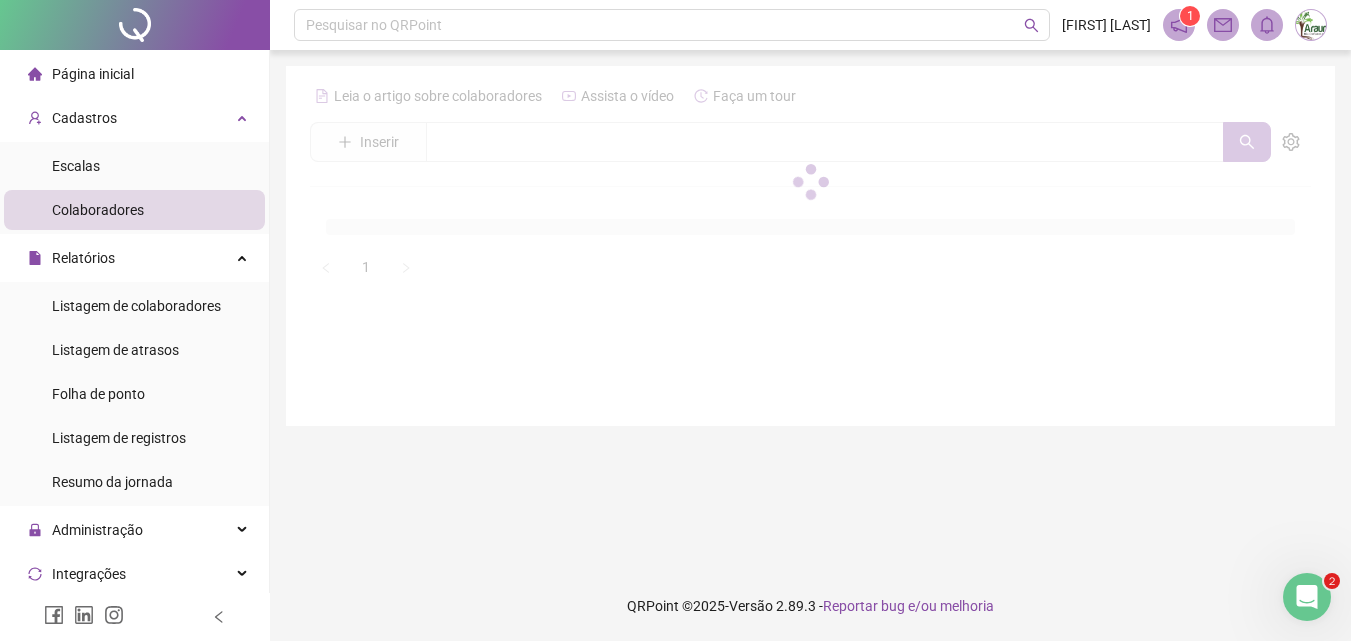click at bounding box center [810, 181] 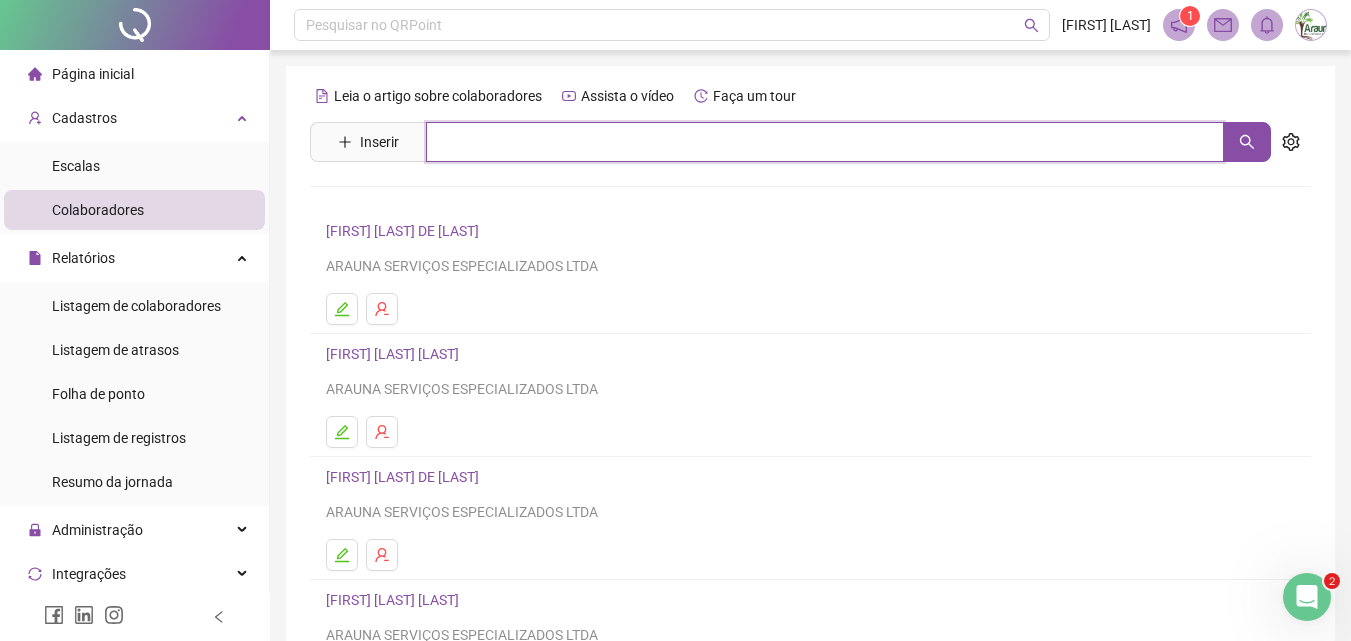 click at bounding box center (825, 142) 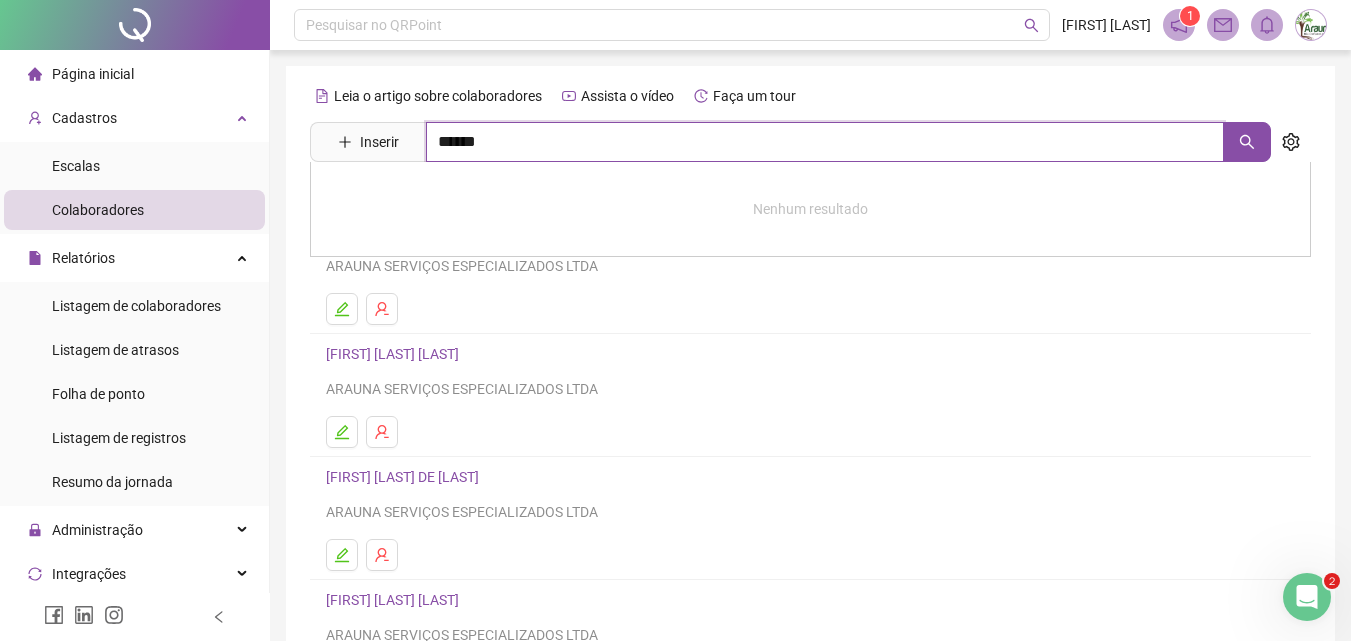 type on "******" 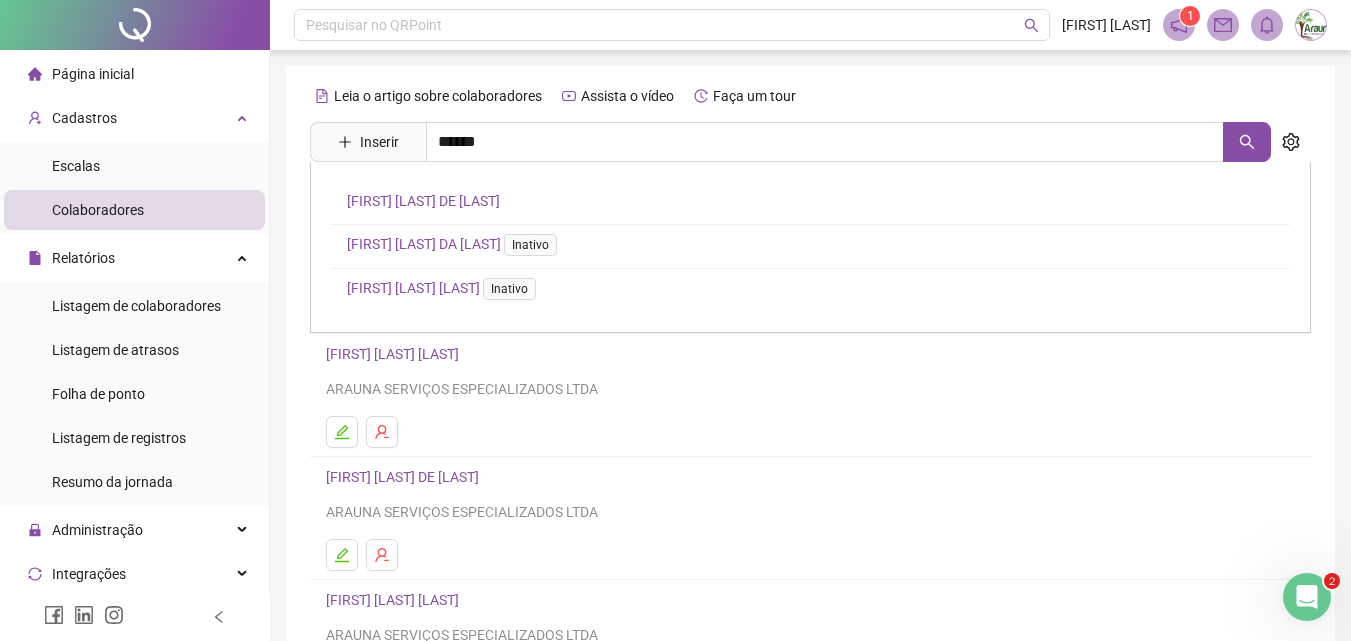 click on "CLEBER FERREIRA DE ARANTES   CLEBERSON BELARMINO DA SILVA   Inativo CLEBER SORRILHA DELMONDES   Inativo" at bounding box center [810, 247] 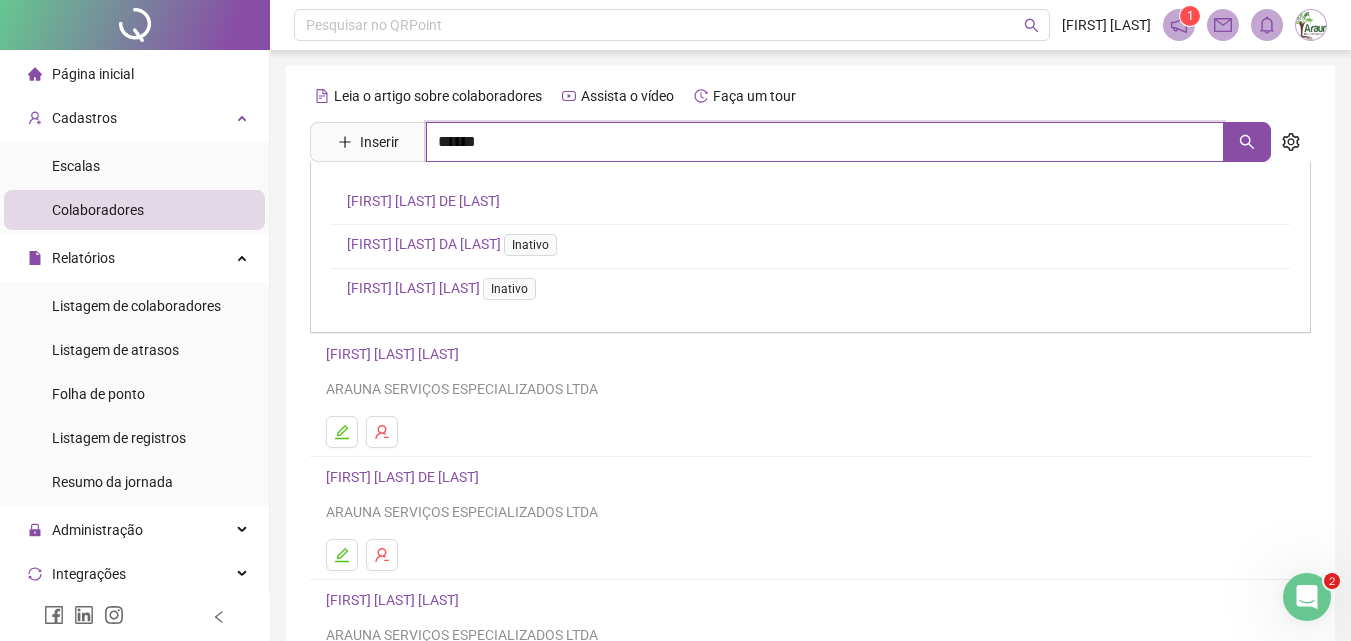click on "******" at bounding box center (825, 142) 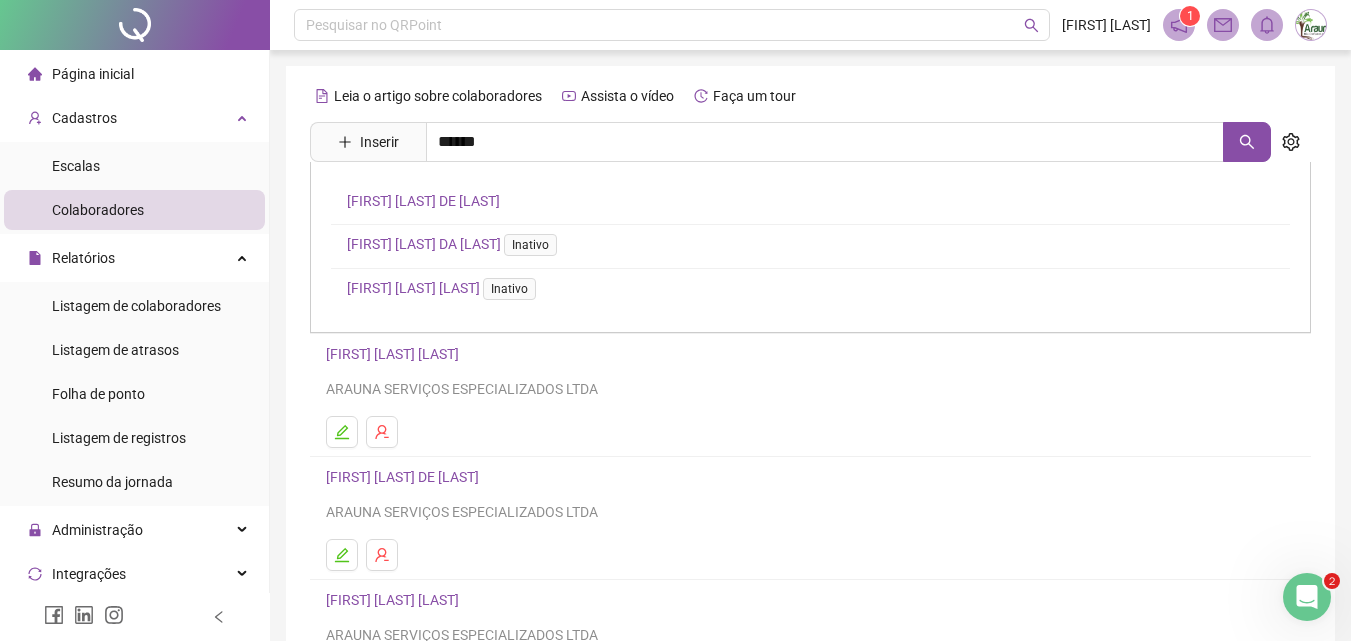 click on "[FIRST] [LAST] [LAST]" at bounding box center [423, 201] 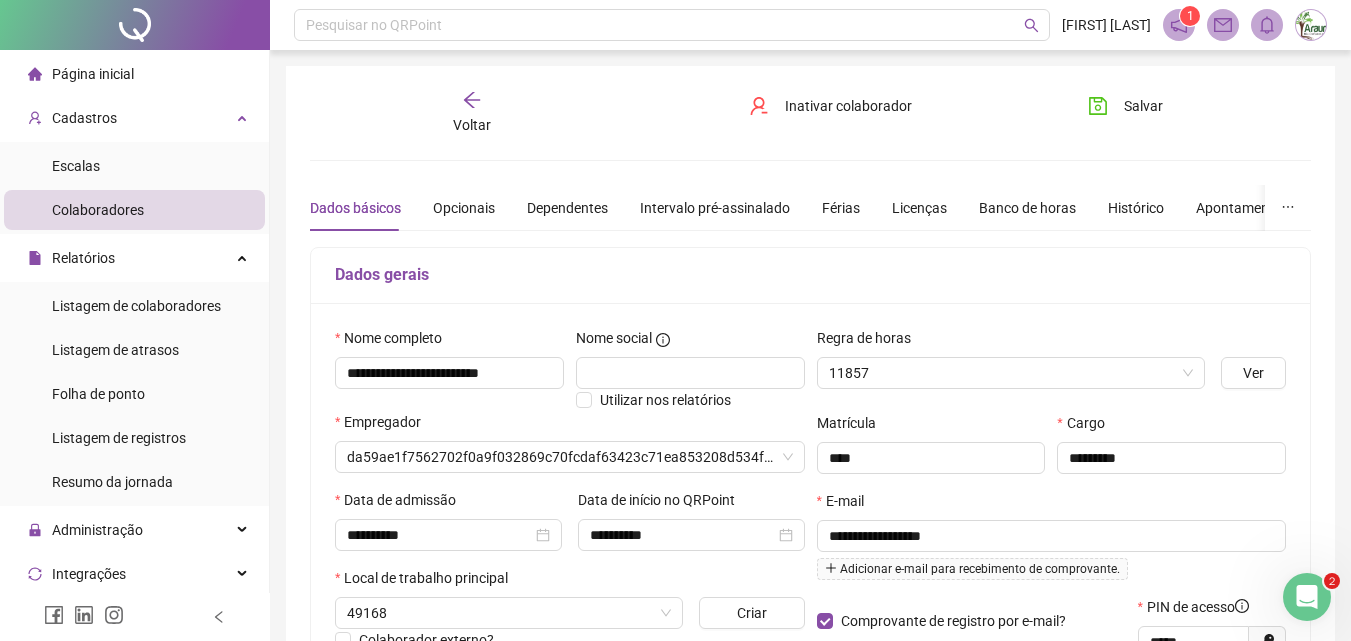 type on "**********" 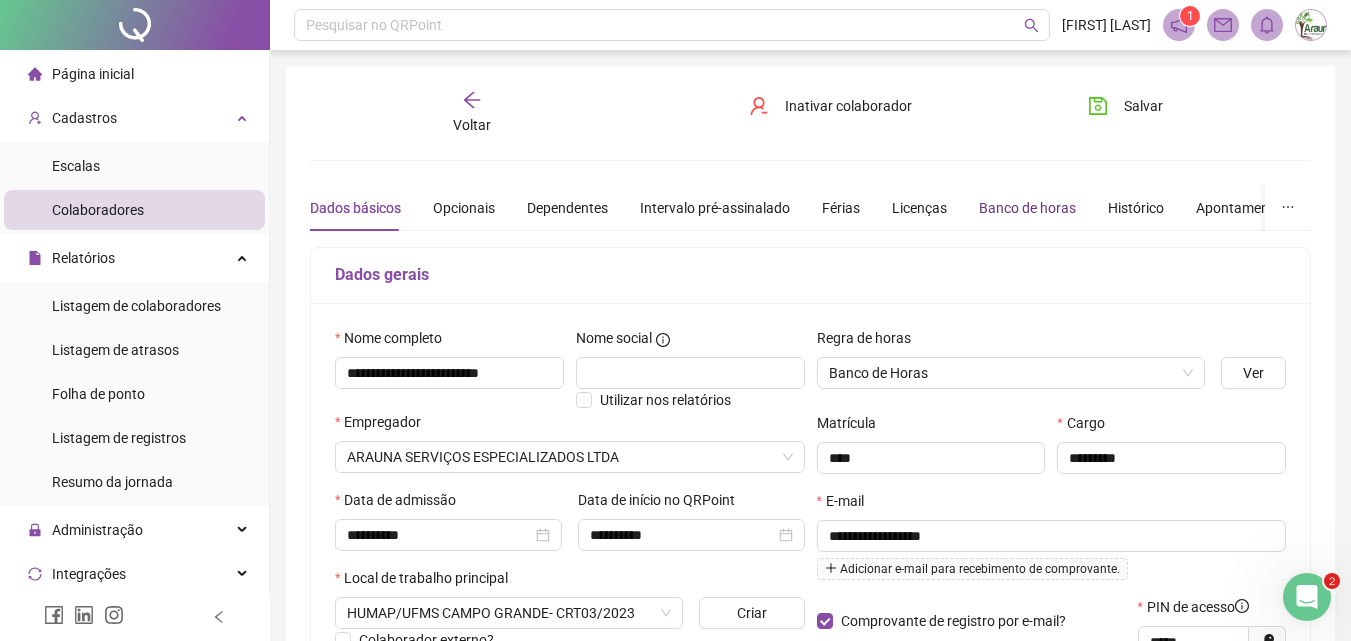 click on "Banco de horas" at bounding box center [1027, 208] 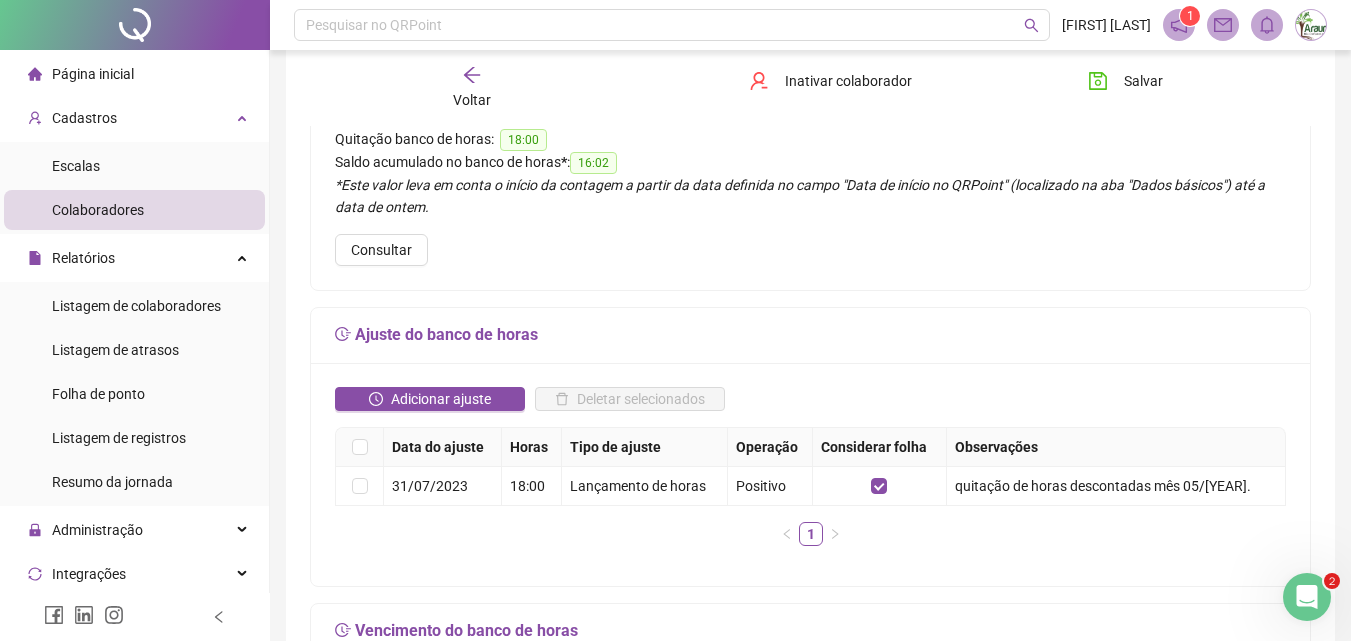 scroll, scrollTop: 200, scrollLeft: 0, axis: vertical 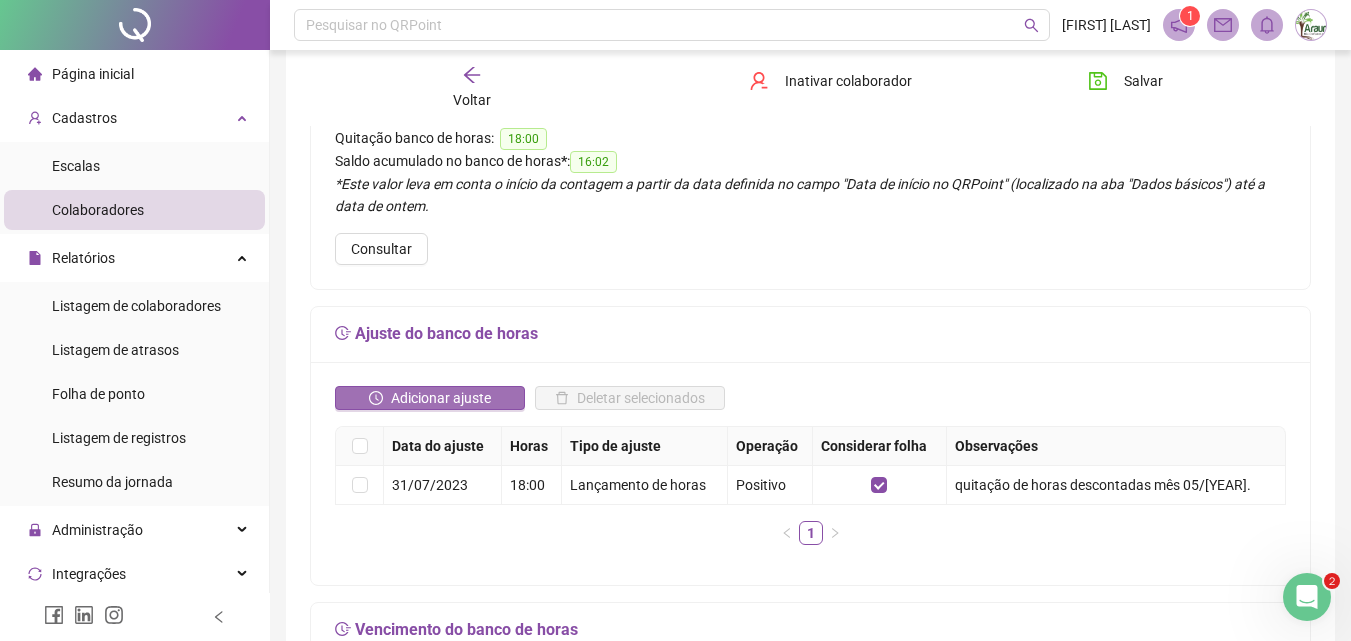 click on "Adicionar ajuste" at bounding box center [441, 398] 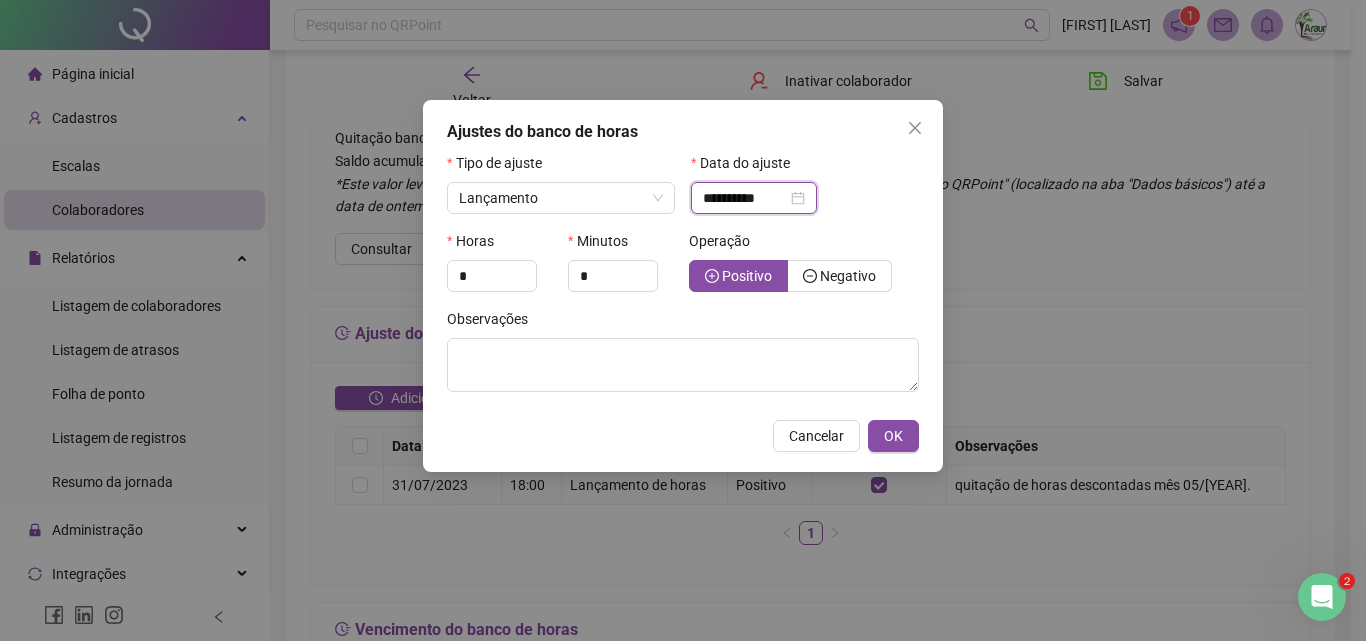 click on "**********" at bounding box center [745, 198] 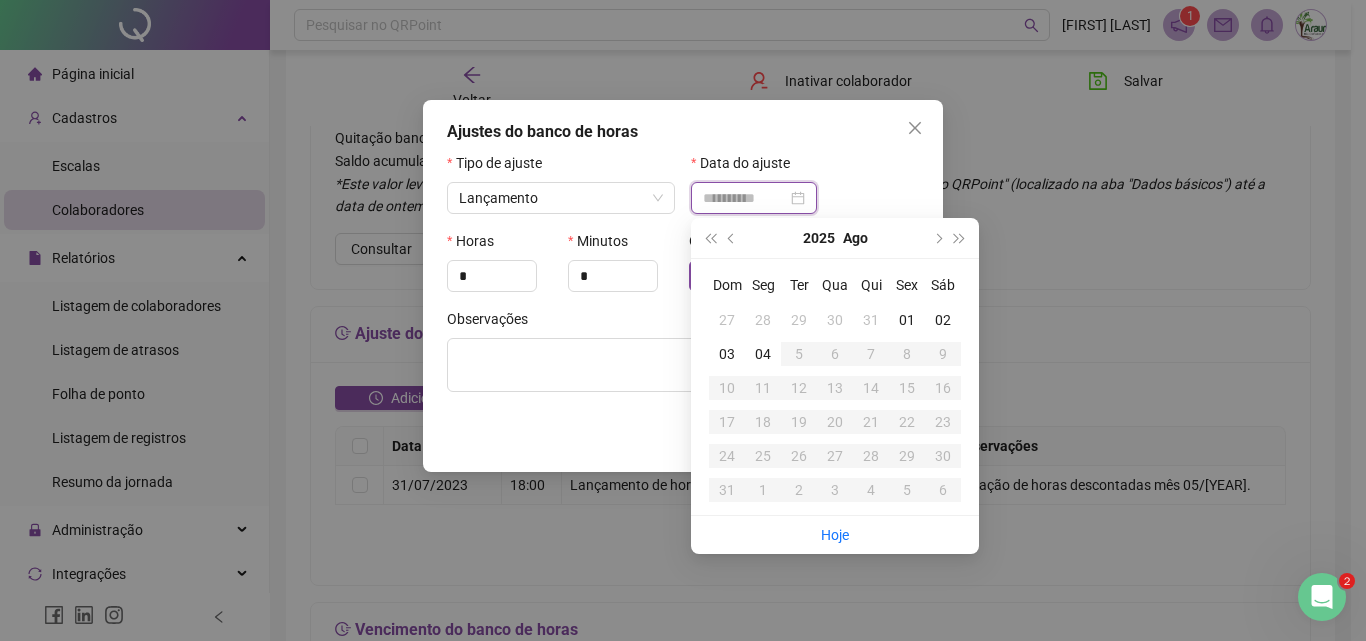 type on "**********" 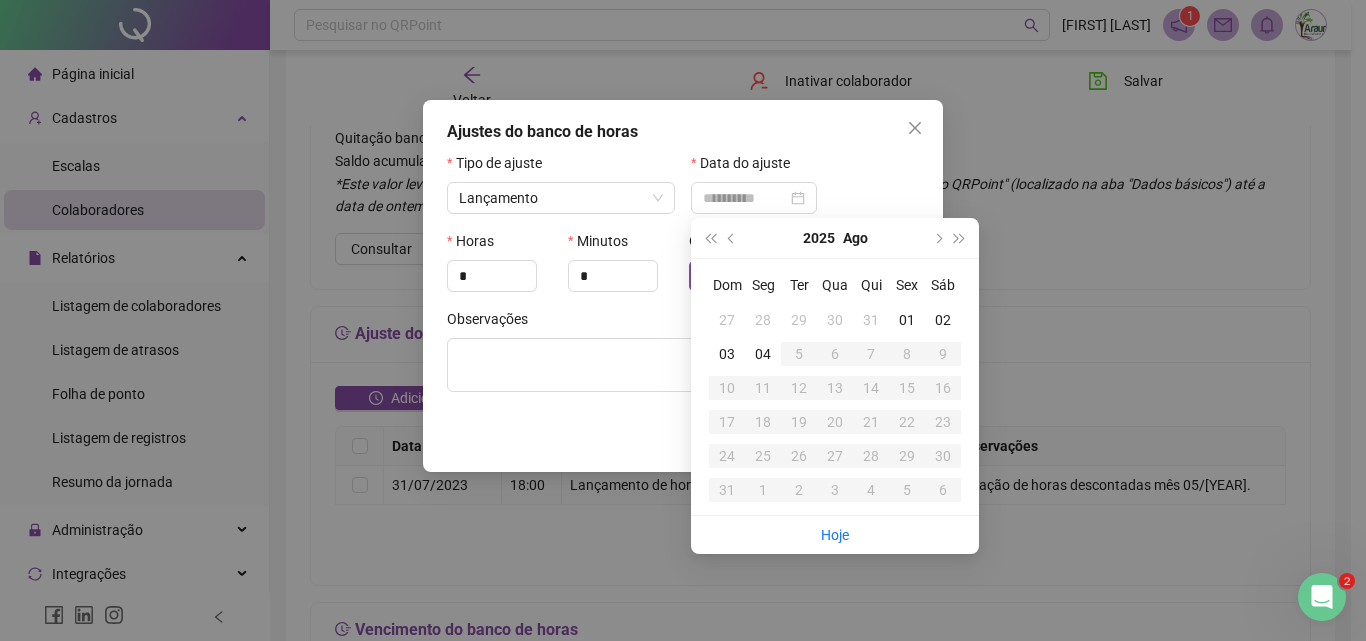 click on "01" at bounding box center [907, 320] 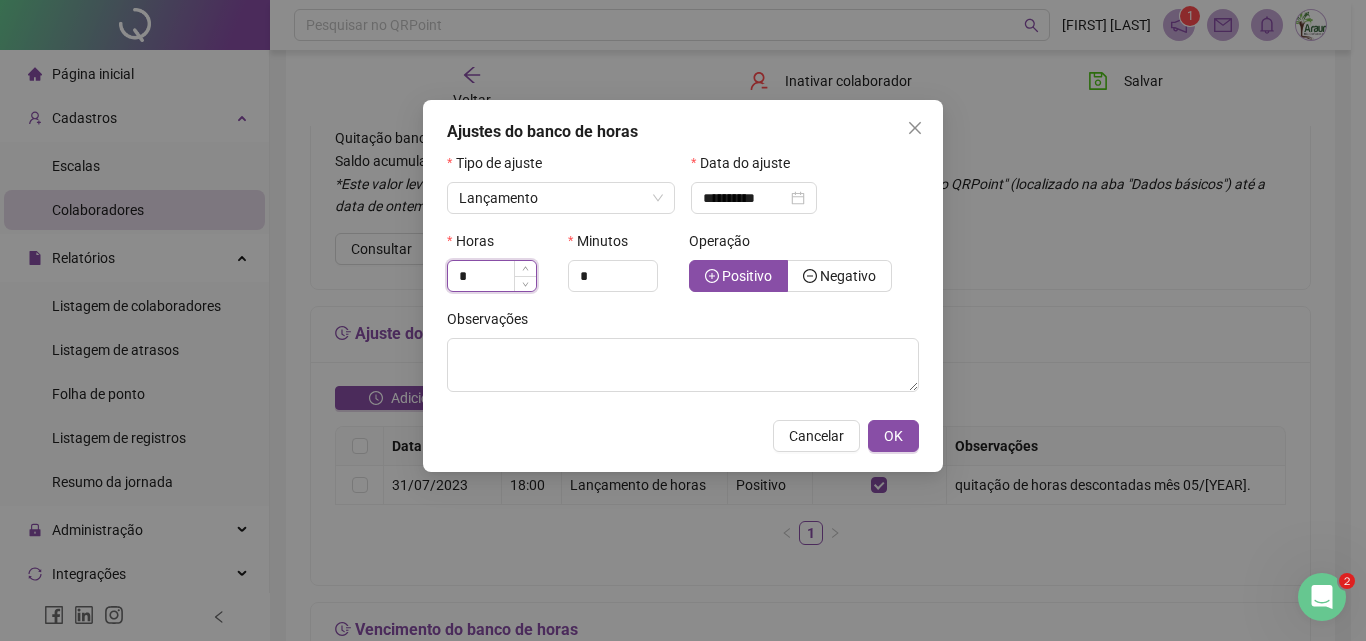 click on "*" at bounding box center (492, 276) 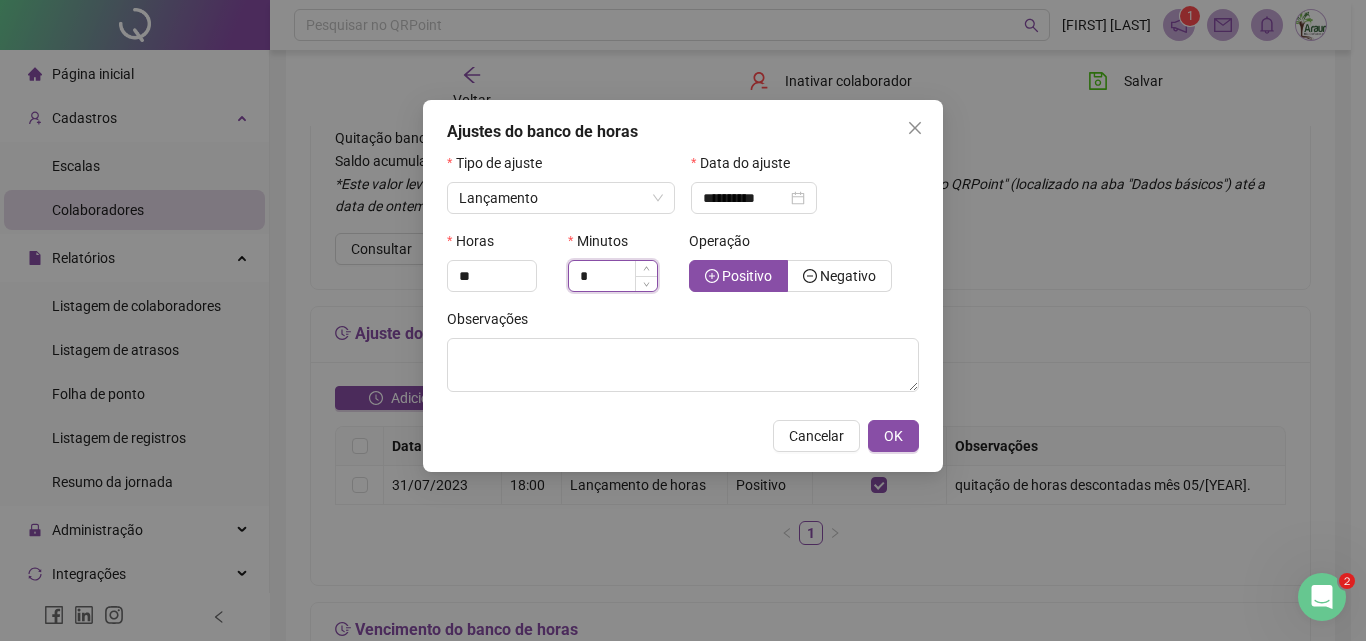 type on "*" 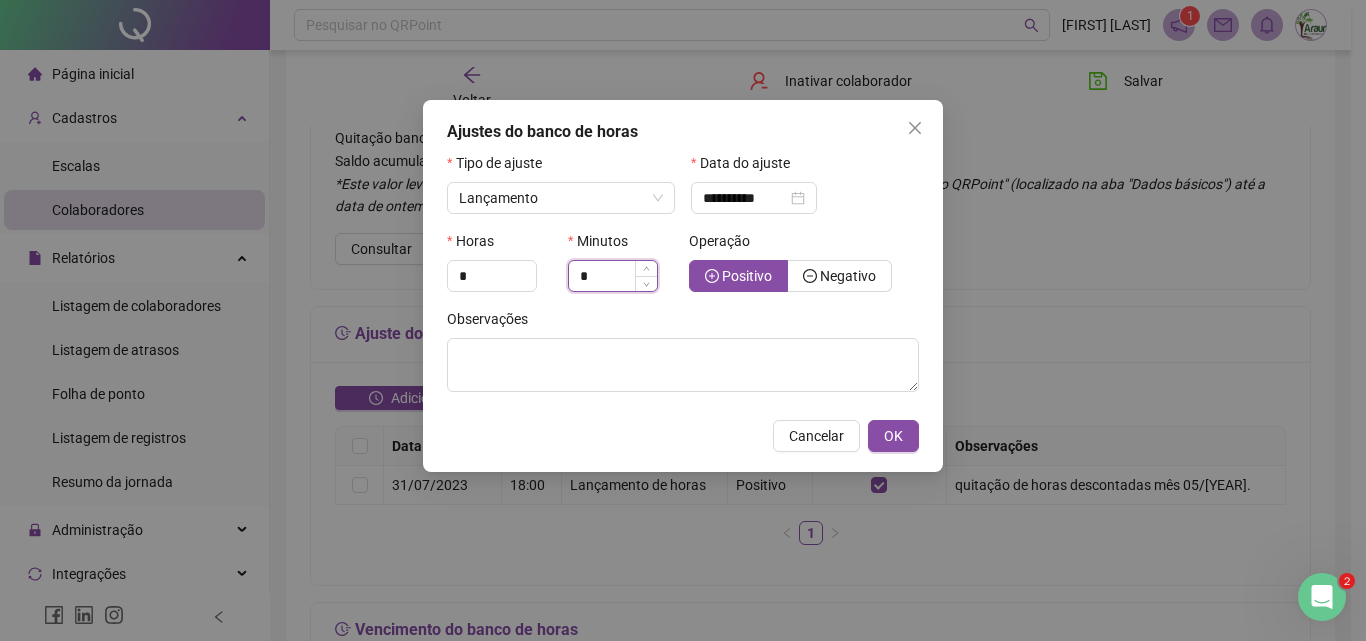 click on "*" at bounding box center [613, 276] 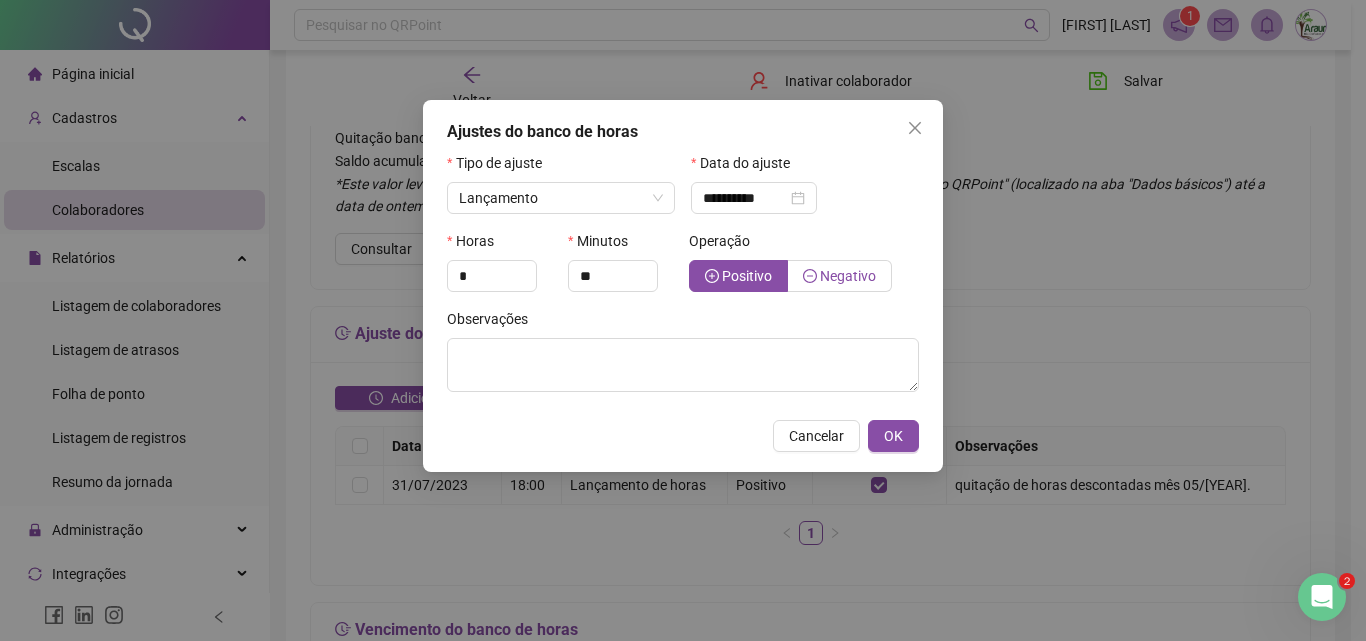type on "*" 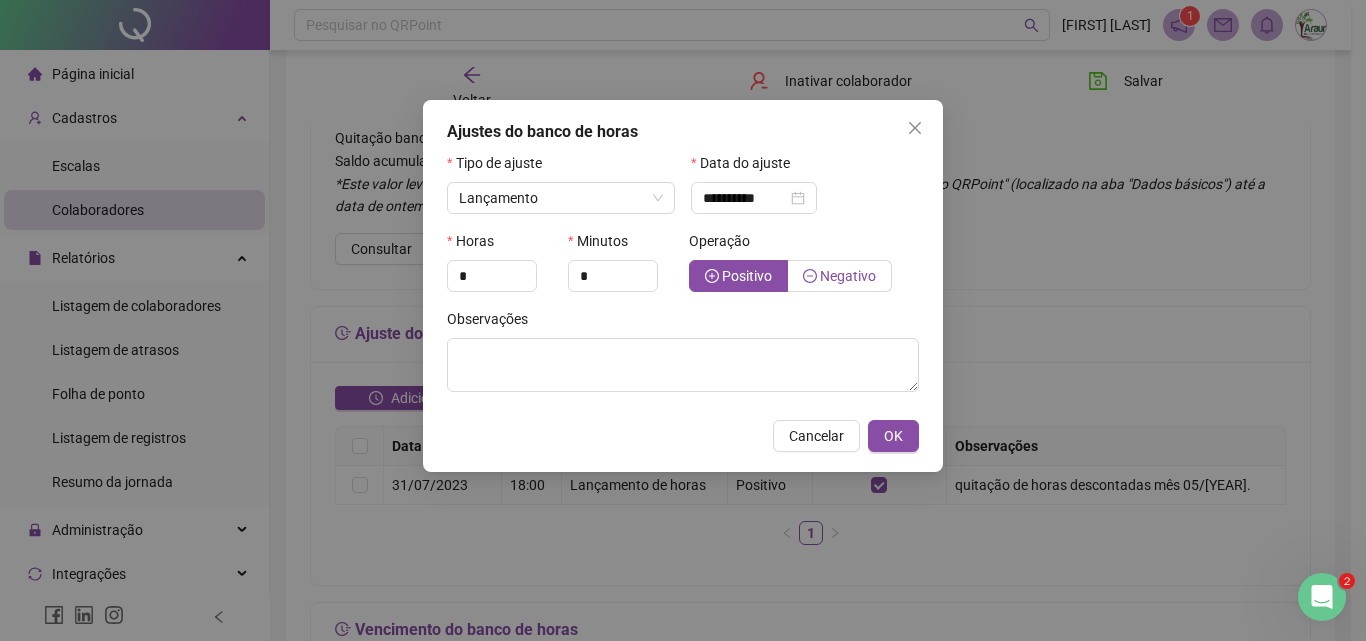 click on "Negativo" at bounding box center (848, 276) 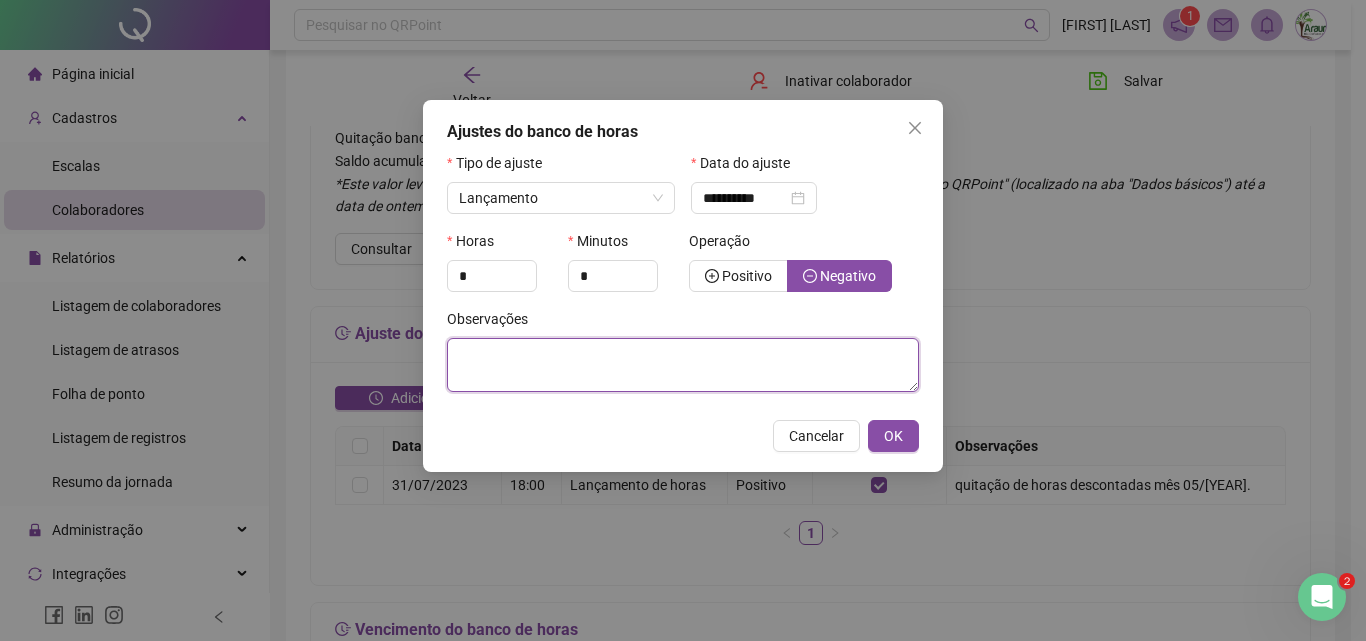click at bounding box center [683, 365] 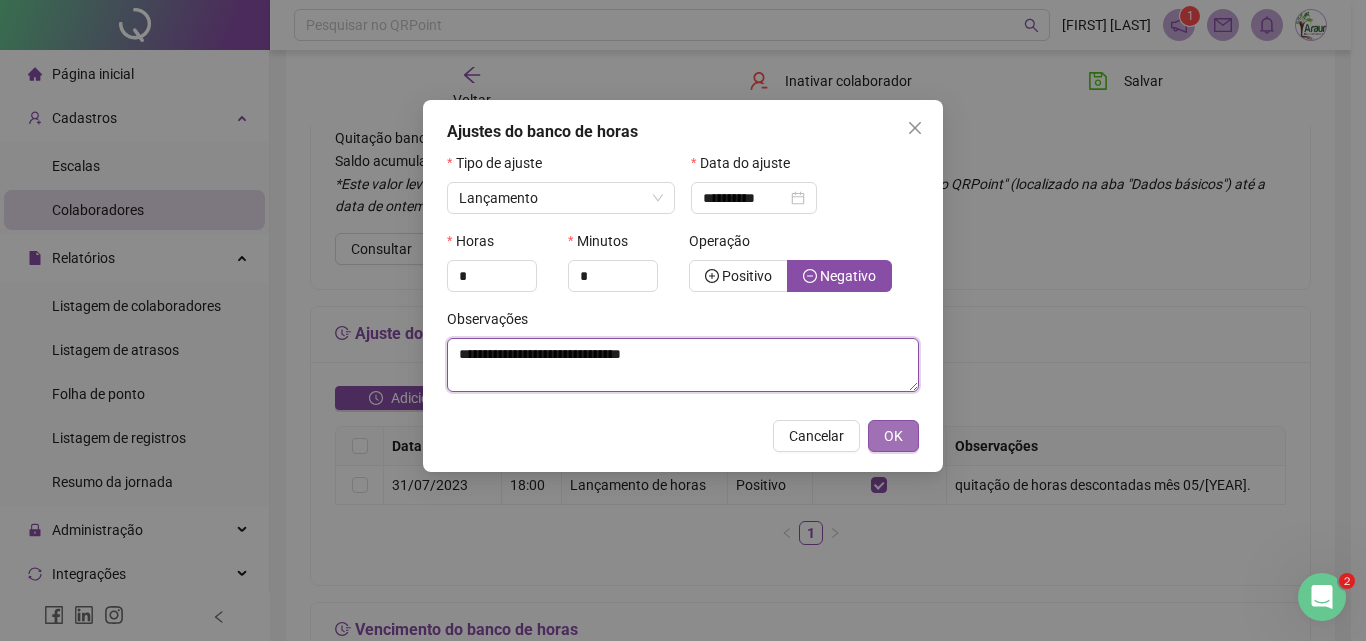 type on "**********" 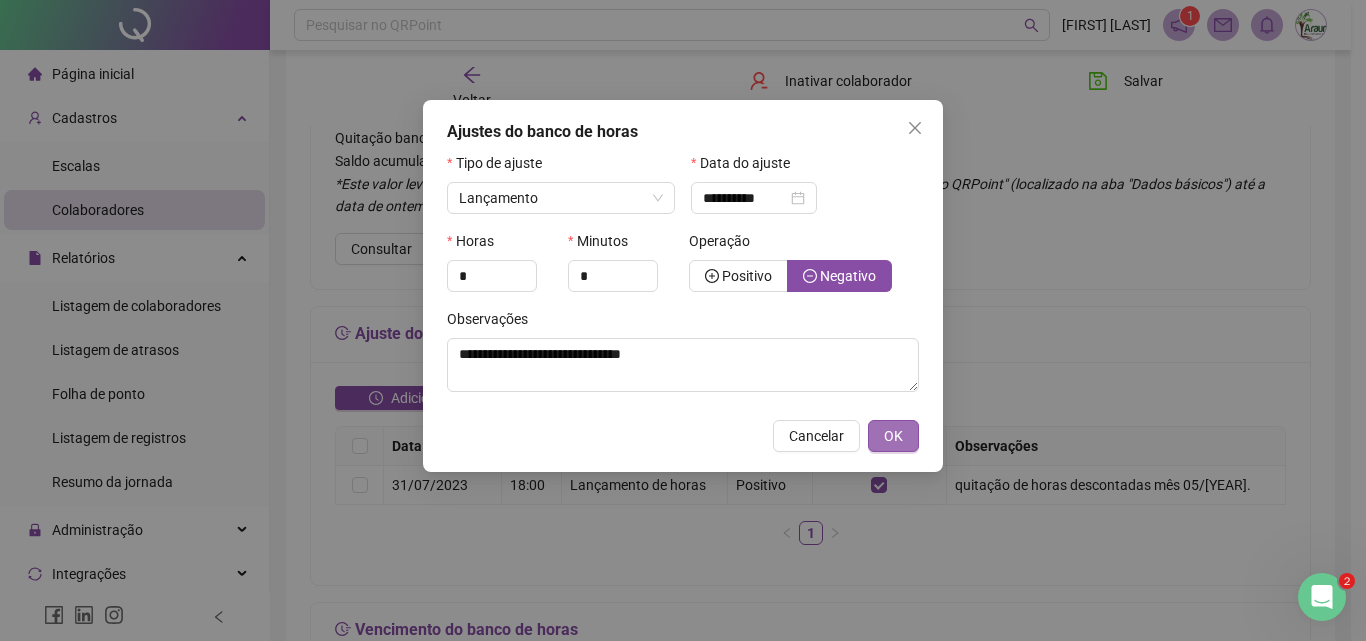 drag, startPoint x: 886, startPoint y: 440, endPoint x: 886, endPoint y: 427, distance: 13 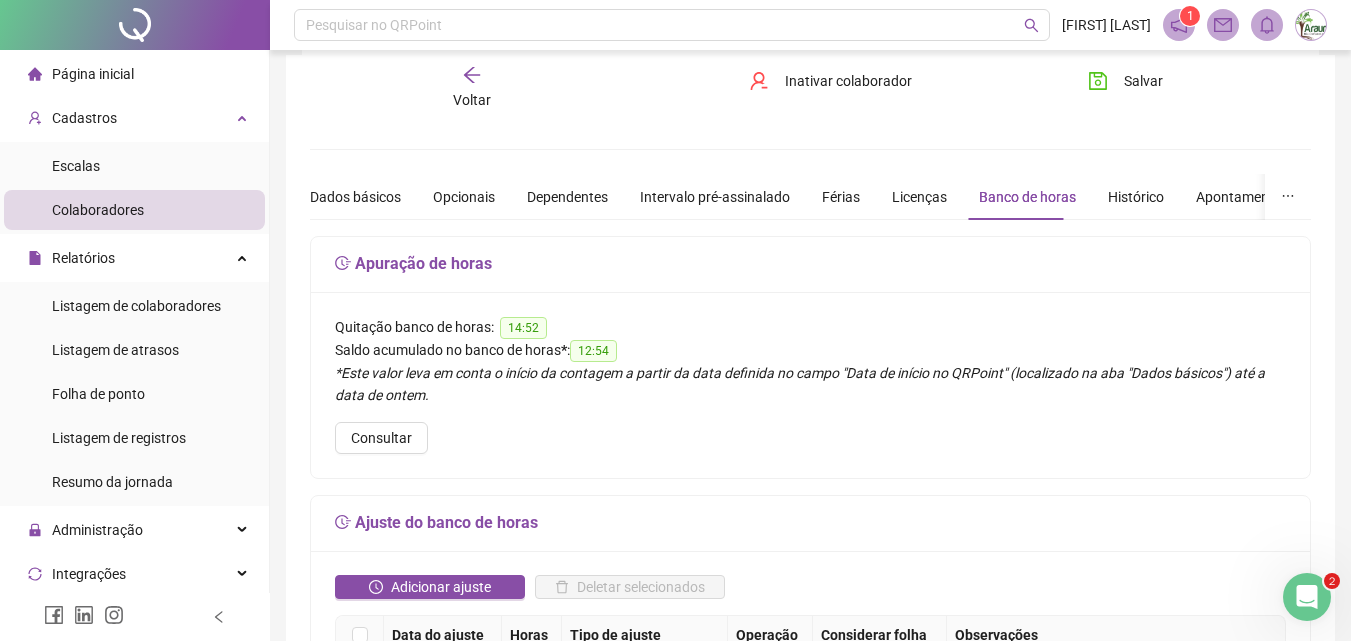 scroll, scrollTop: 0, scrollLeft: 0, axis: both 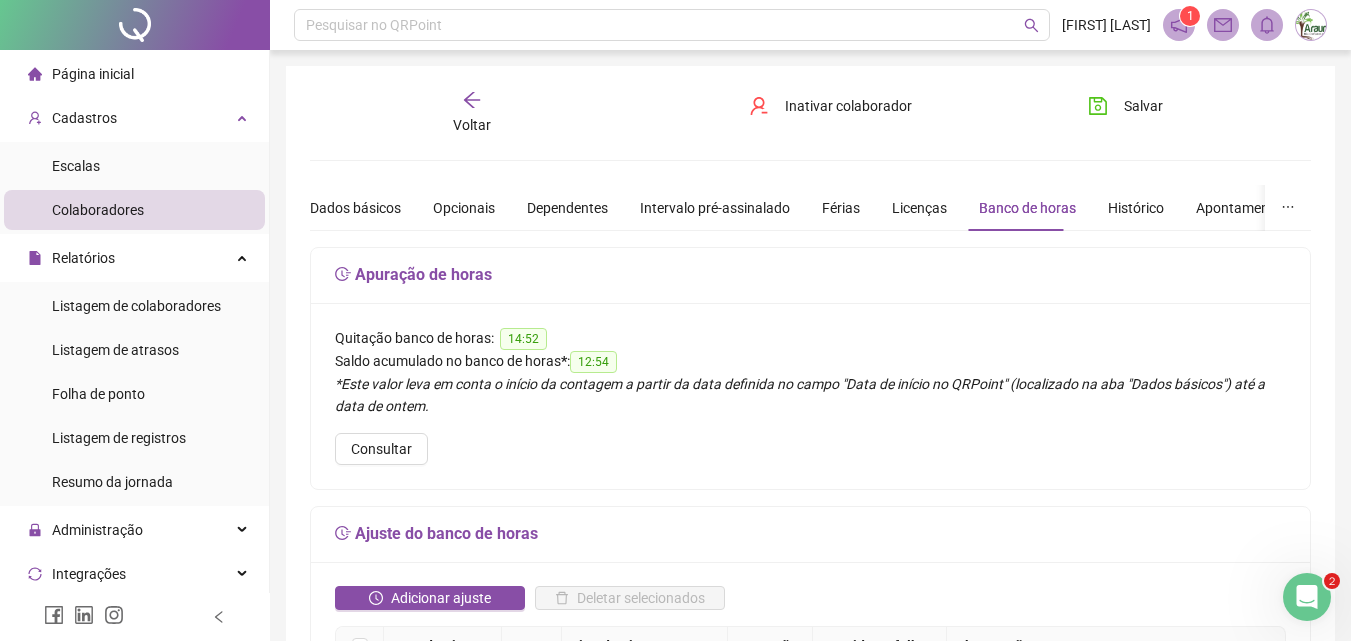 click 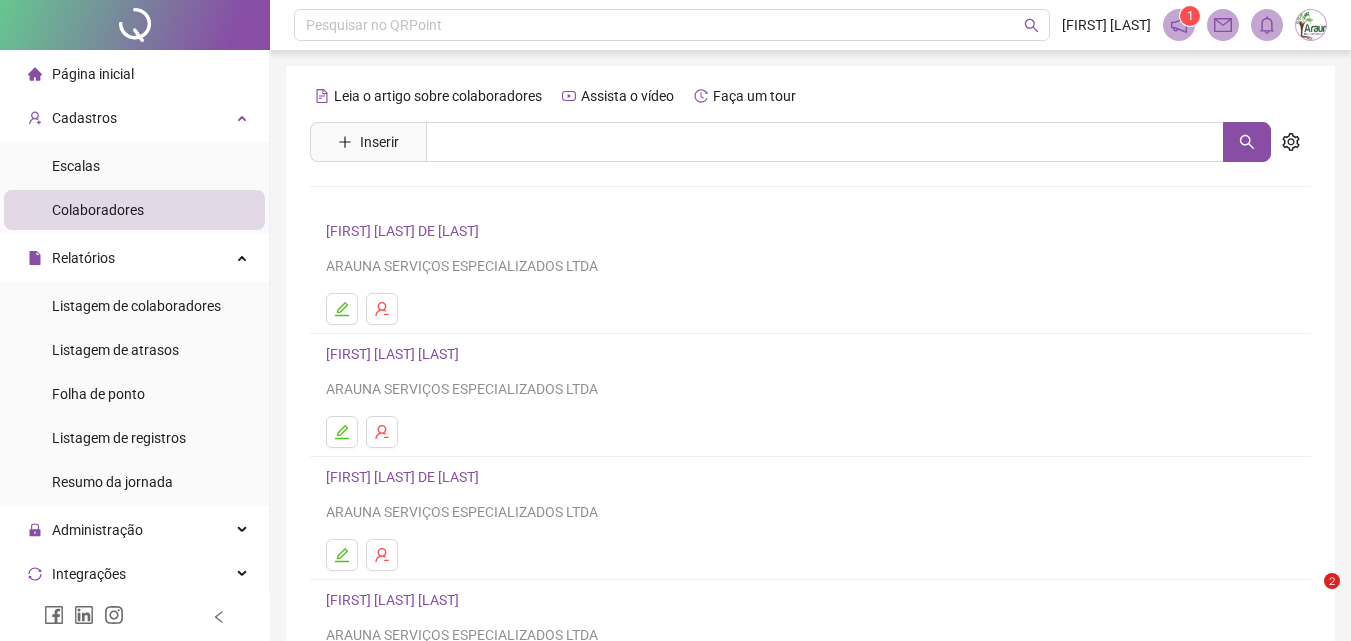 scroll, scrollTop: 0, scrollLeft: 0, axis: both 